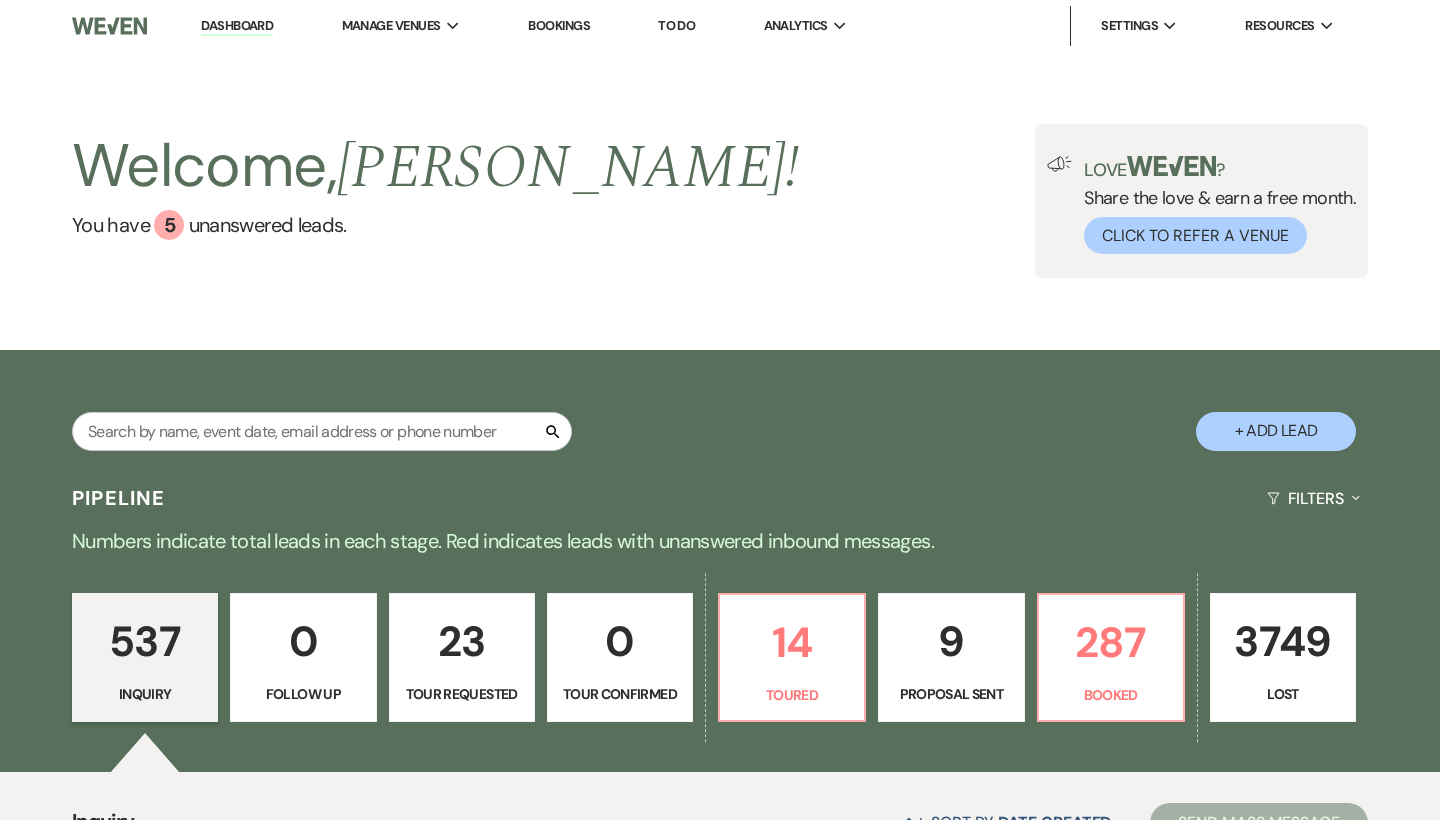 scroll, scrollTop: 235, scrollLeft: 0, axis: vertical 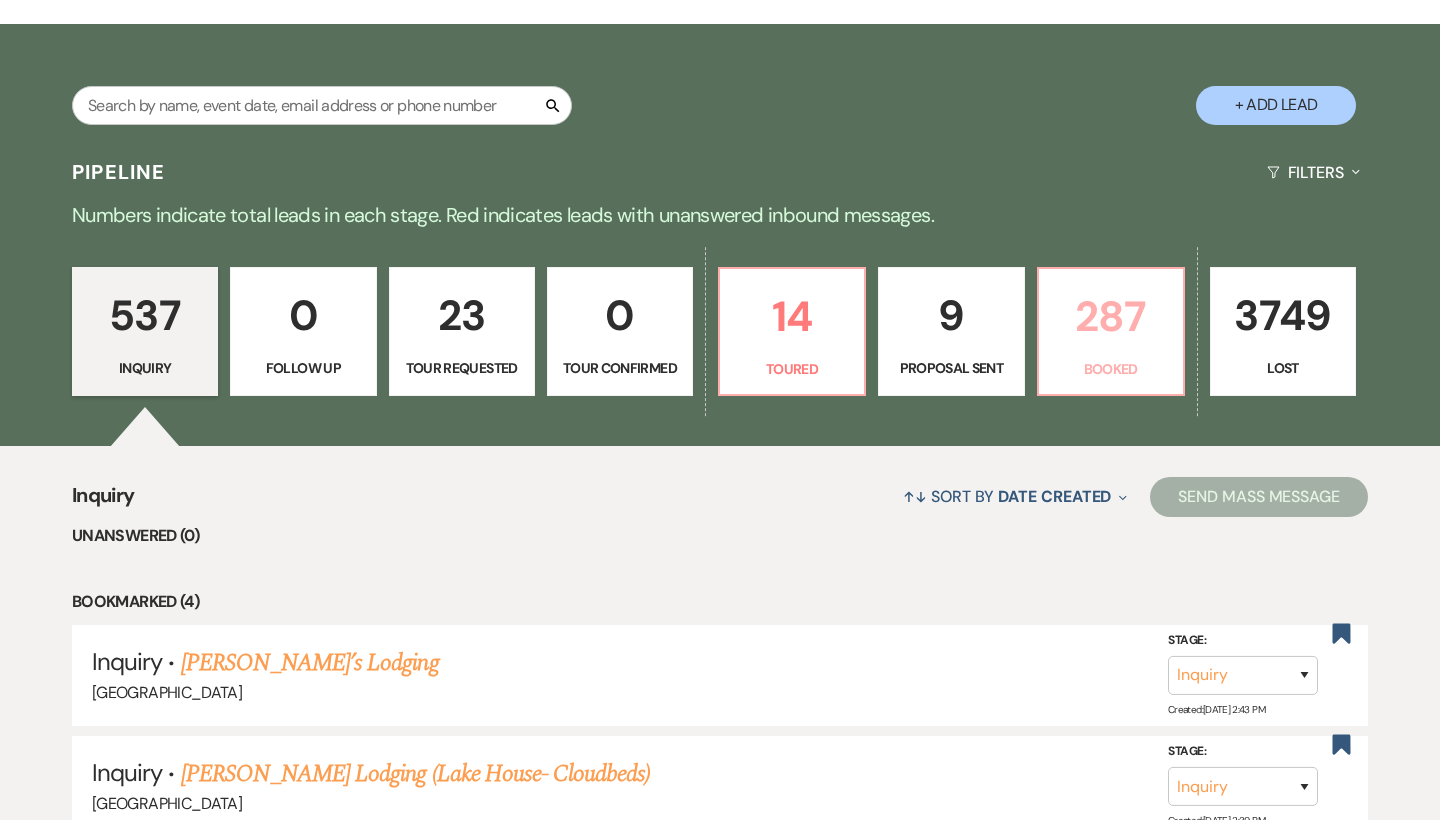 click on "Booked" at bounding box center [1111, 369] 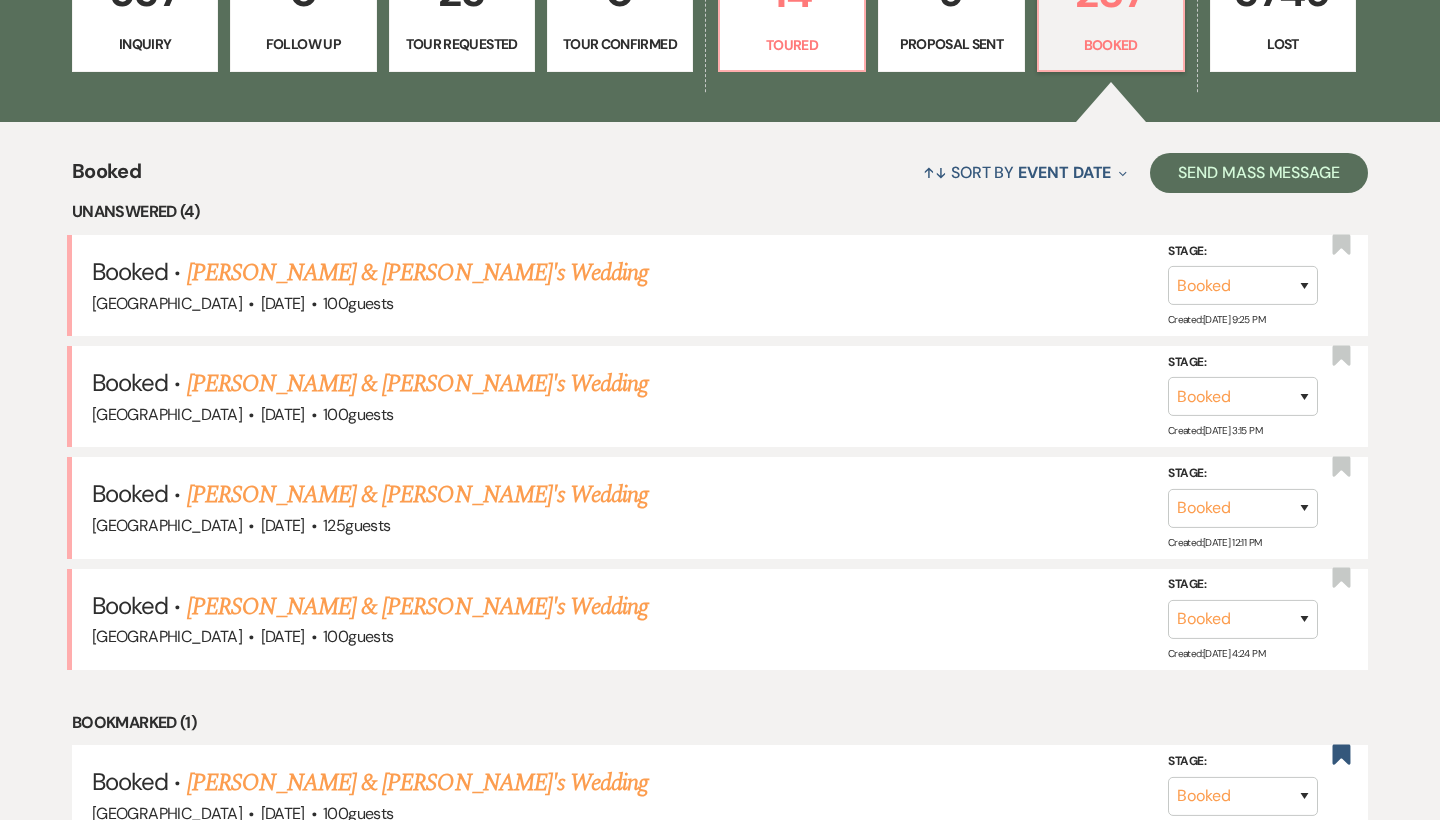 scroll, scrollTop: 665, scrollLeft: 0, axis: vertical 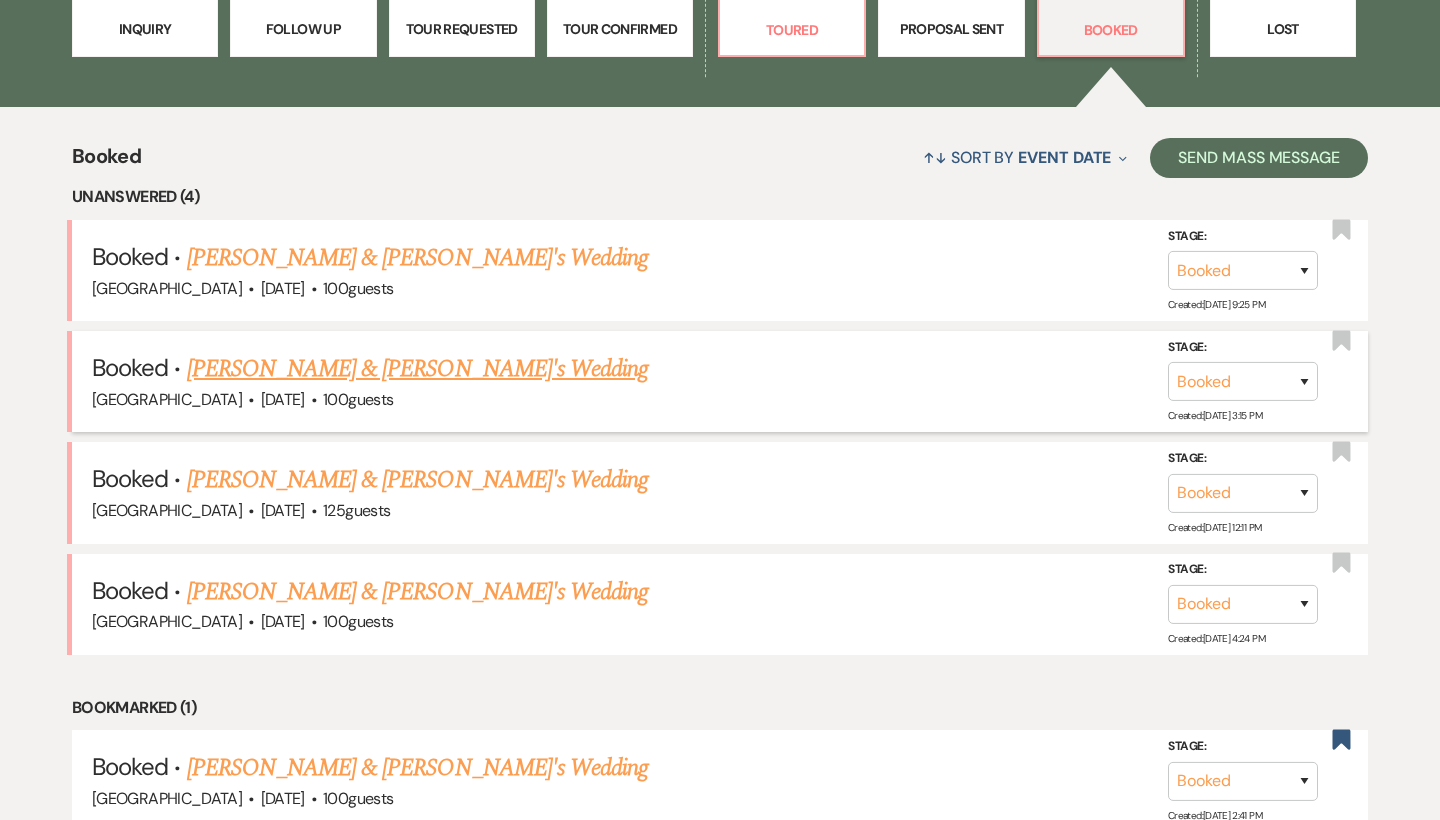 click on "[PERSON_NAME] & [PERSON_NAME]'s Wedding" at bounding box center [418, 369] 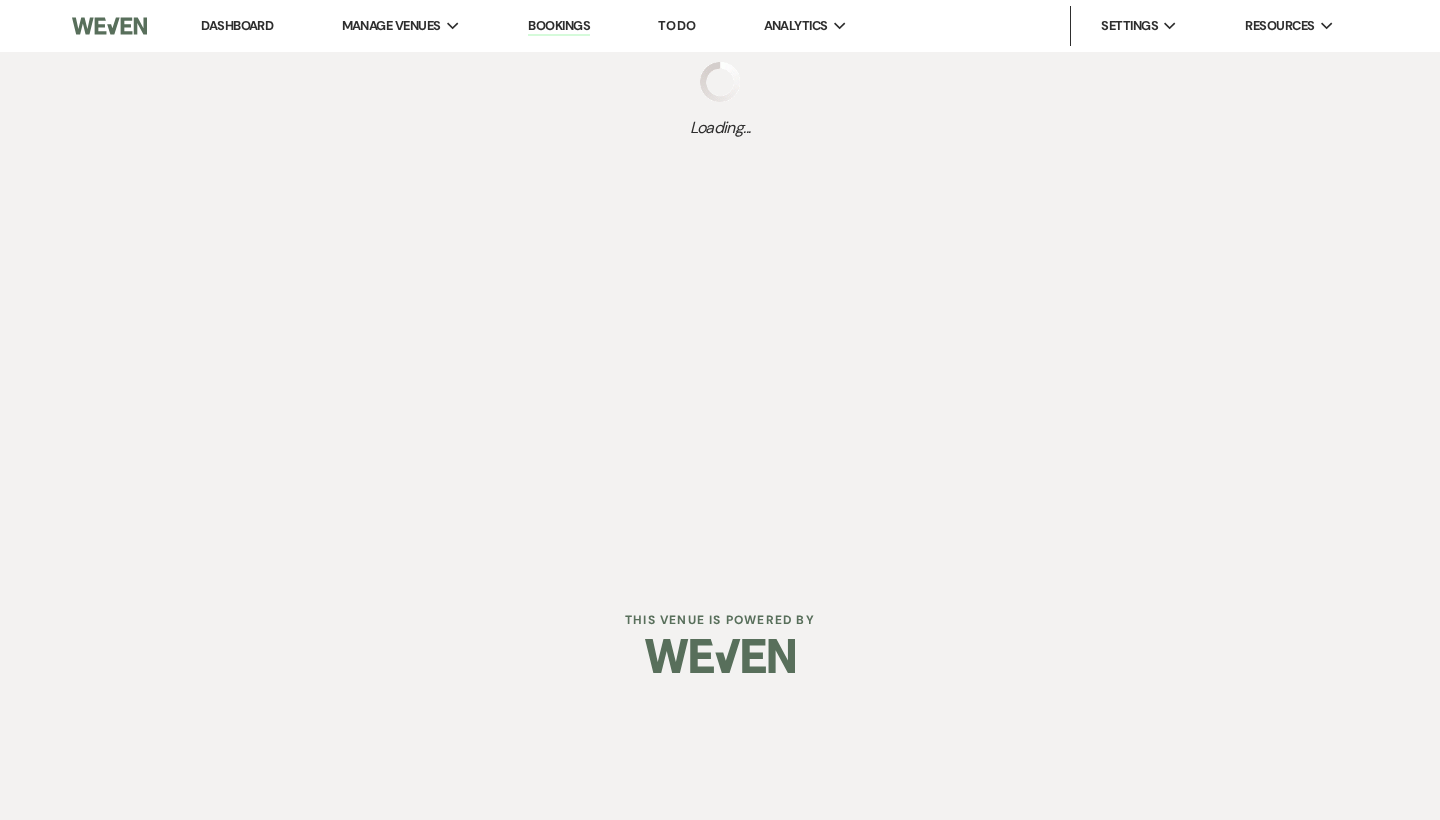 scroll, scrollTop: 0, scrollLeft: 0, axis: both 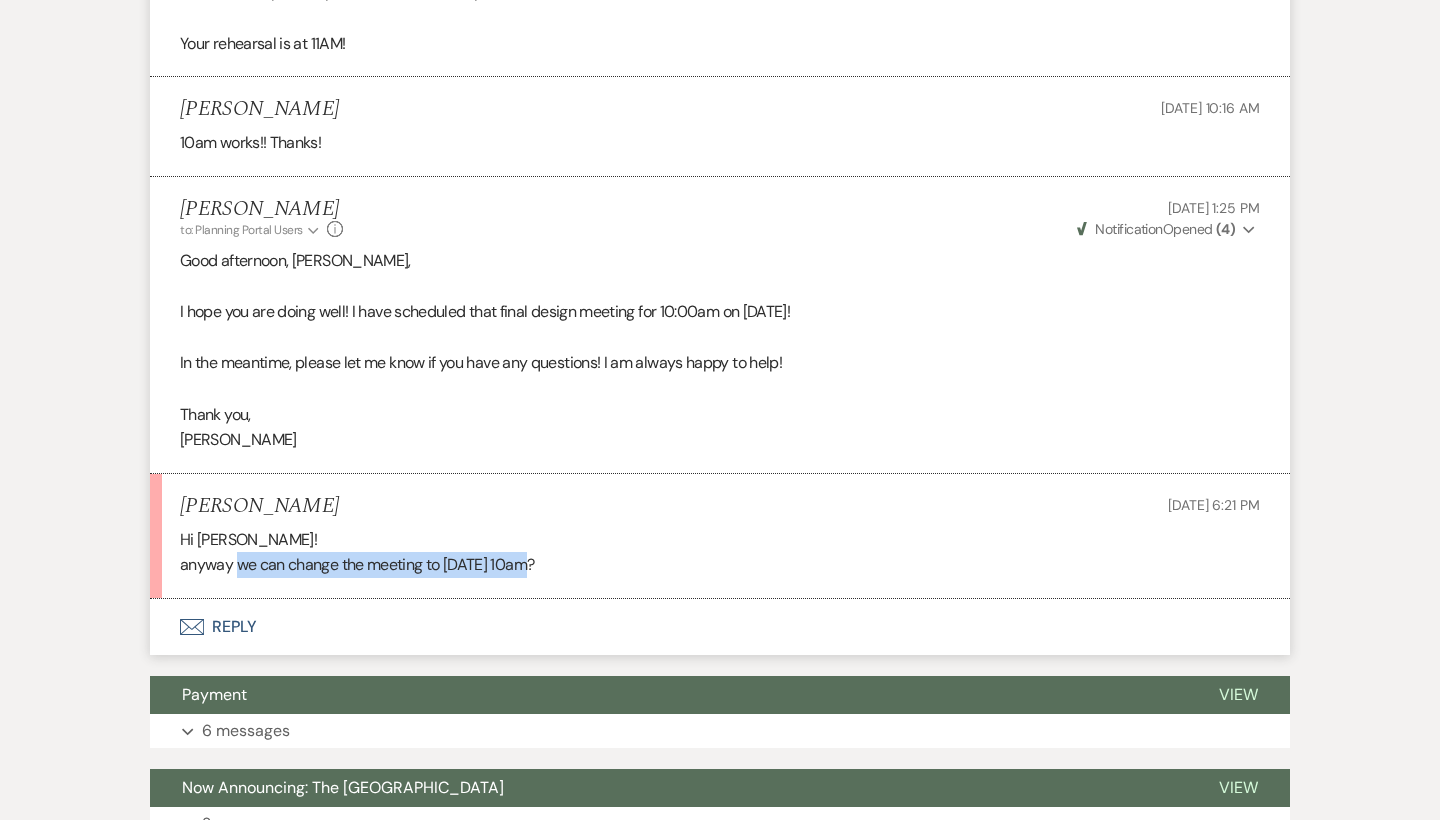 drag, startPoint x: 239, startPoint y: 531, endPoint x: 541, endPoint y: 538, distance: 302.08112 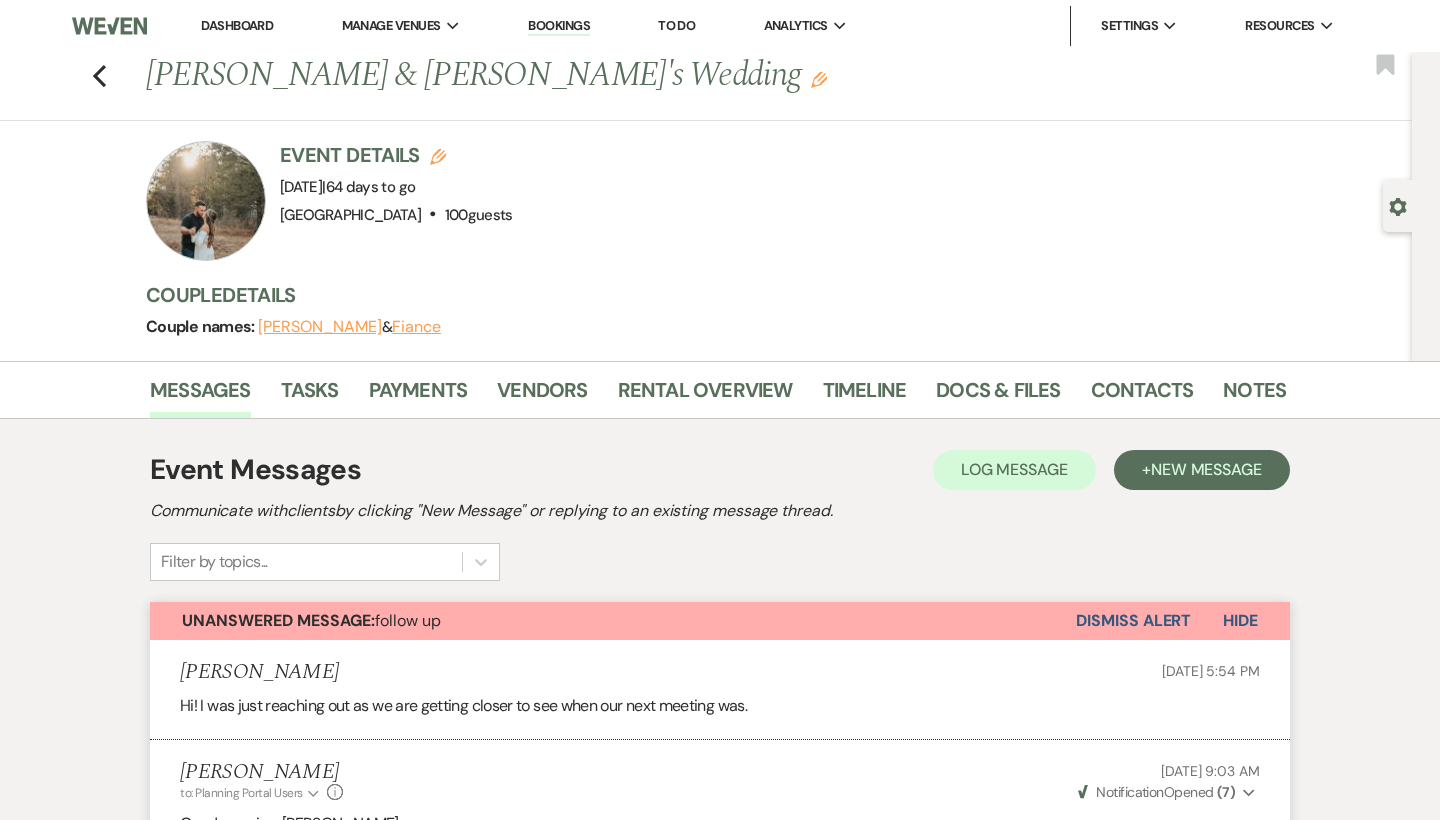 scroll, scrollTop: 0, scrollLeft: 0, axis: both 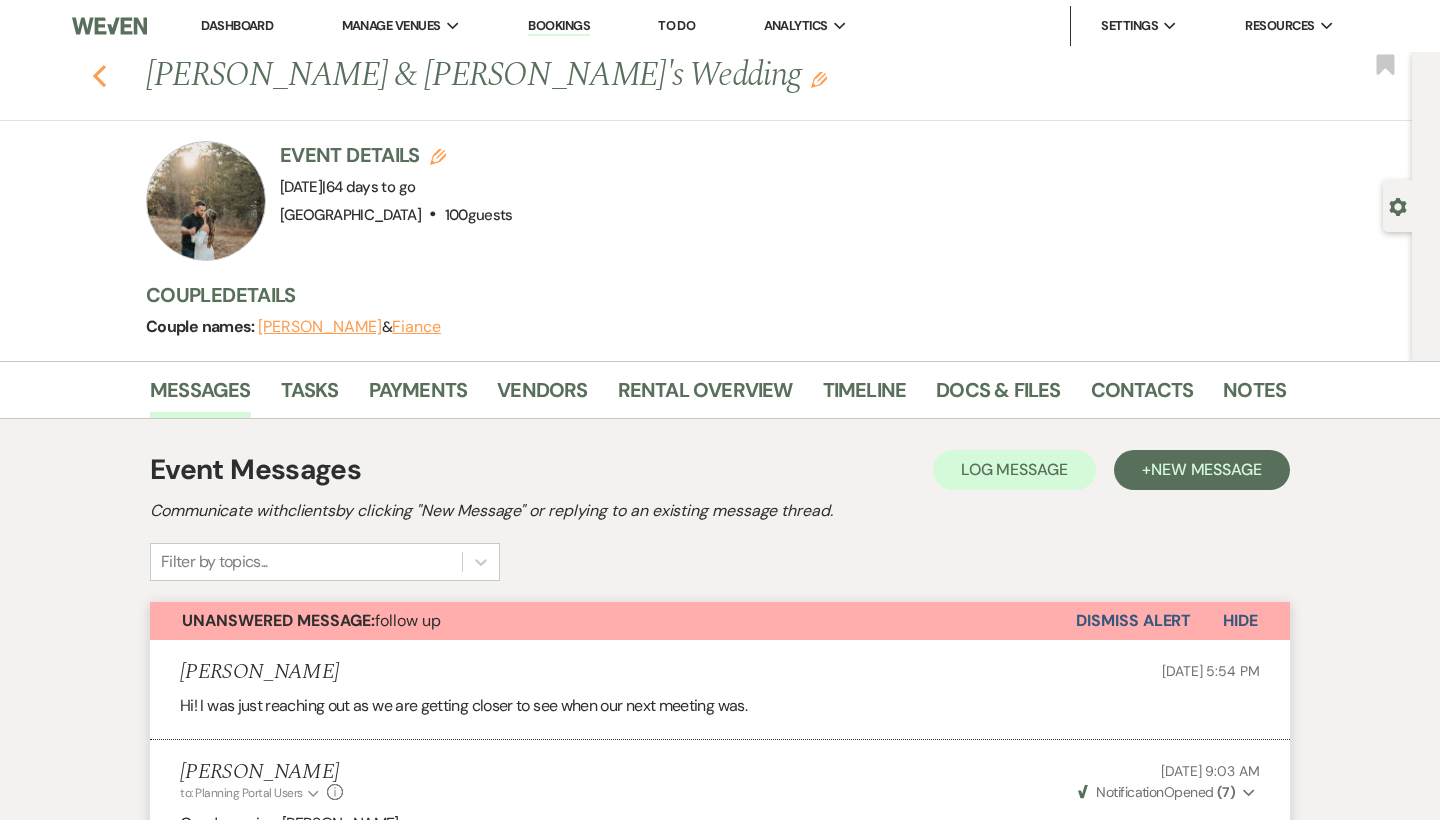 click on "Previous" 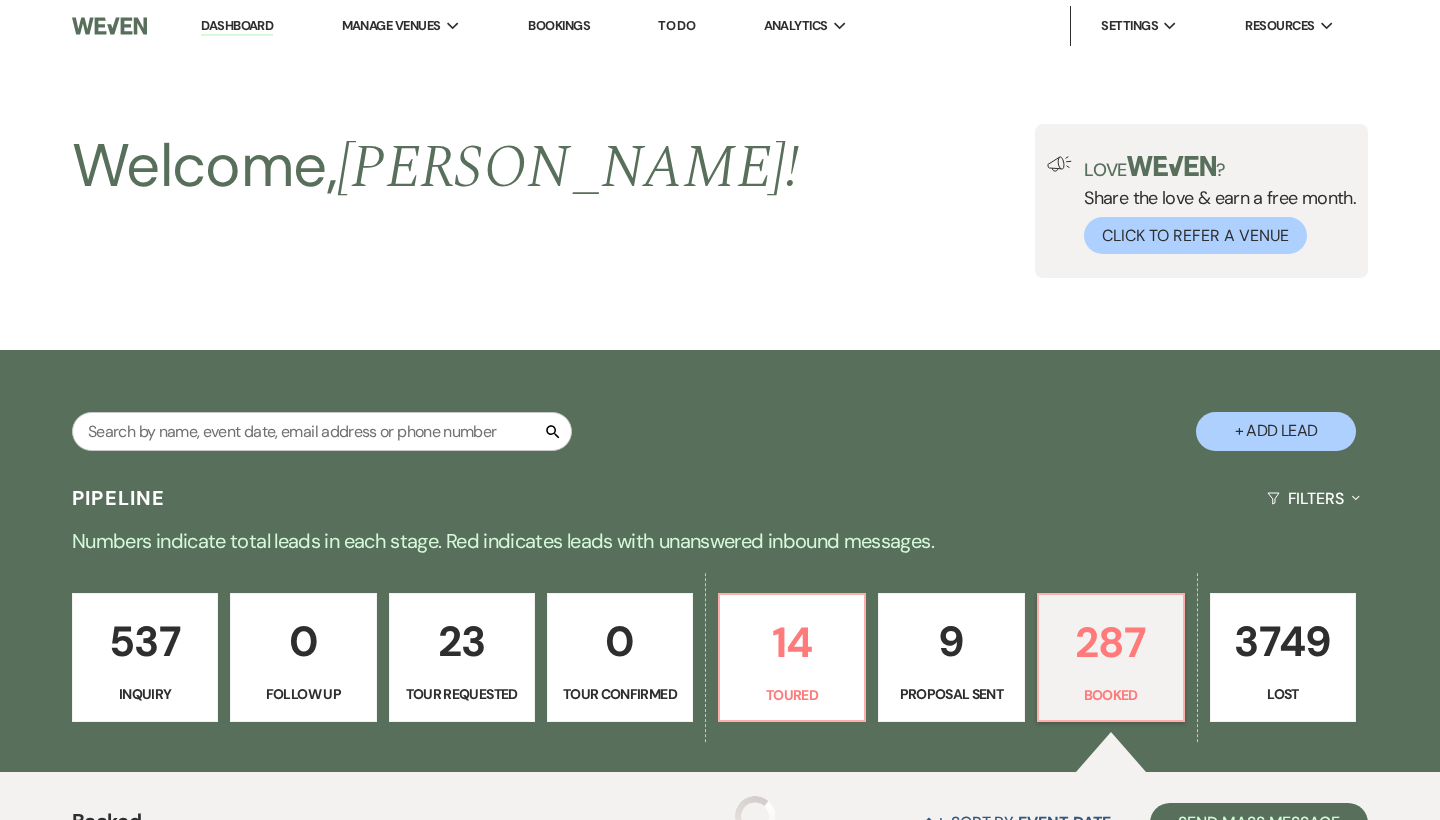 scroll, scrollTop: 665, scrollLeft: 0, axis: vertical 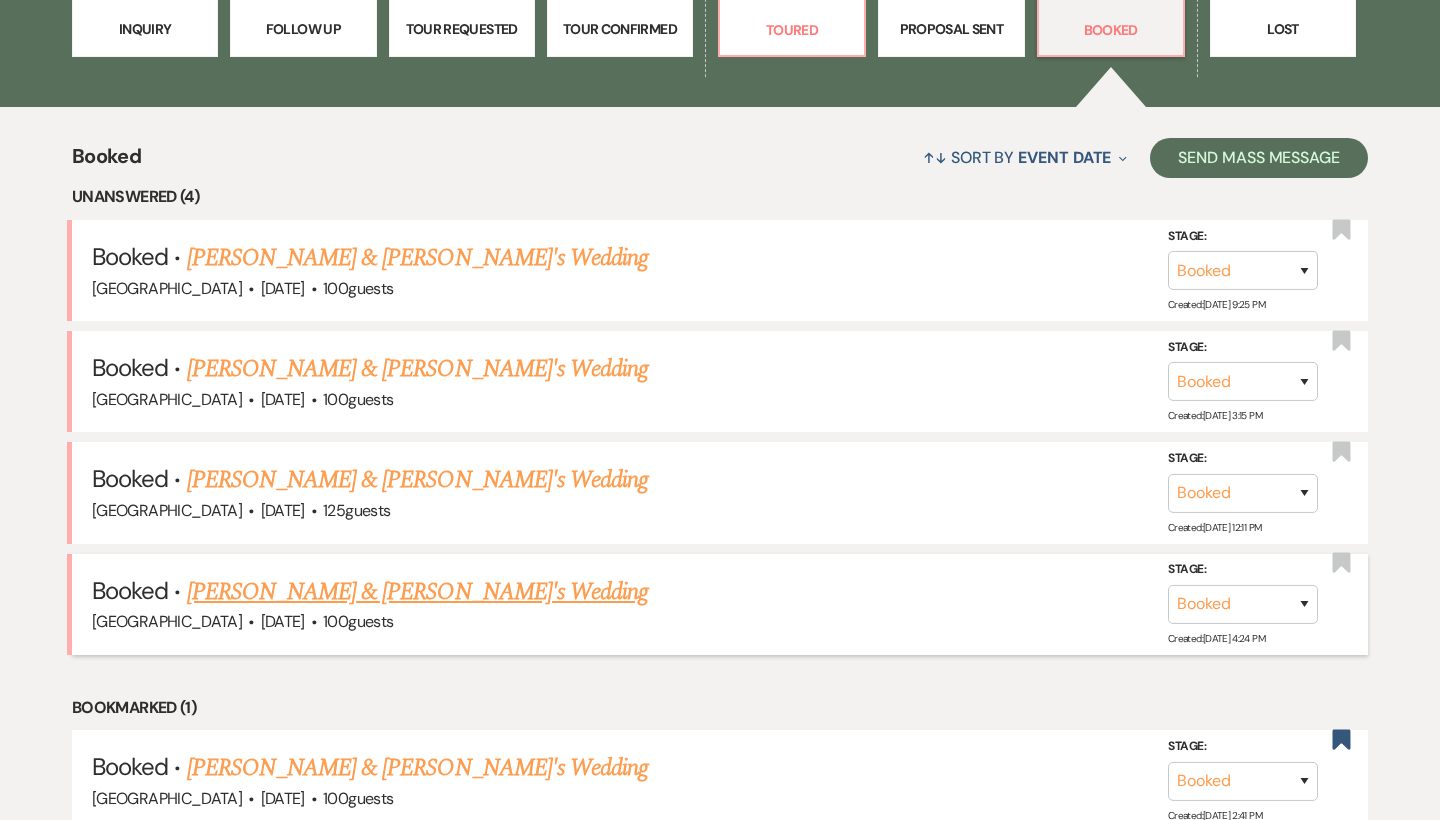 click on "[PERSON_NAME] & [PERSON_NAME]'s Wedding" at bounding box center [418, 592] 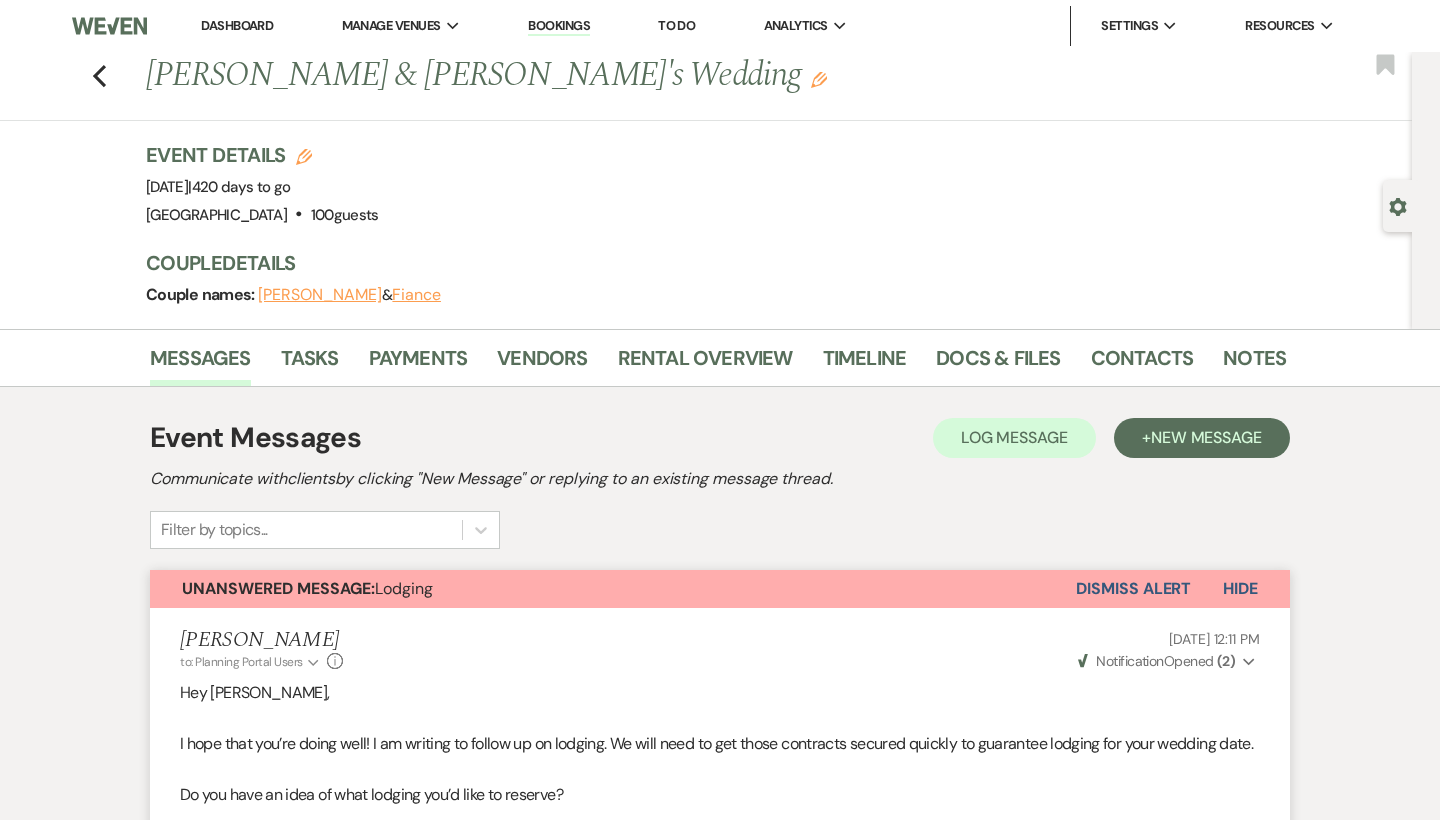 scroll, scrollTop: 0, scrollLeft: 0, axis: both 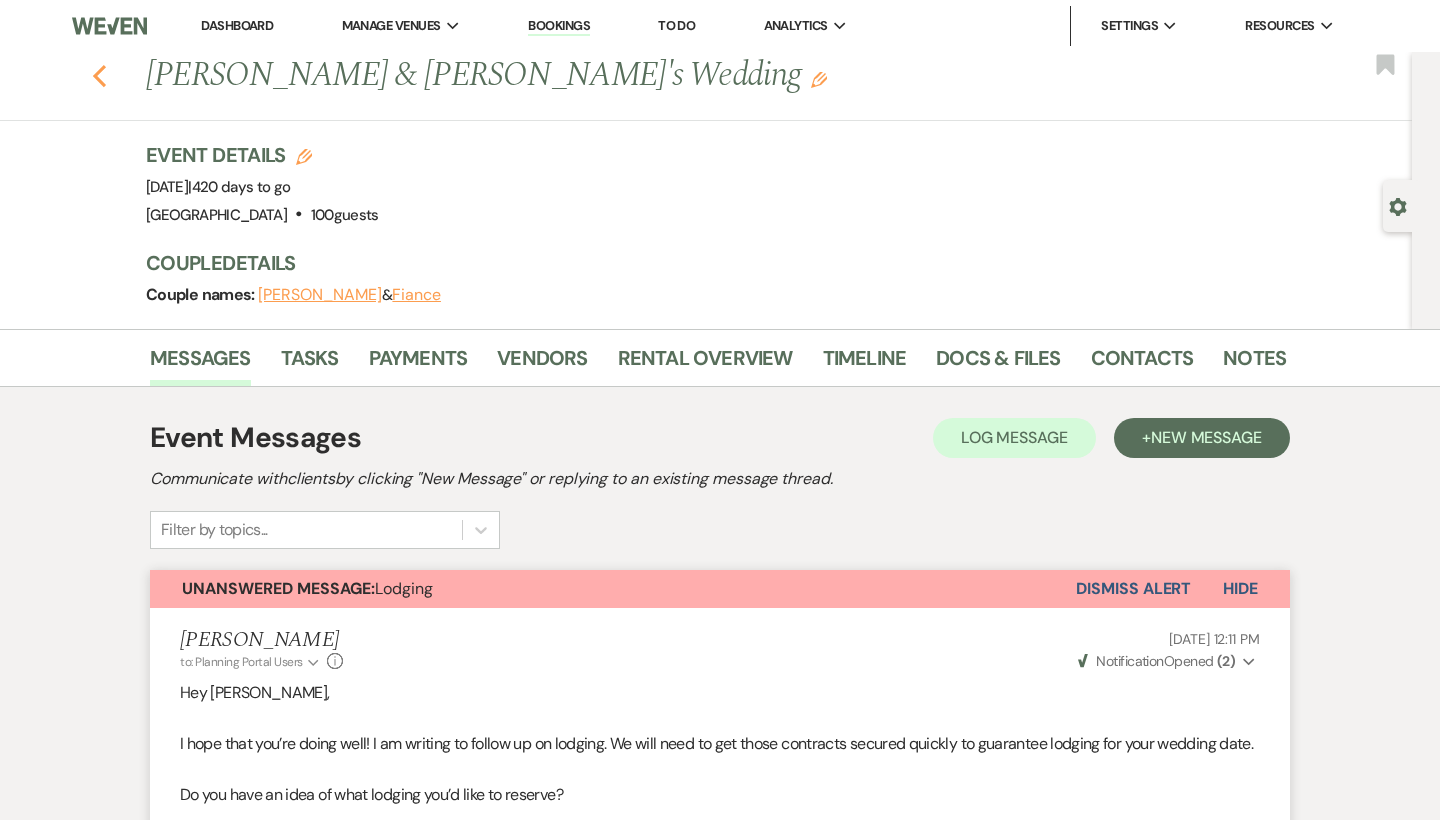 click on "Previous" 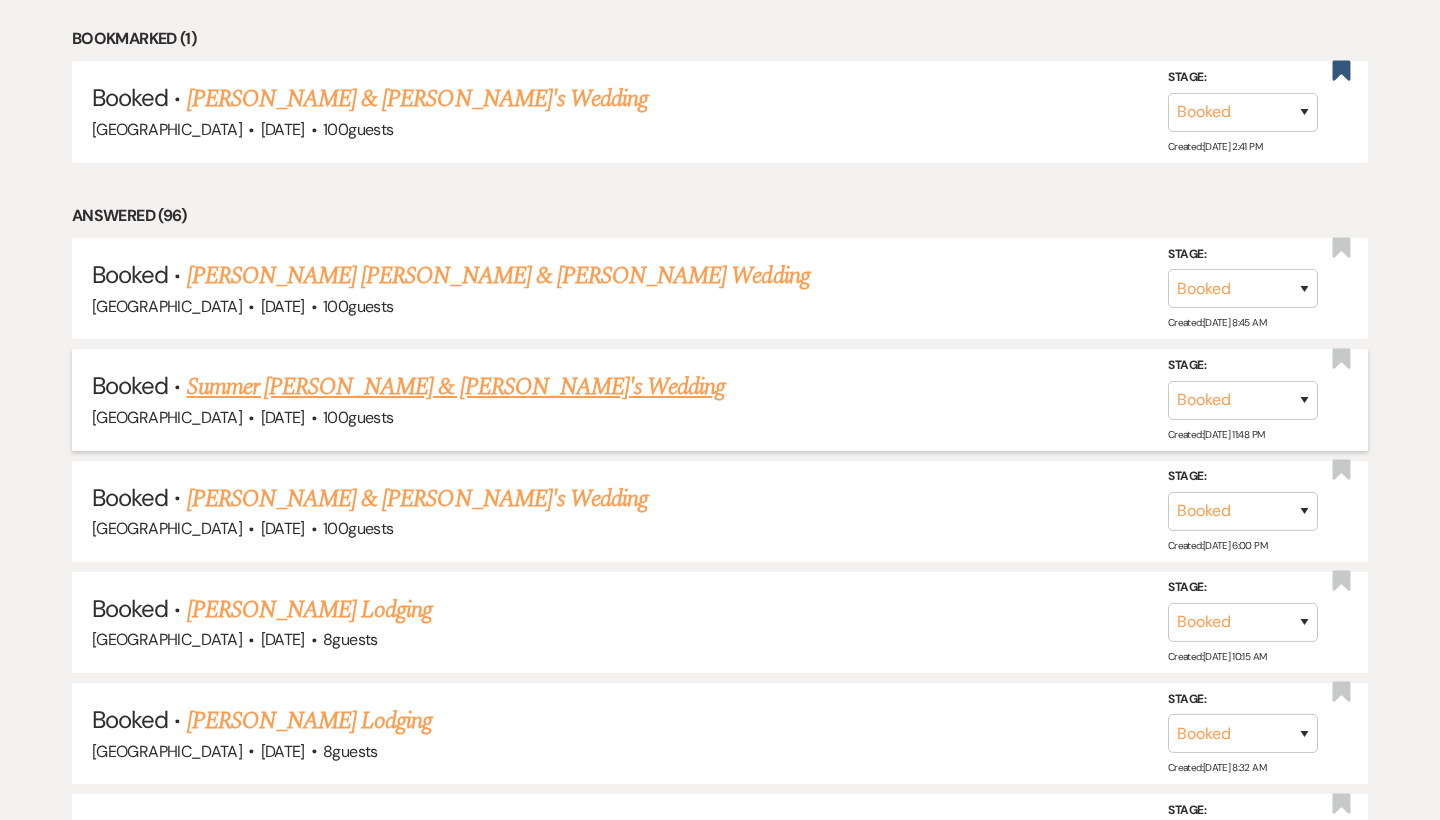 scroll, scrollTop: 1335, scrollLeft: 0, axis: vertical 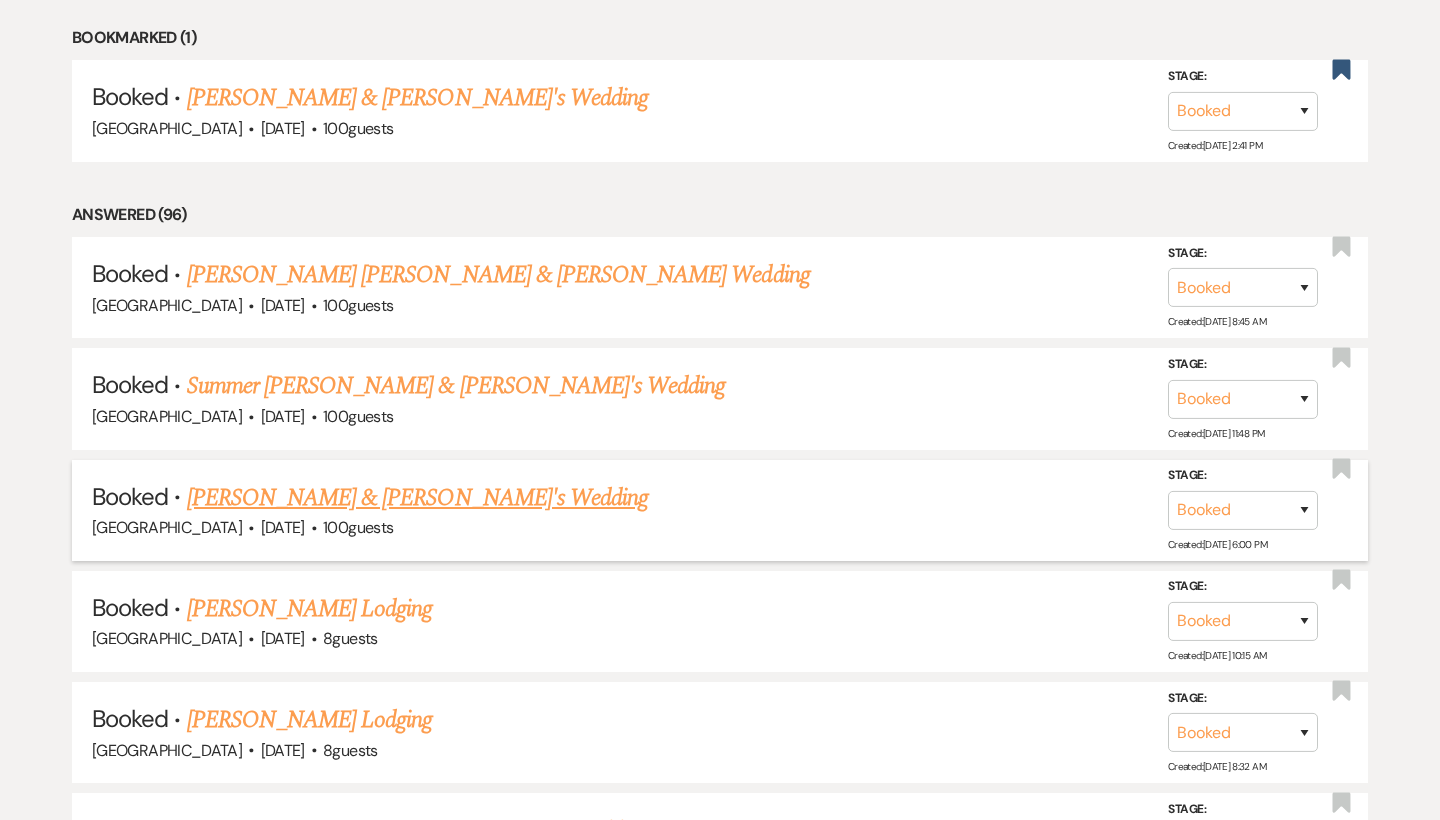 click on "[PERSON_NAME] & [PERSON_NAME]'s Wedding" at bounding box center [418, 498] 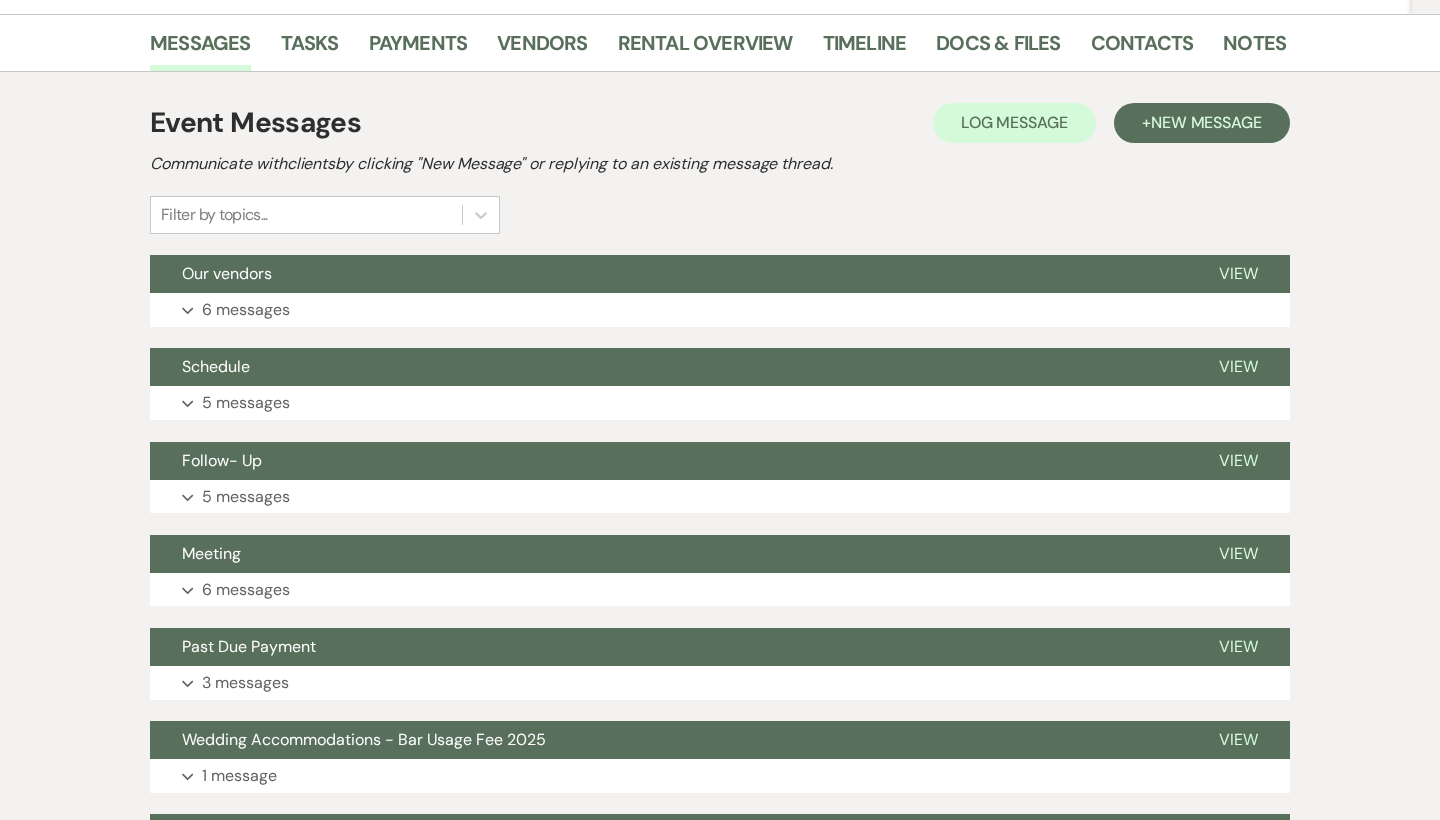 scroll, scrollTop: 335, scrollLeft: 0, axis: vertical 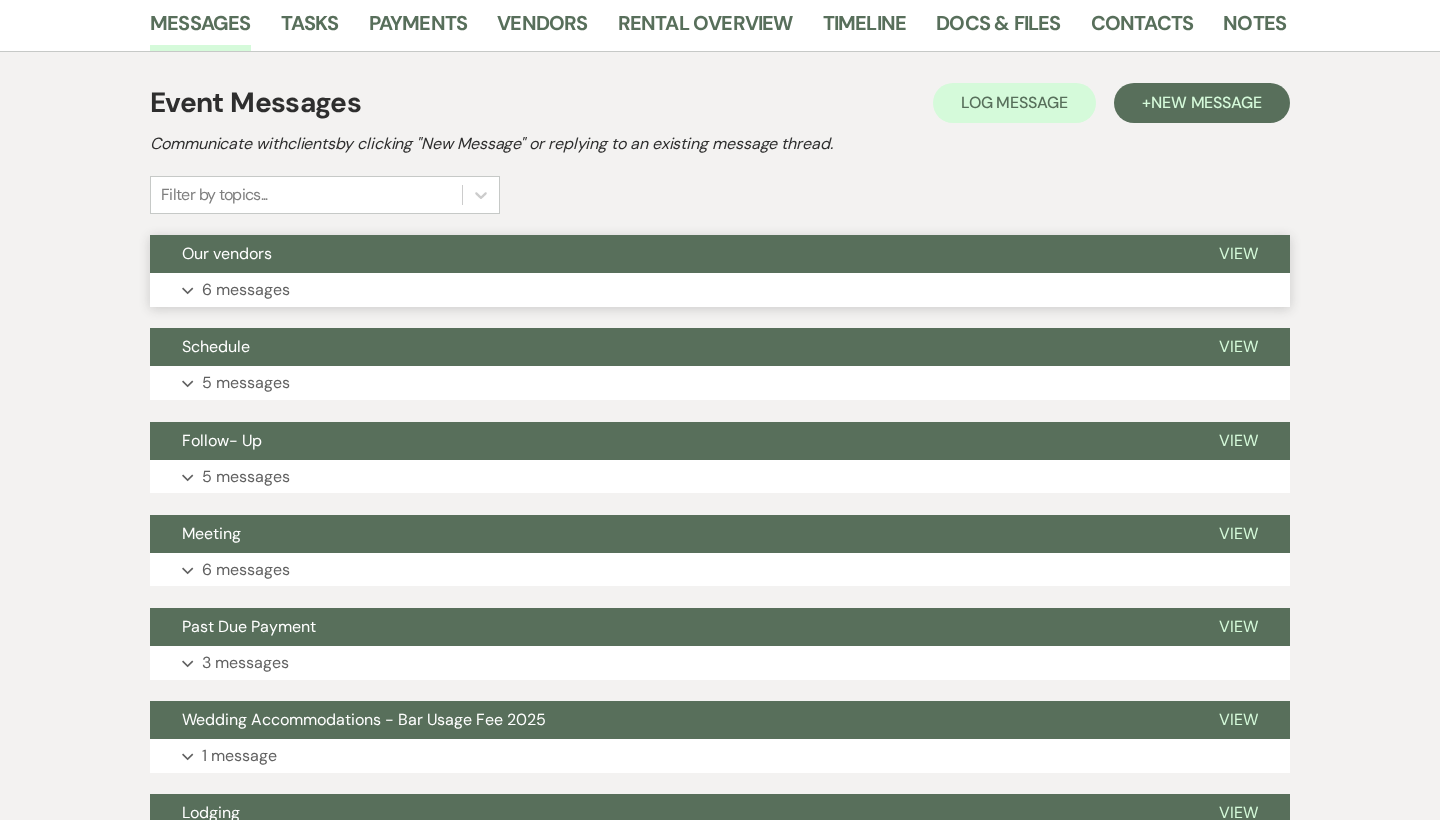 click on "Our vendors" at bounding box center (668, 254) 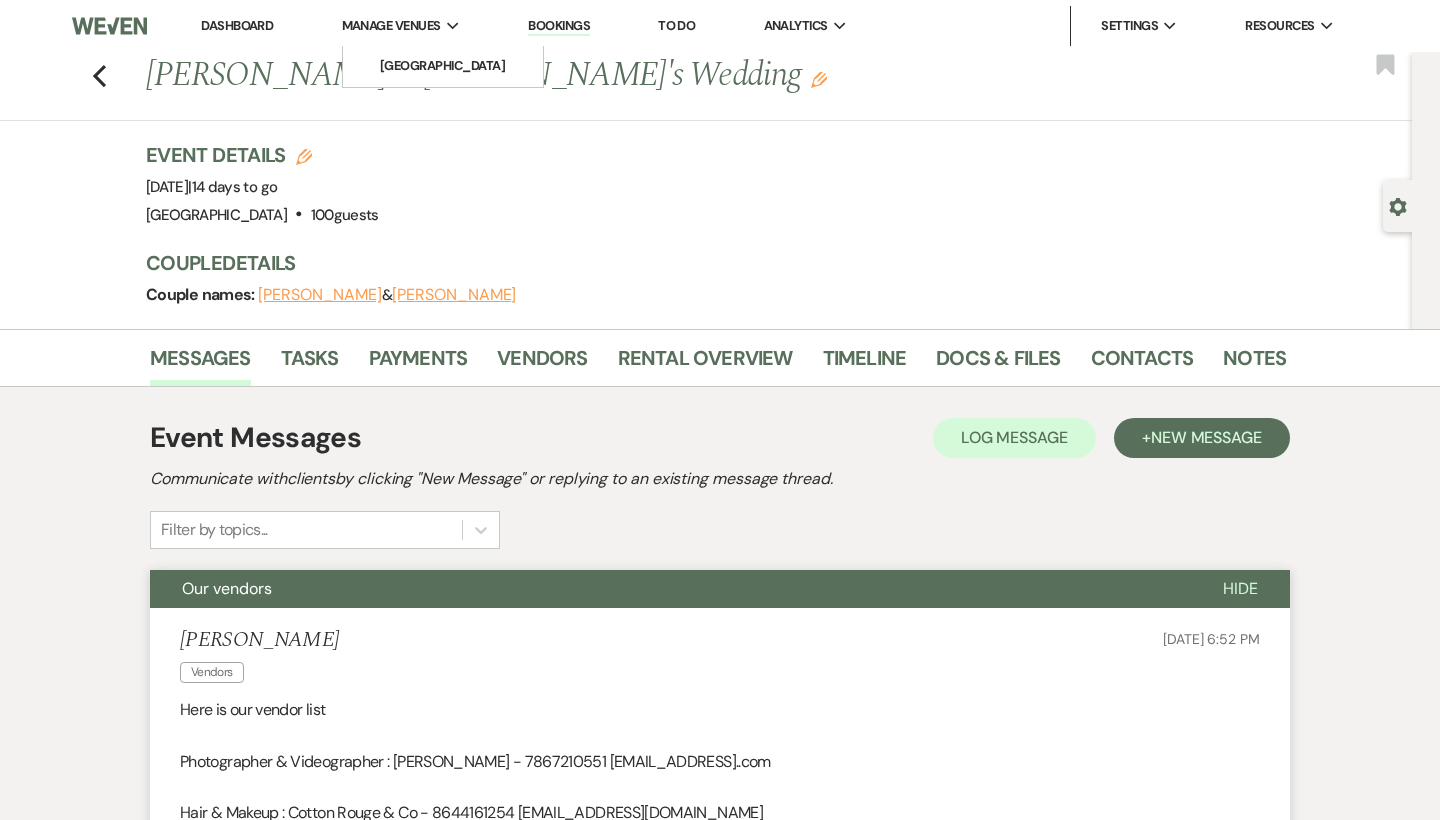 scroll, scrollTop: 0, scrollLeft: 0, axis: both 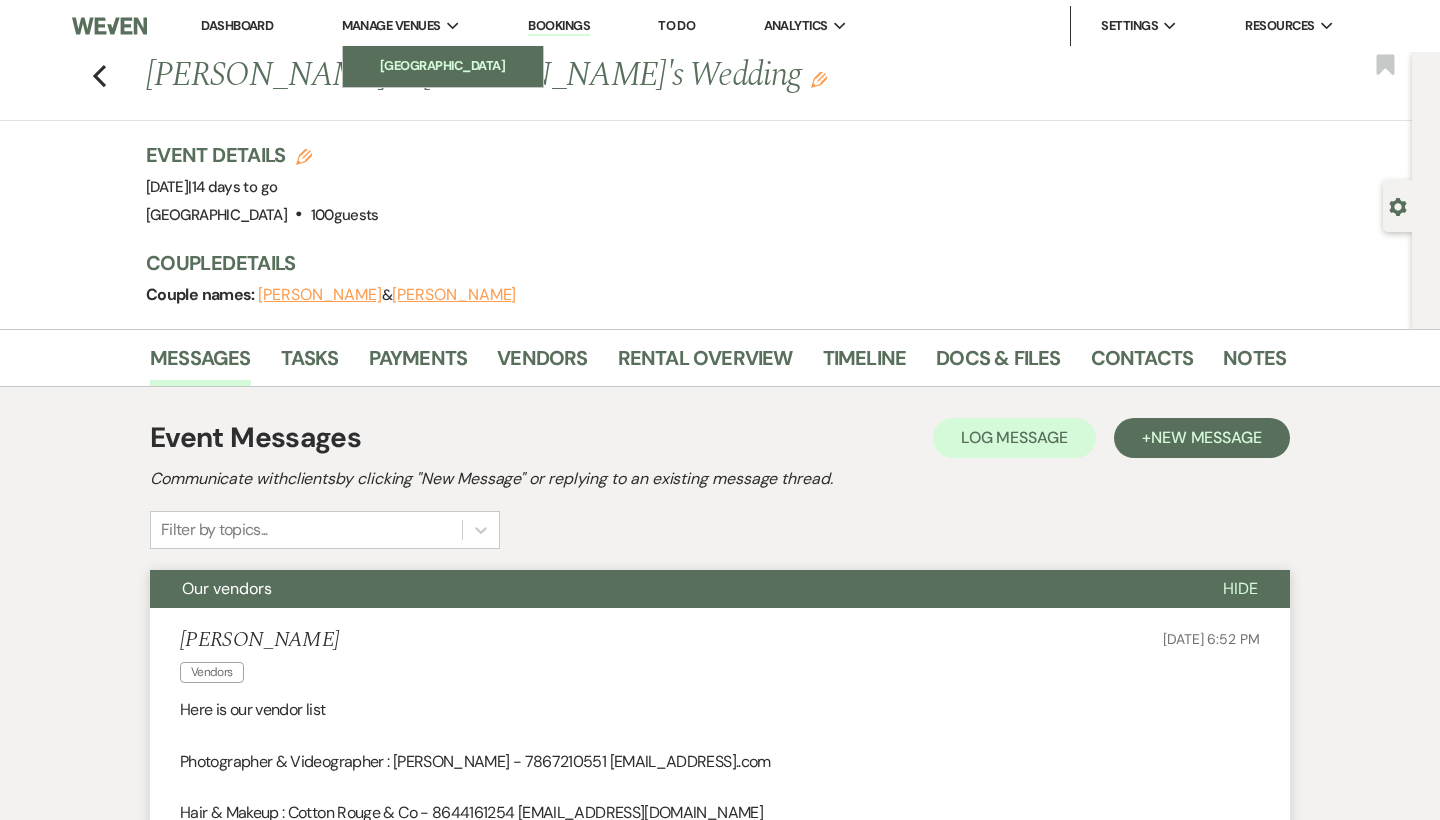 click on "[GEOGRAPHIC_DATA]" at bounding box center [443, 66] 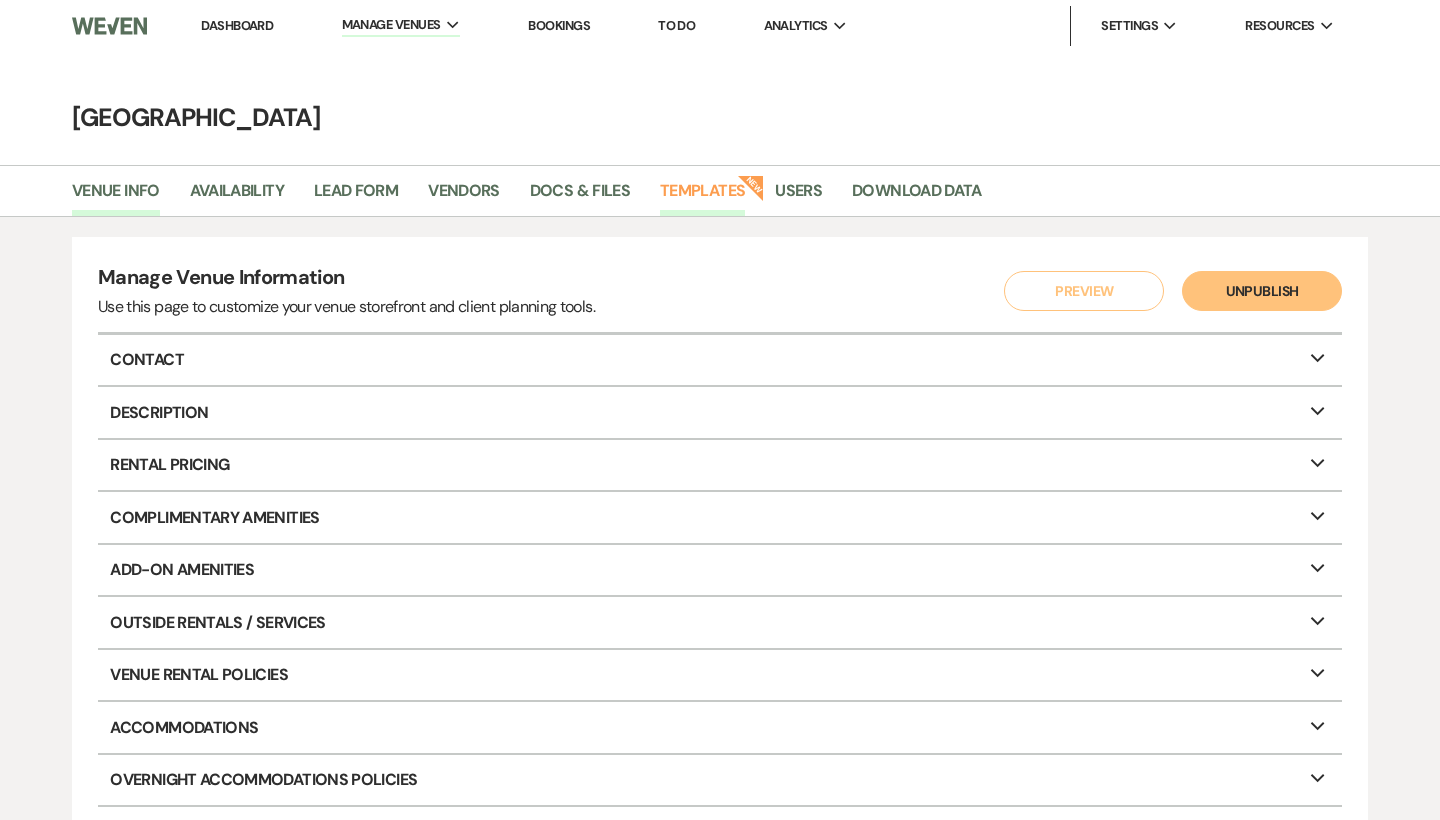 click on "Templates" at bounding box center [702, 197] 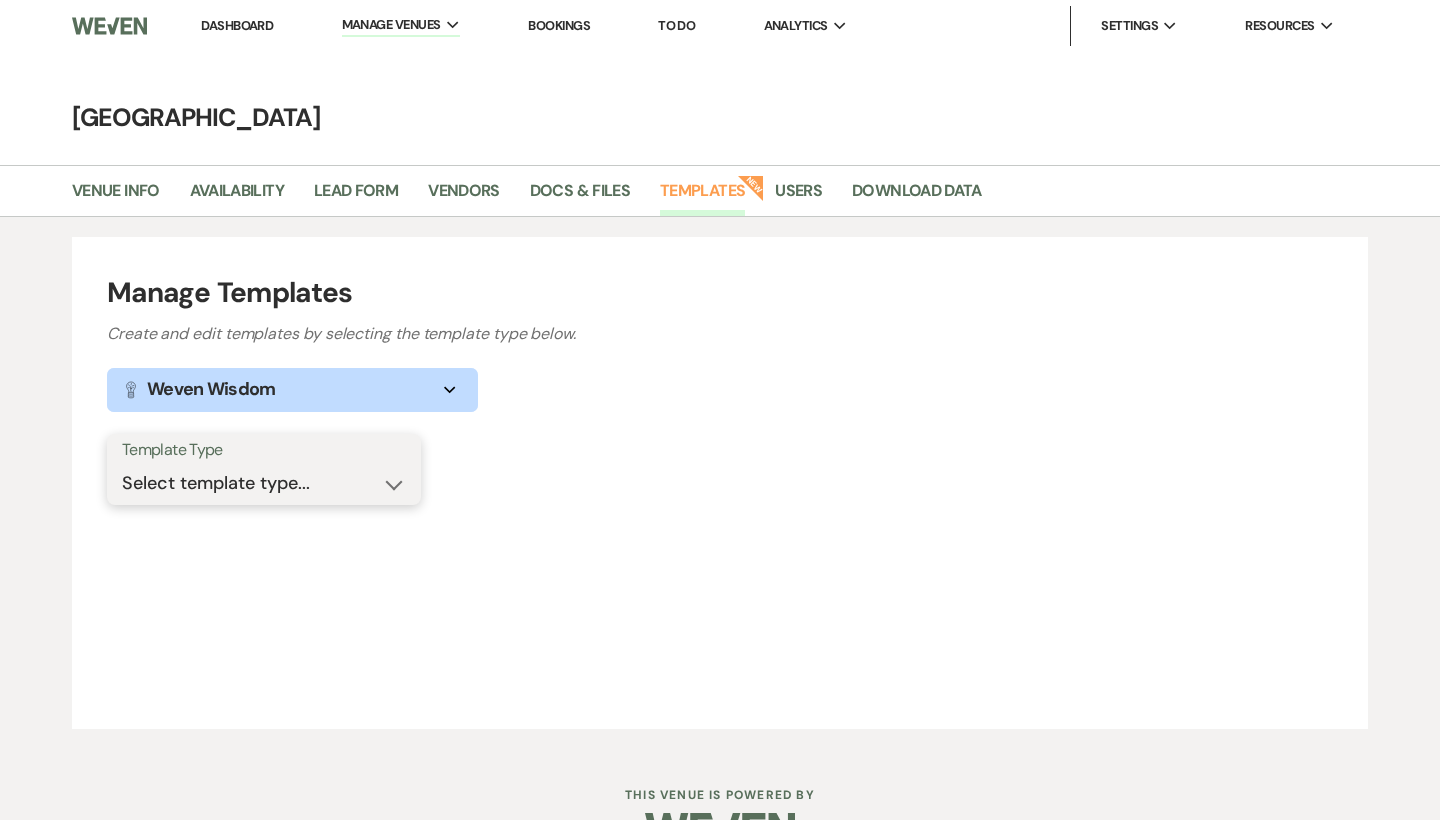 select on "Message Templates" 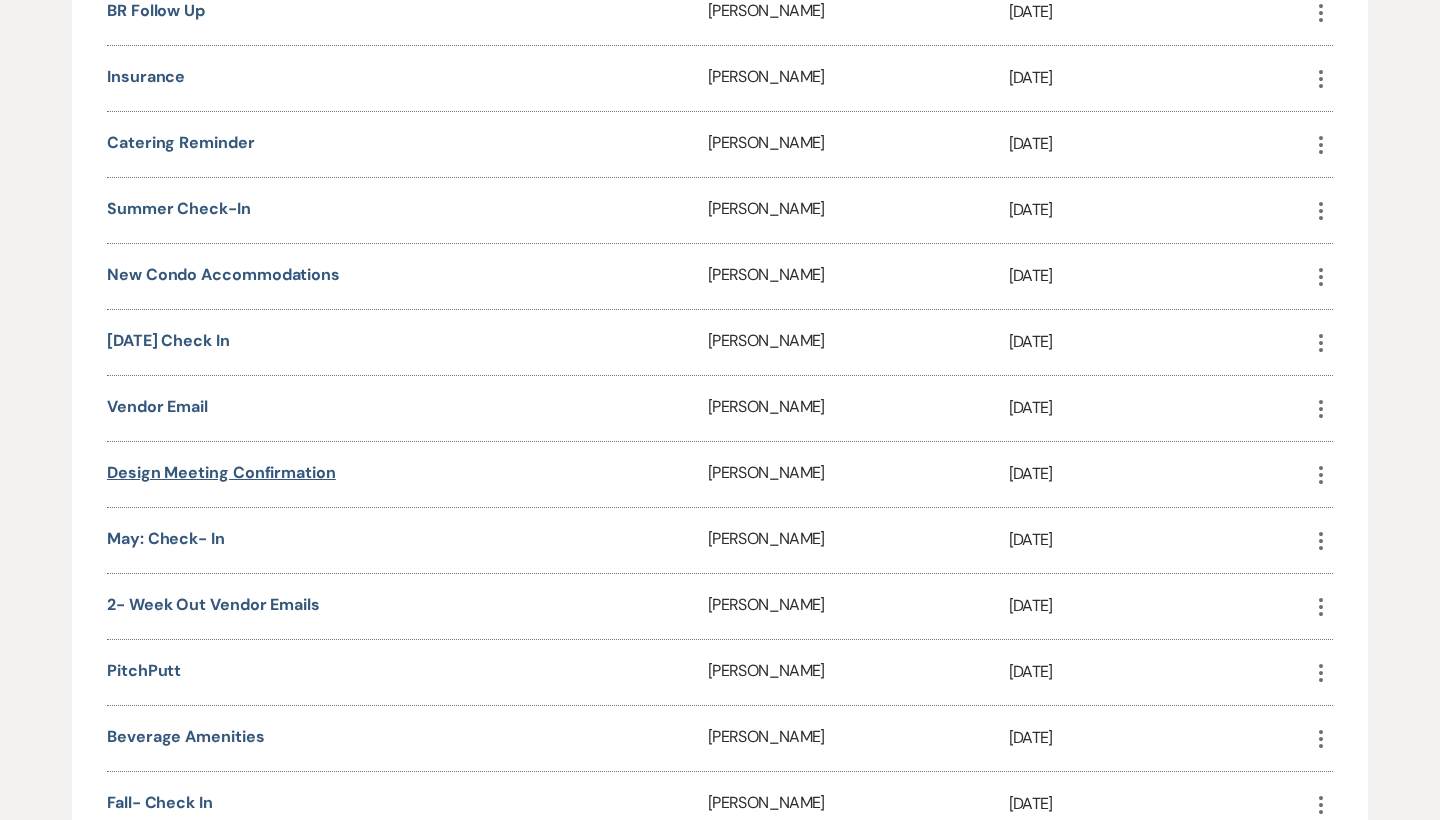 scroll, scrollTop: 1406, scrollLeft: 0, axis: vertical 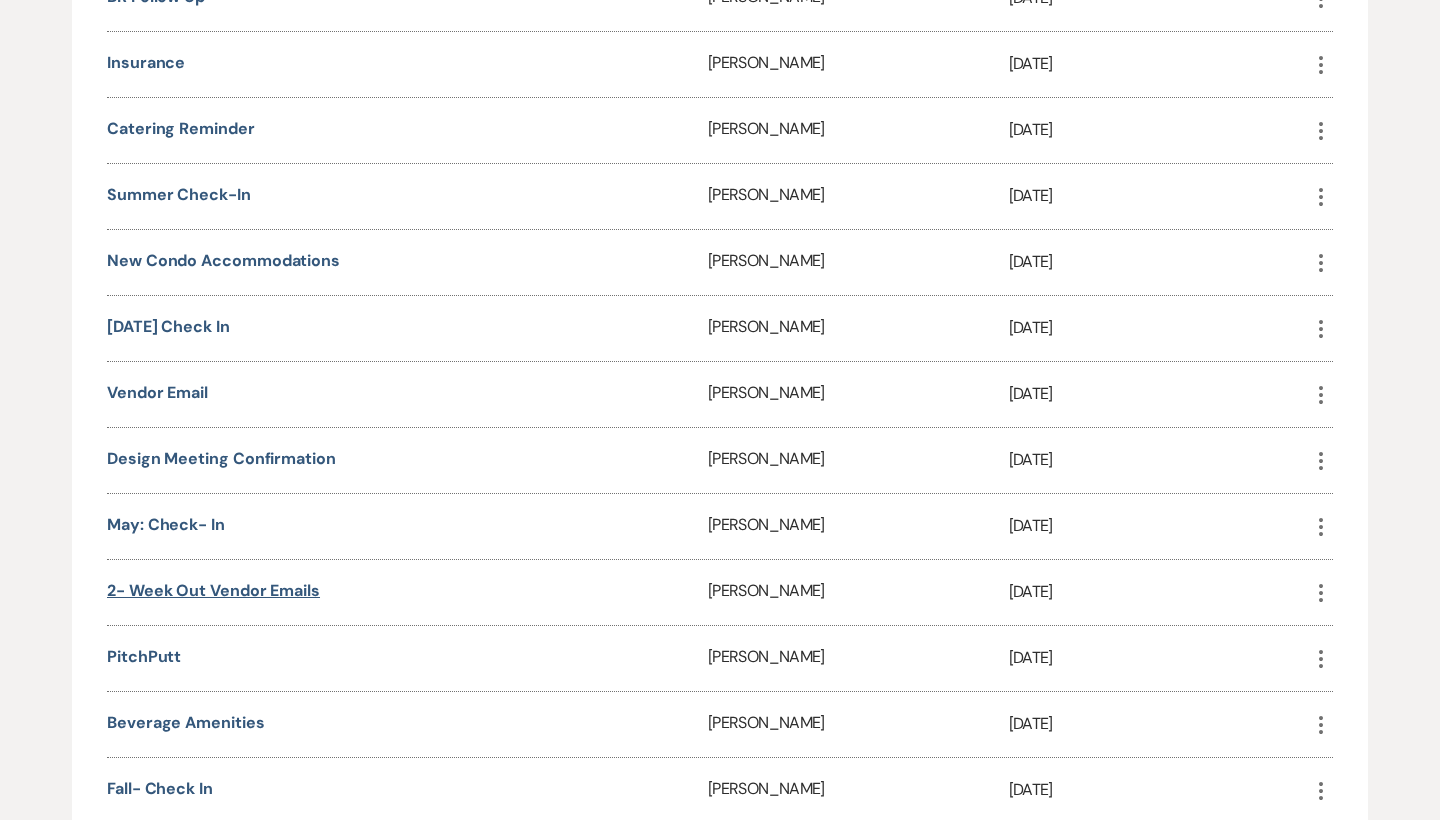 click on "2- Week out Vendor Emails" at bounding box center (213, 590) 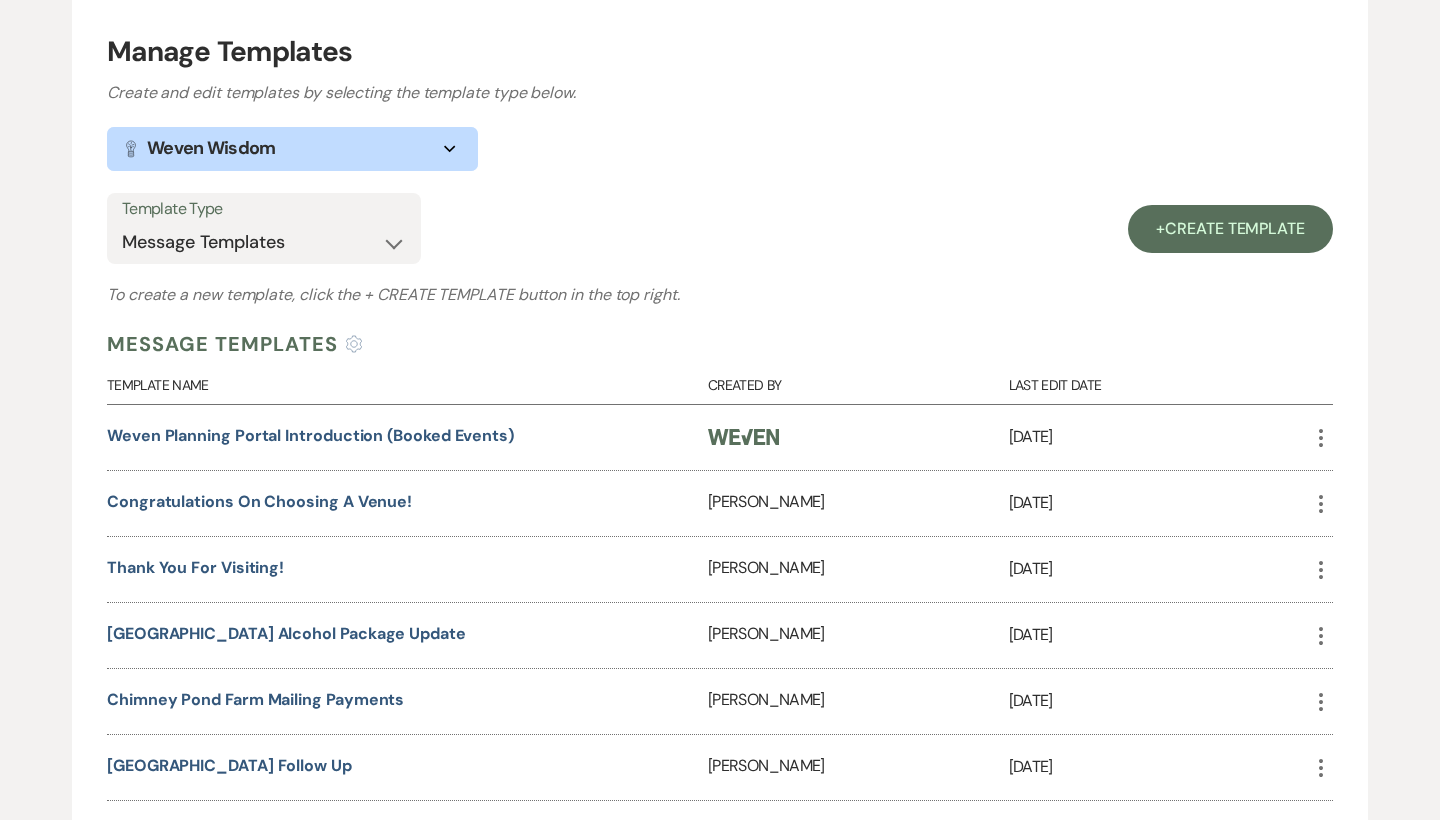 scroll, scrollTop: 0, scrollLeft: 0, axis: both 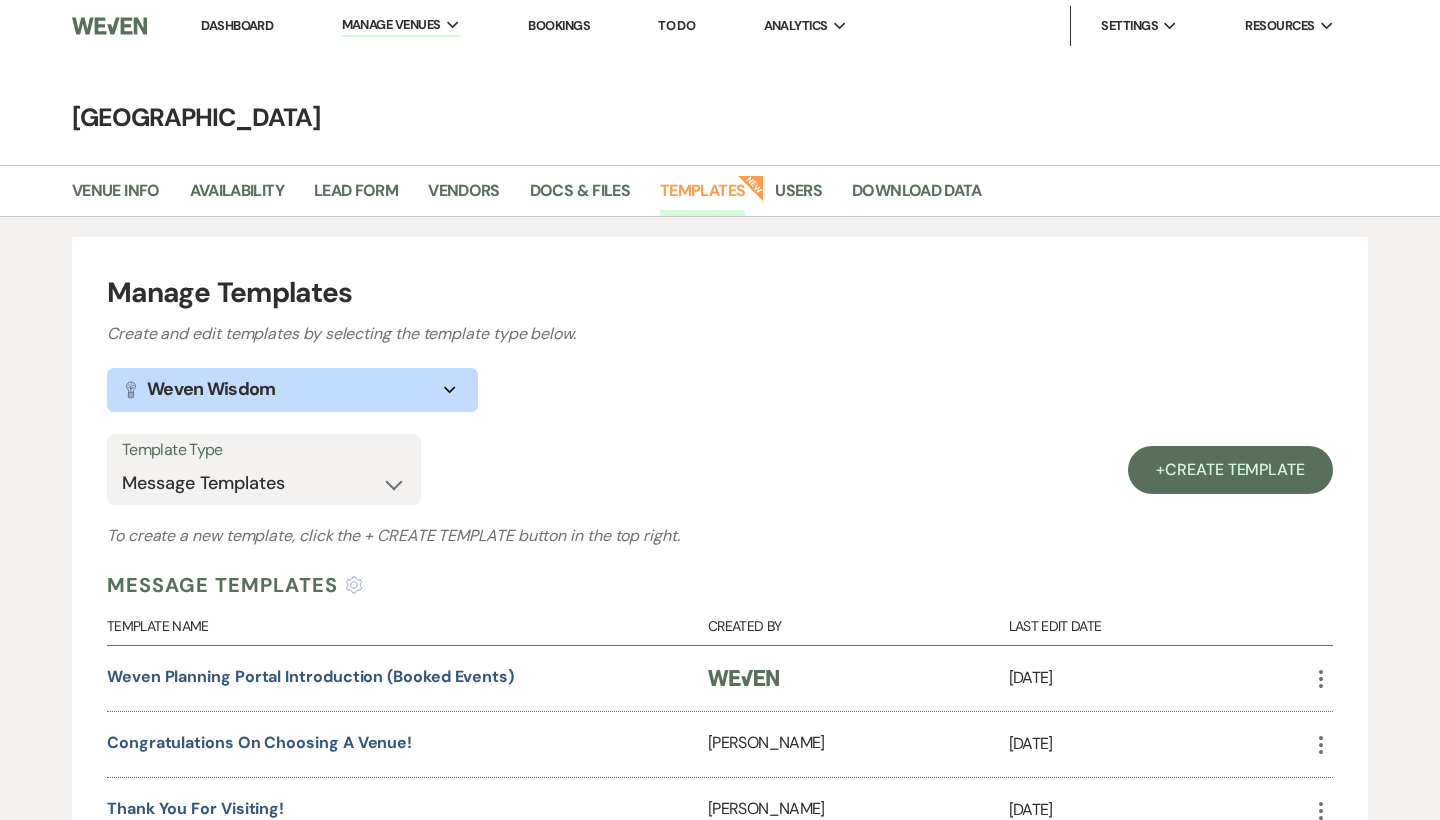 click on "Dashboard" at bounding box center (237, 25) 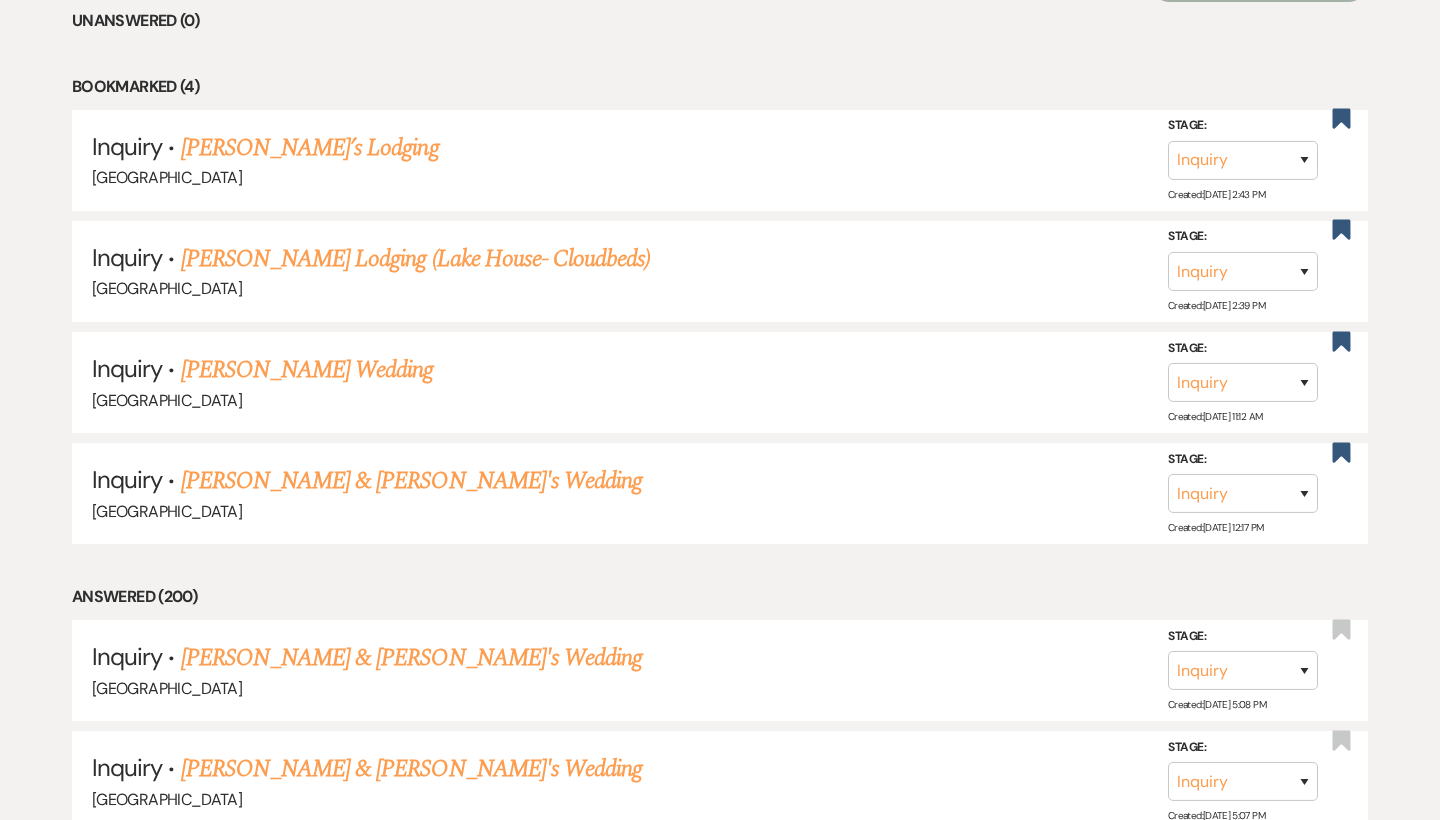 scroll, scrollTop: 481, scrollLeft: 0, axis: vertical 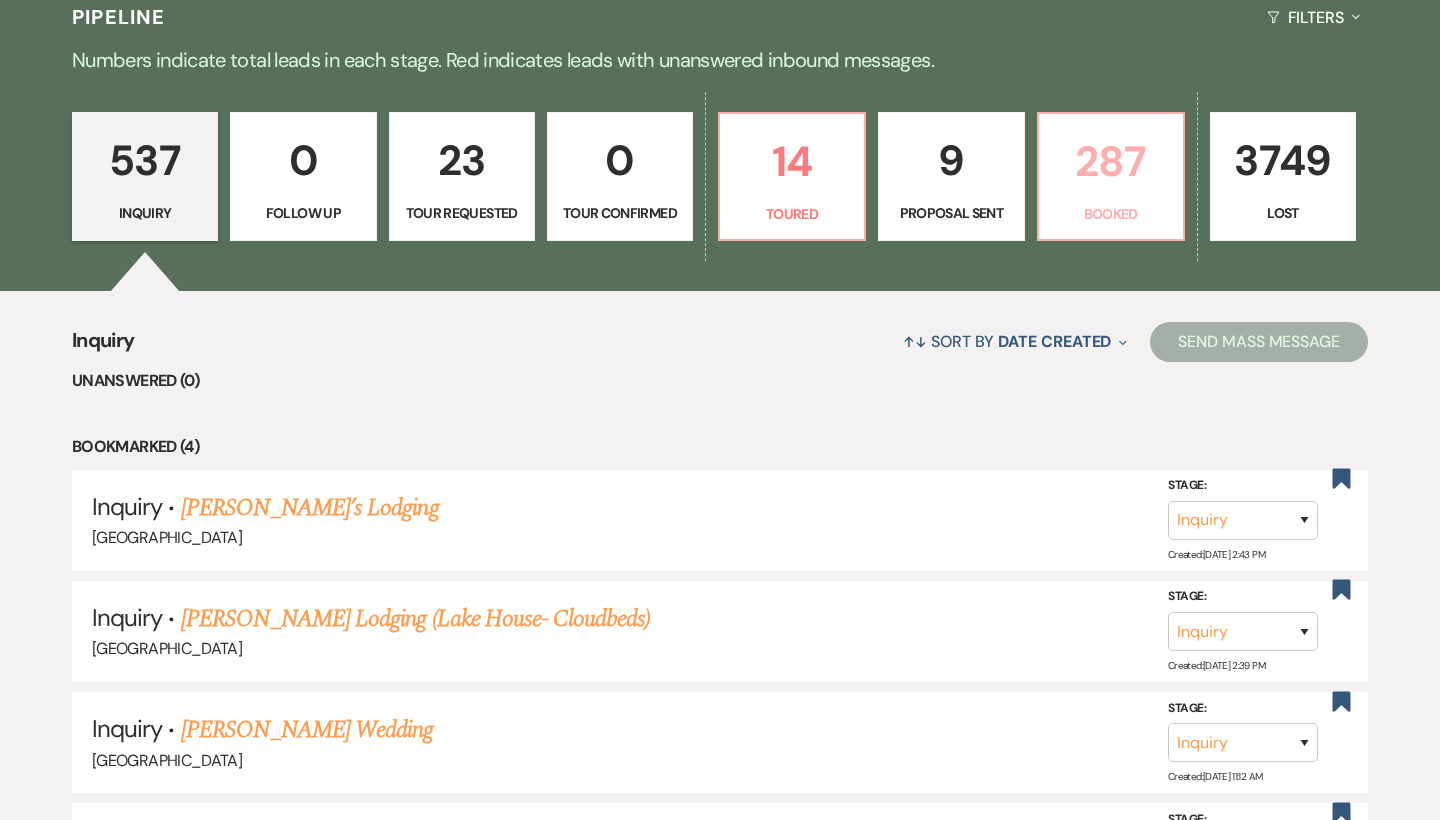 click on "Booked" at bounding box center [1111, 214] 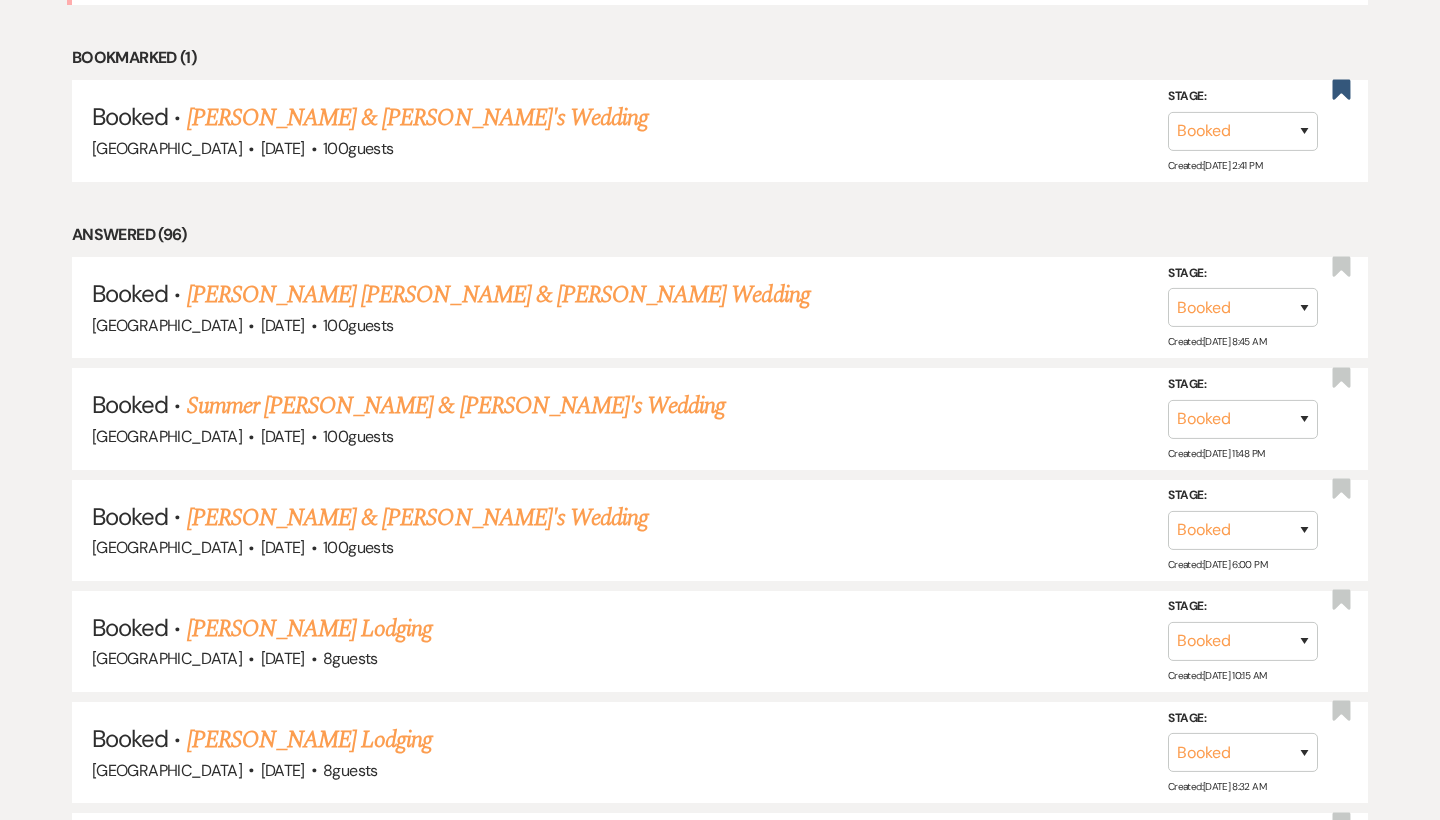 scroll, scrollTop: 1328, scrollLeft: 0, axis: vertical 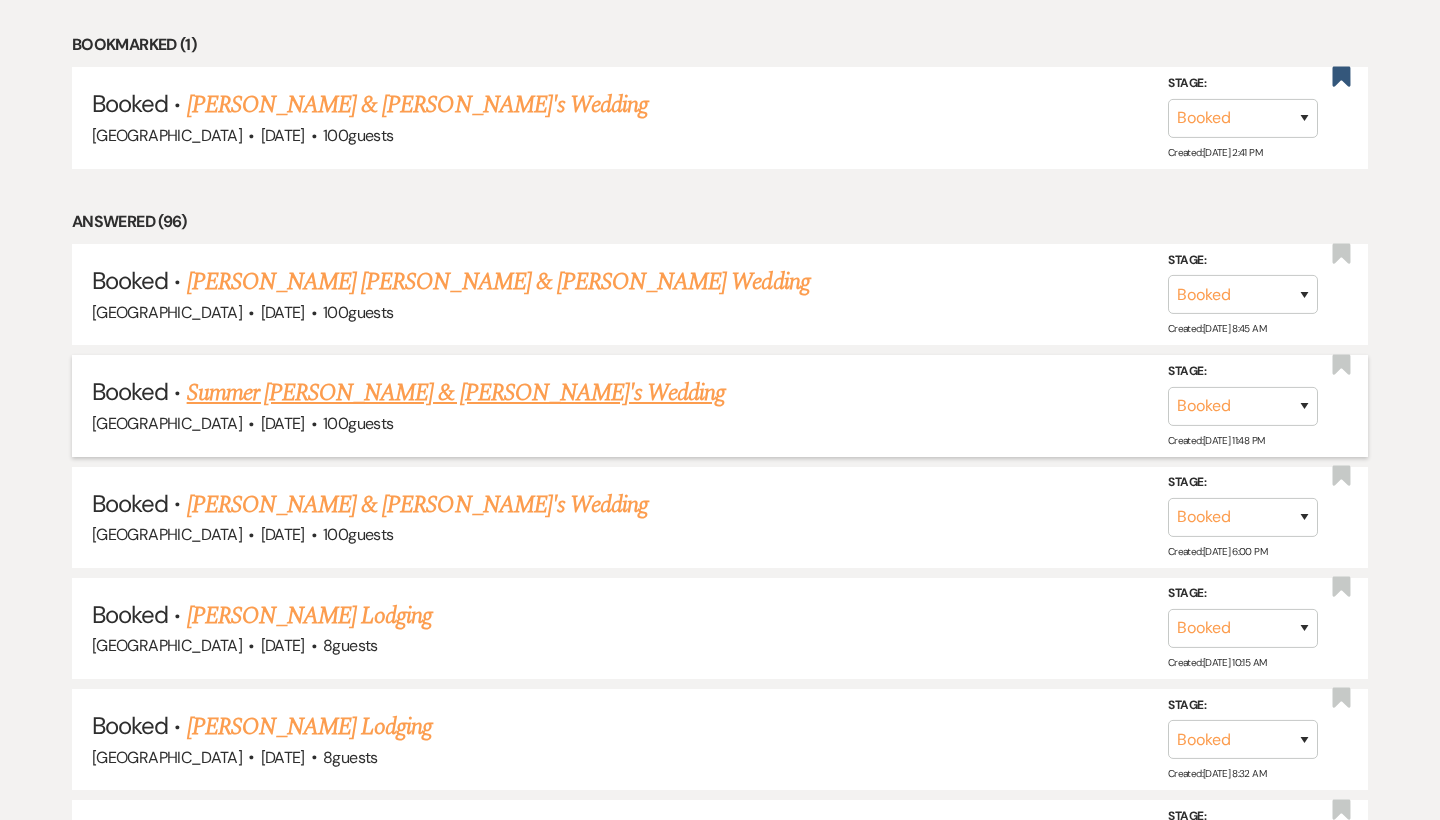 click on "Summer [PERSON_NAME] & [PERSON_NAME]'s Wedding" at bounding box center [456, 393] 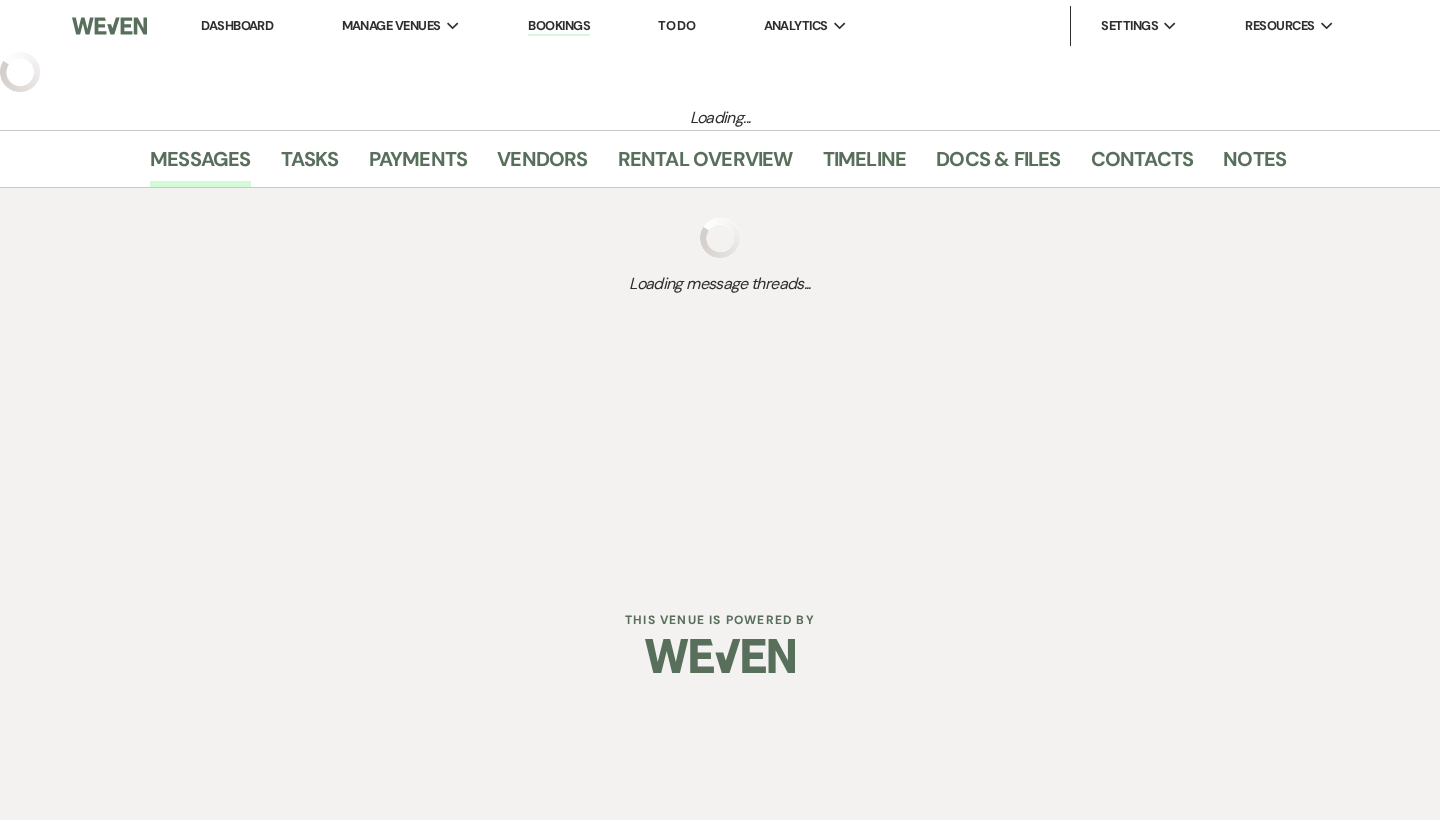 scroll, scrollTop: 0, scrollLeft: 0, axis: both 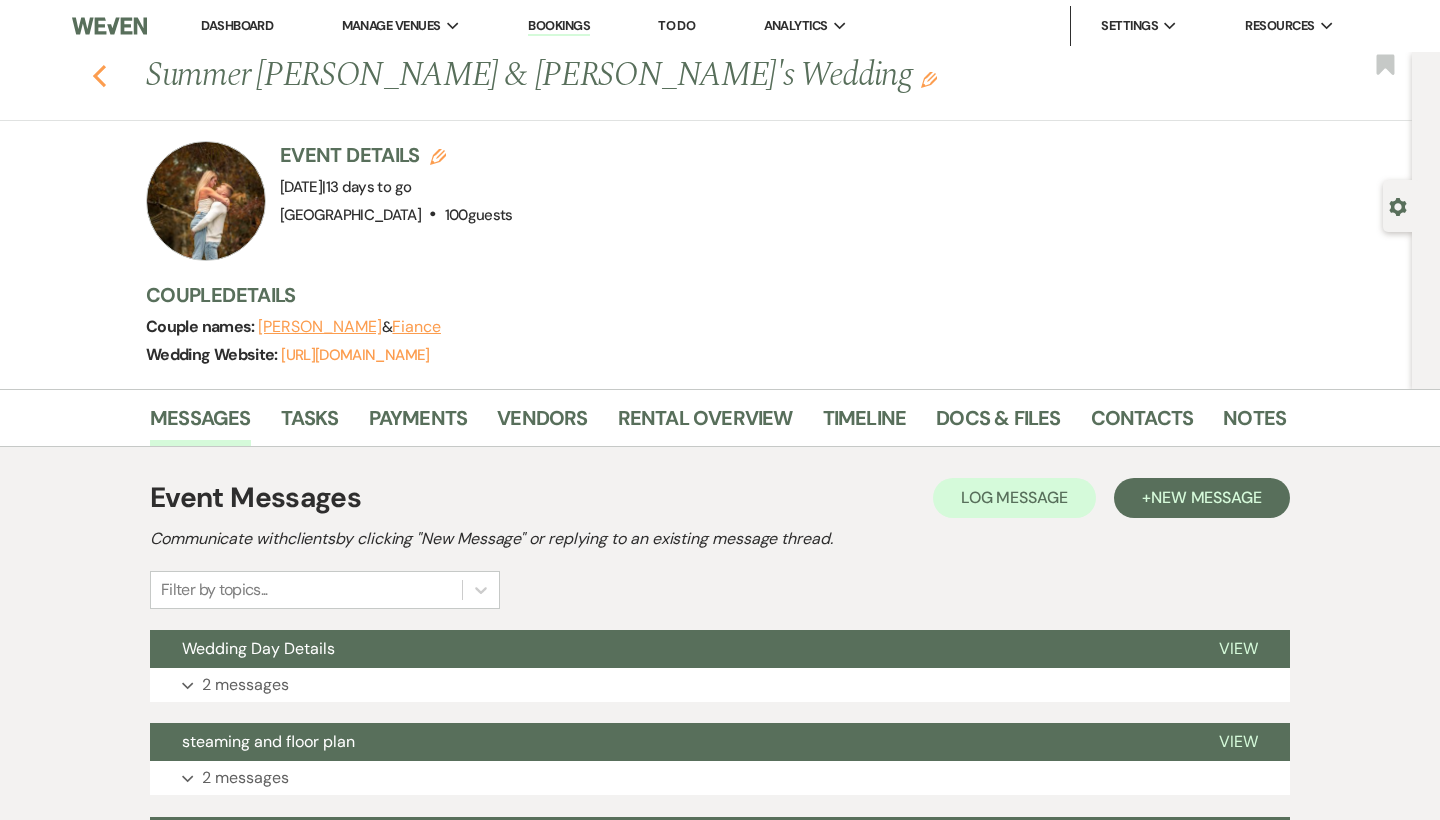 click on "Previous" 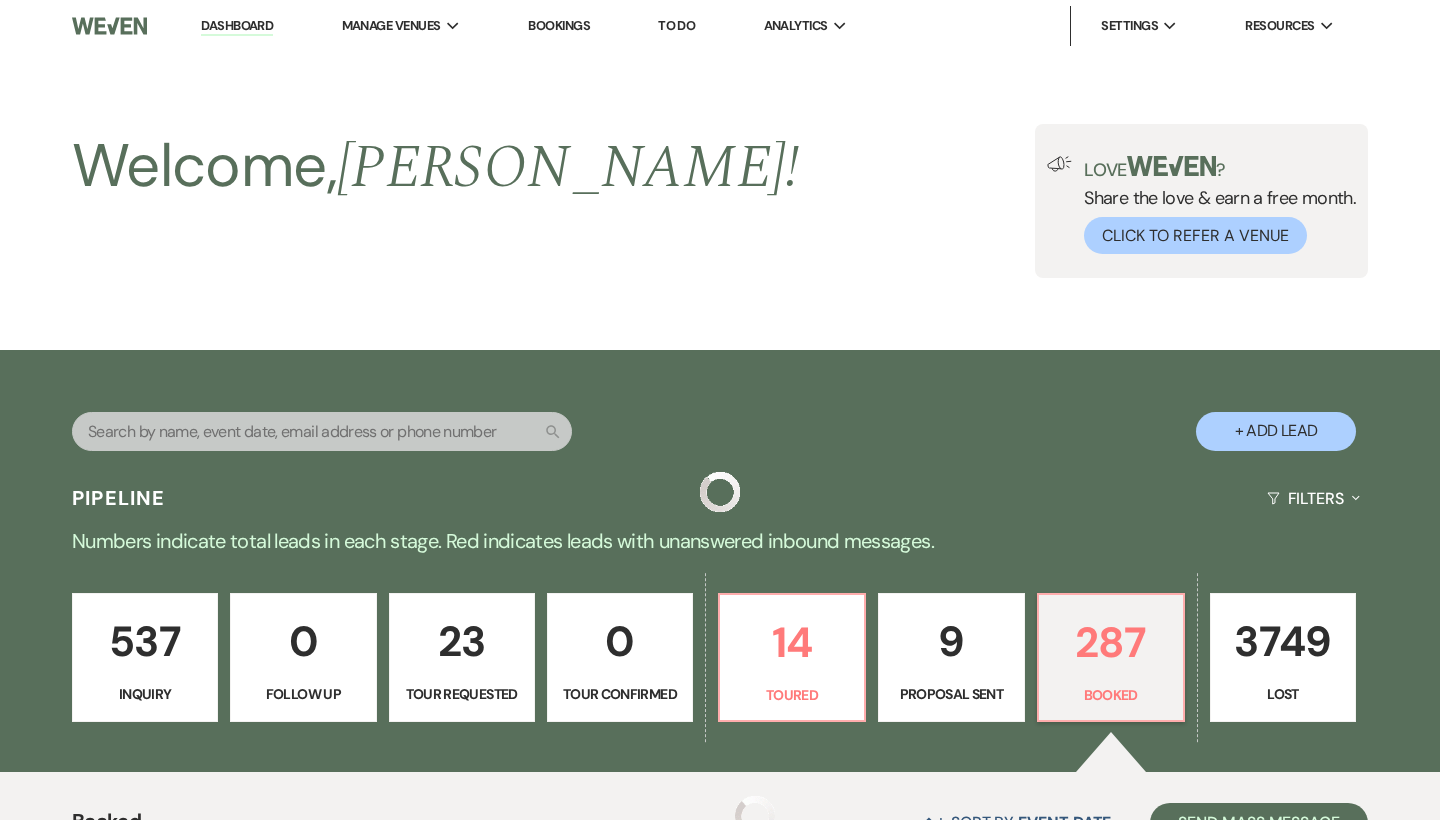 scroll, scrollTop: 1328, scrollLeft: 0, axis: vertical 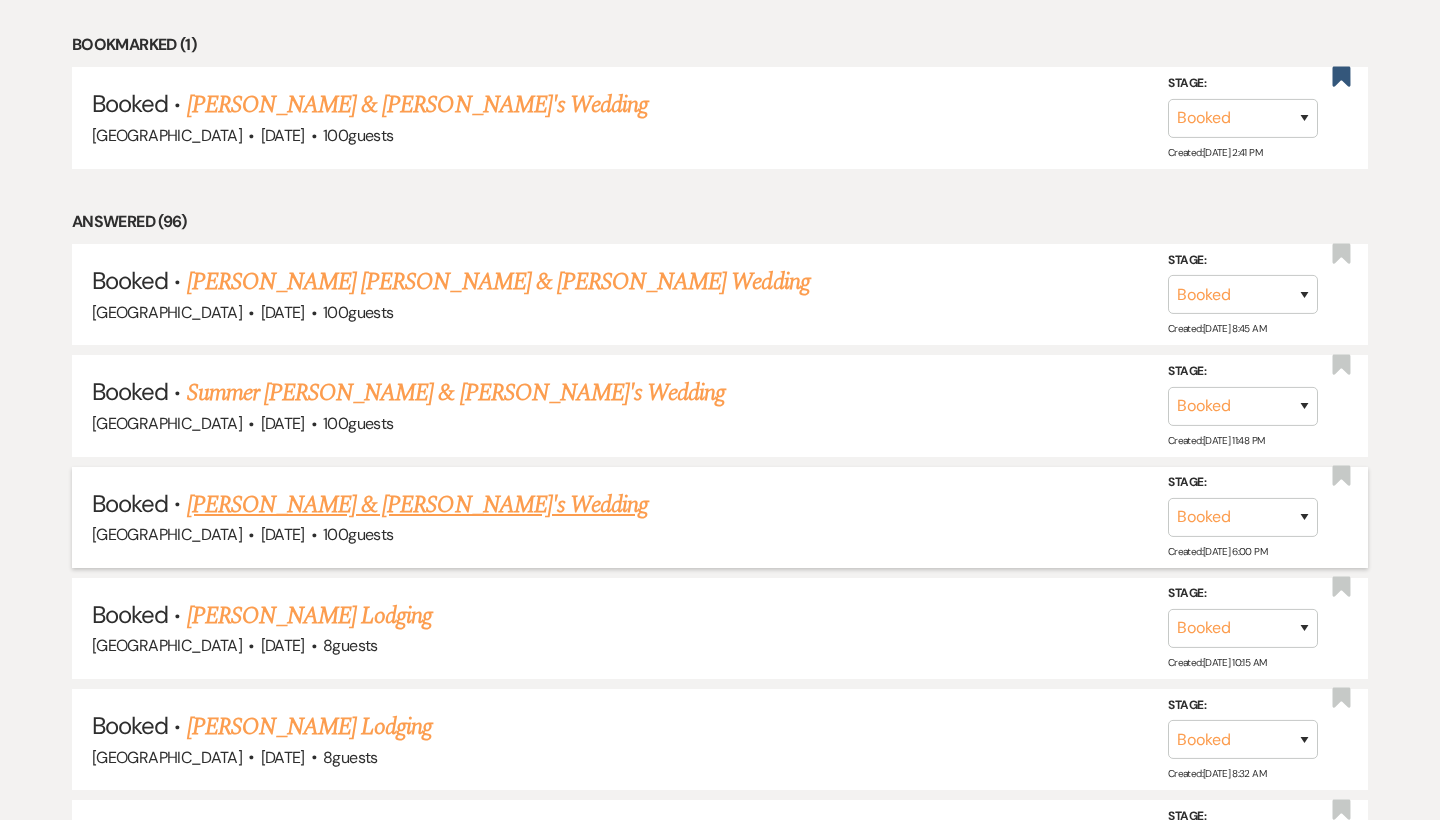 click on "[PERSON_NAME] & [PERSON_NAME]'s Wedding" at bounding box center [418, 505] 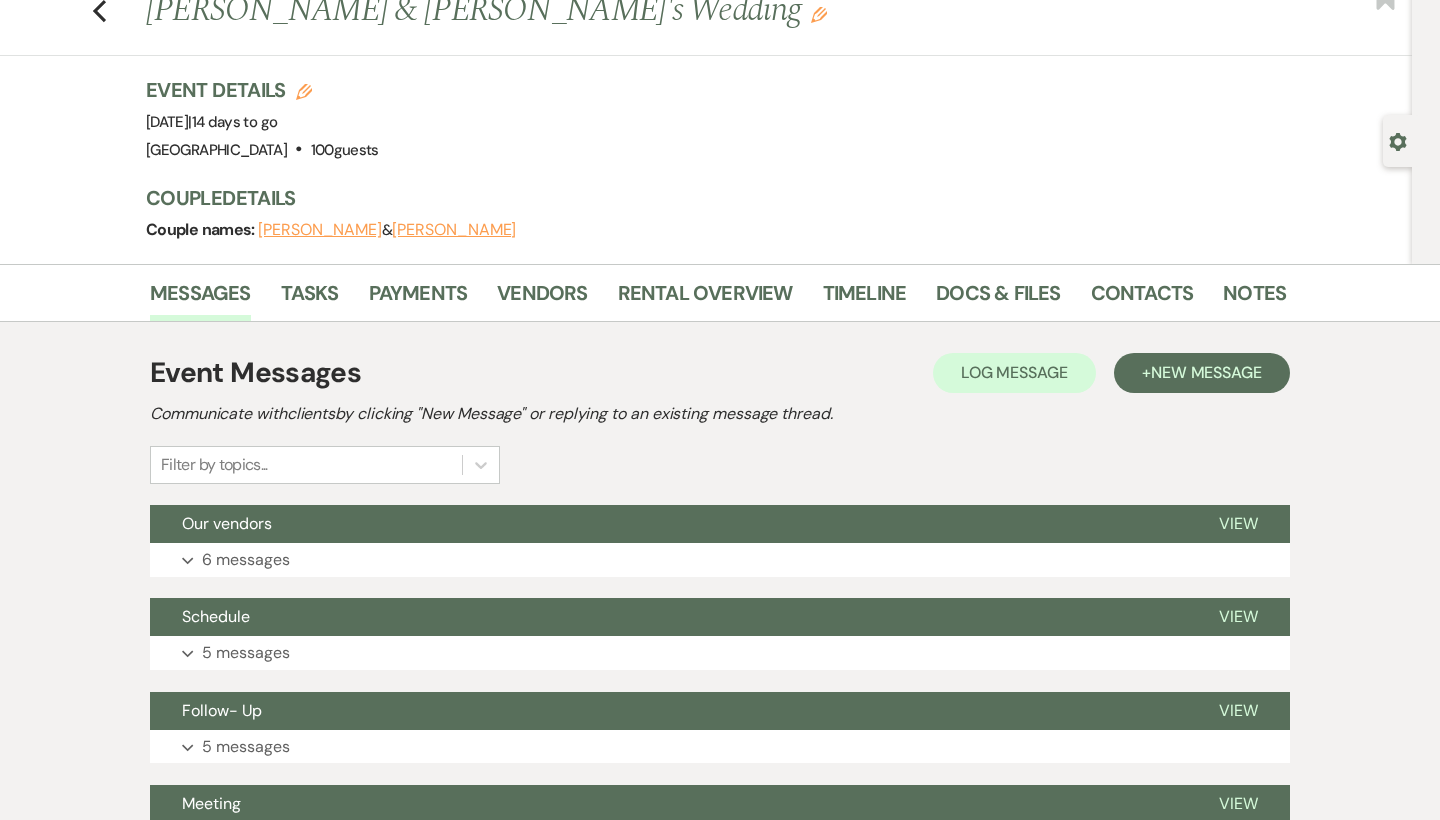scroll, scrollTop: 52, scrollLeft: 0, axis: vertical 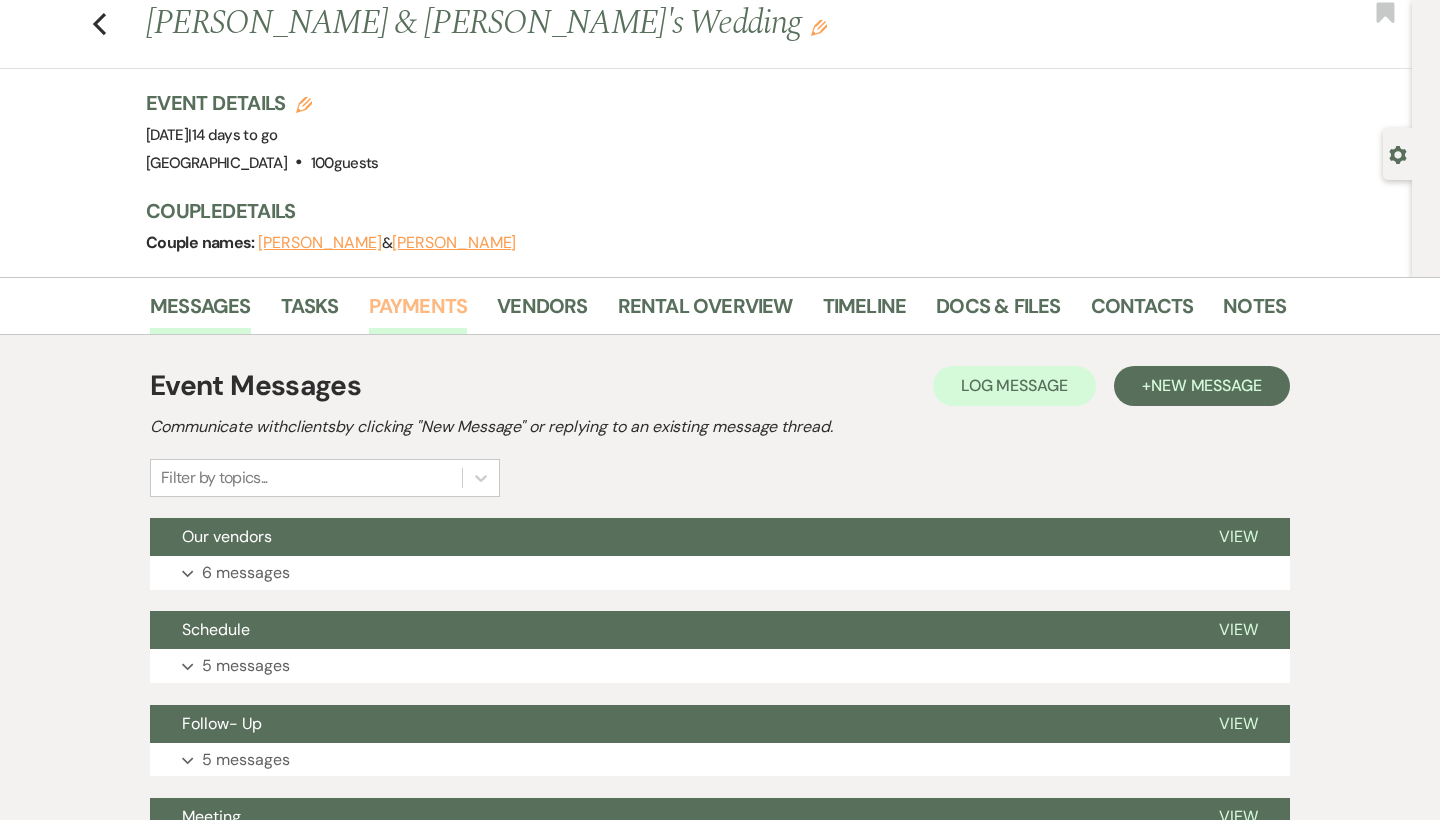 click on "Payments" at bounding box center [418, 312] 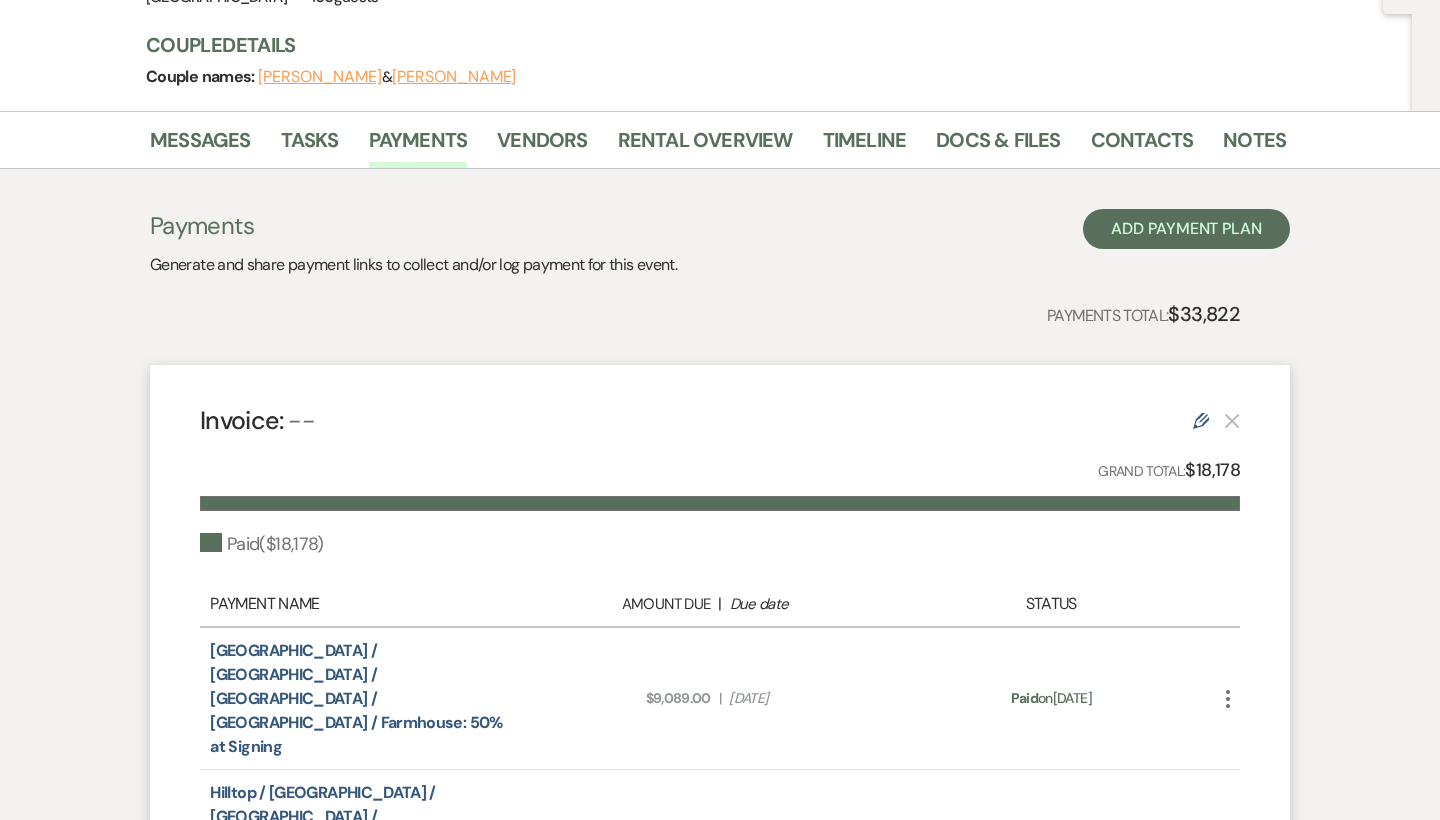 scroll, scrollTop: 228, scrollLeft: 0, axis: vertical 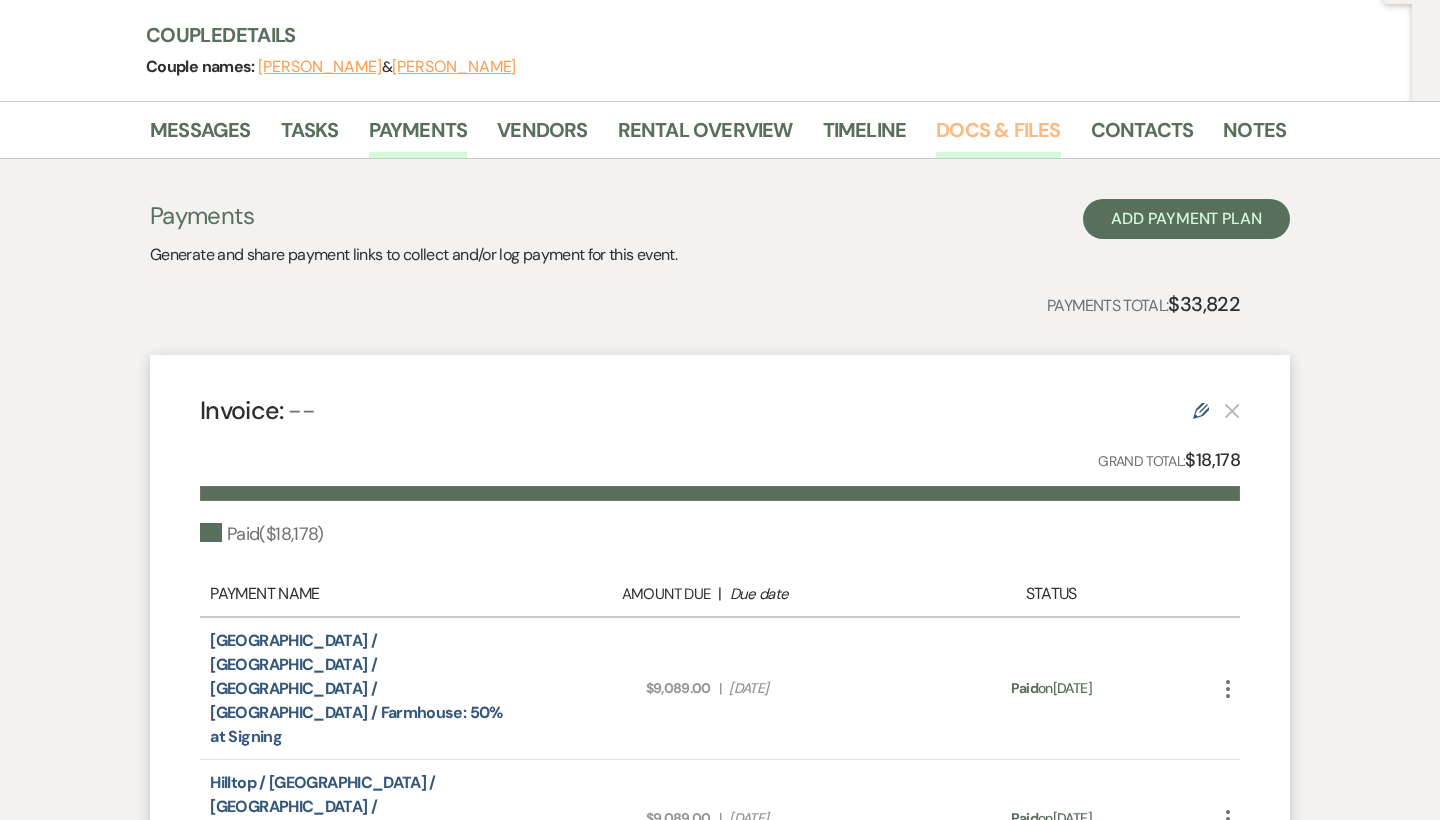 click on "Docs & Files" at bounding box center [998, 136] 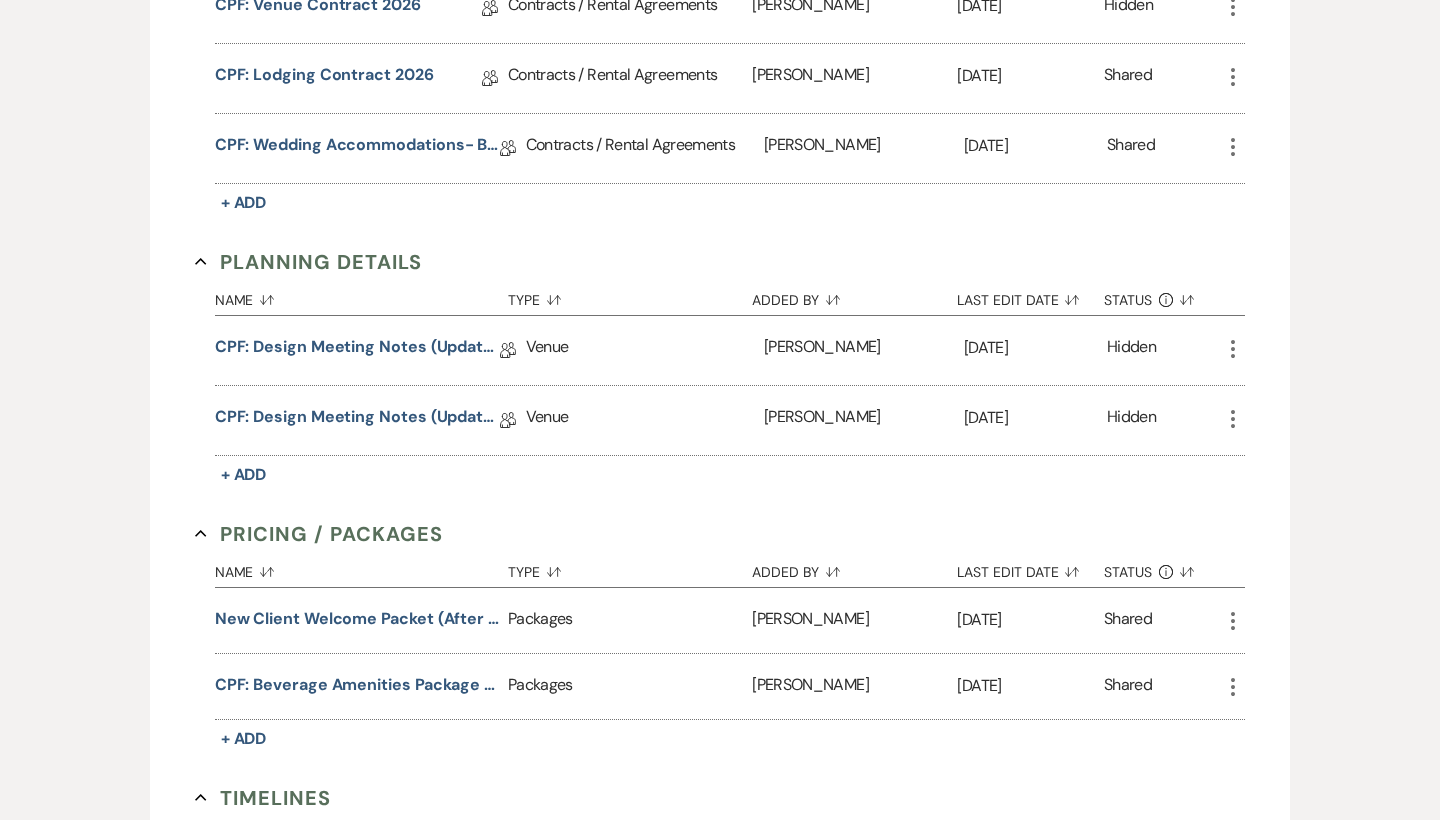 scroll, scrollTop: 266, scrollLeft: 0, axis: vertical 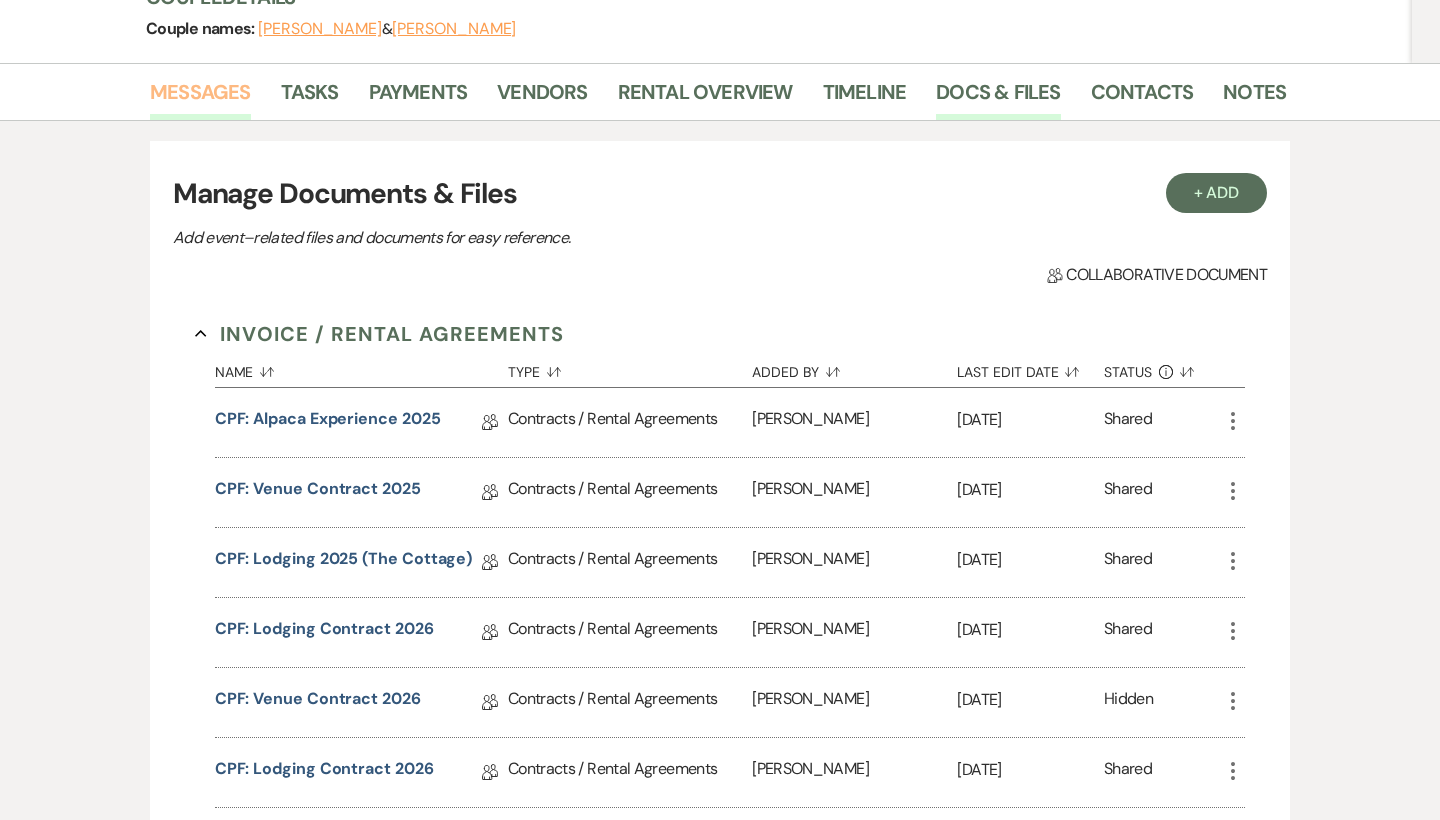 click on "Messages" at bounding box center (200, 98) 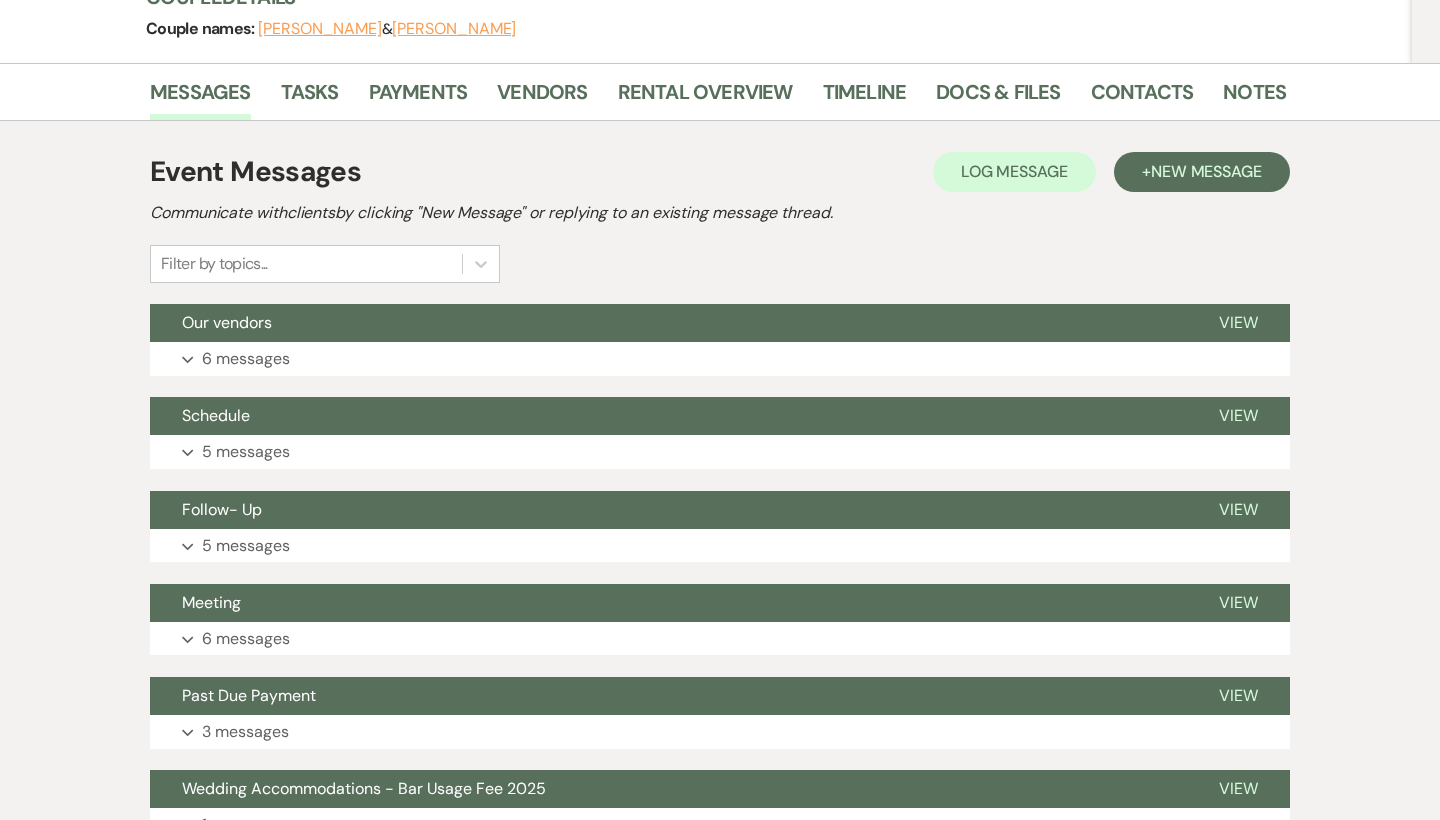 scroll, scrollTop: 316, scrollLeft: 0, axis: vertical 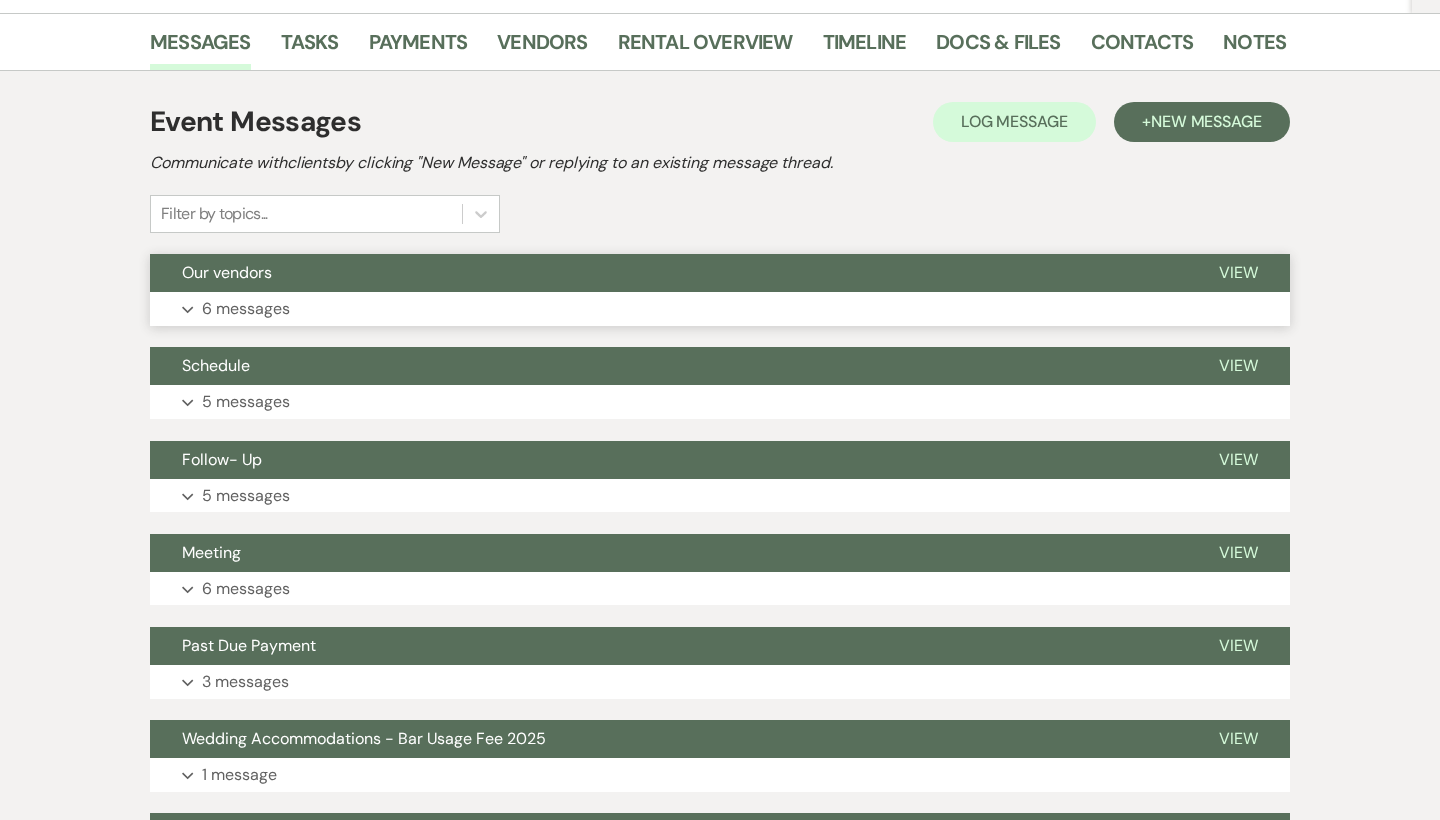 click on "Our vendors" at bounding box center [668, 273] 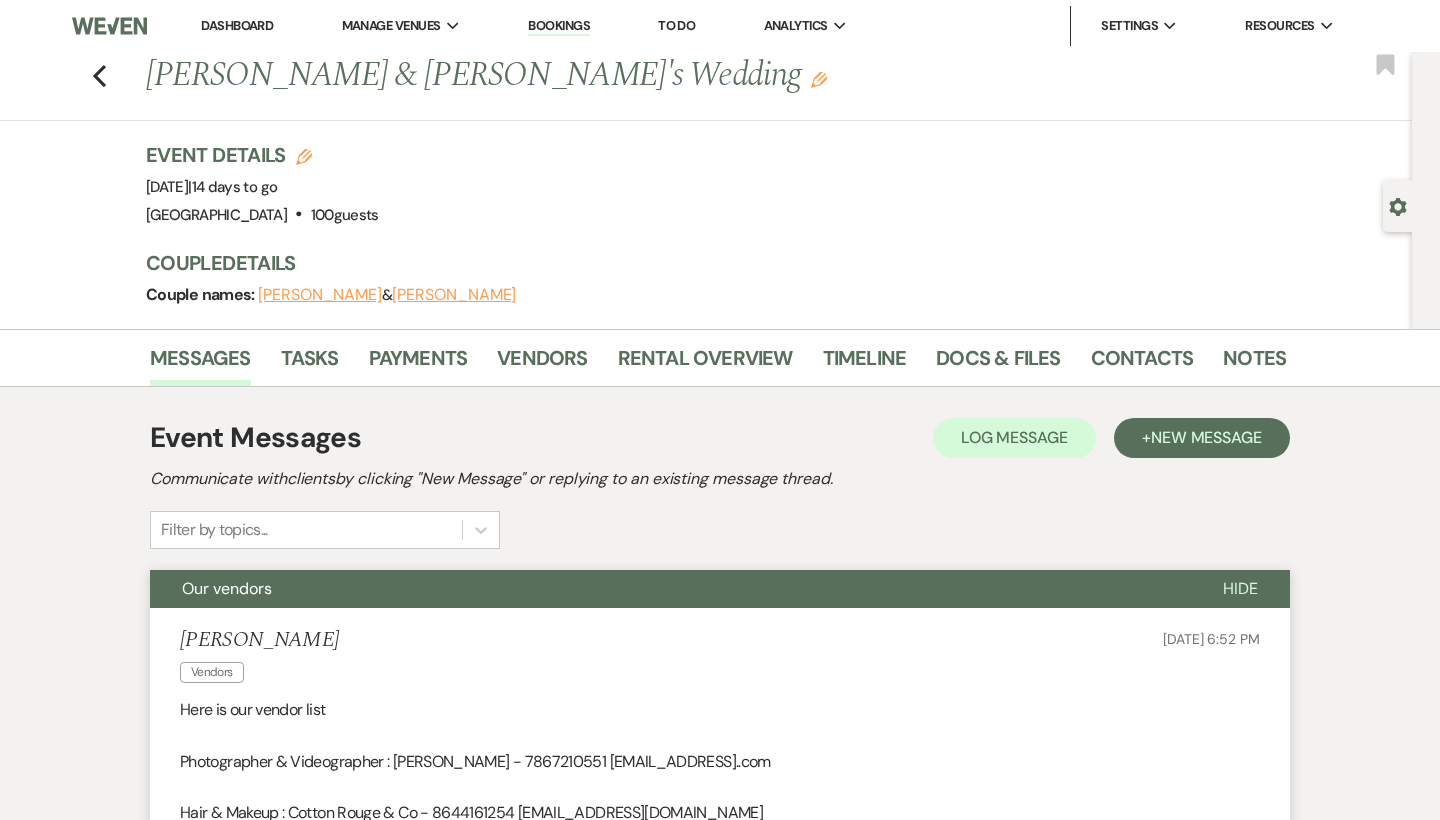 scroll, scrollTop: 0, scrollLeft: 0, axis: both 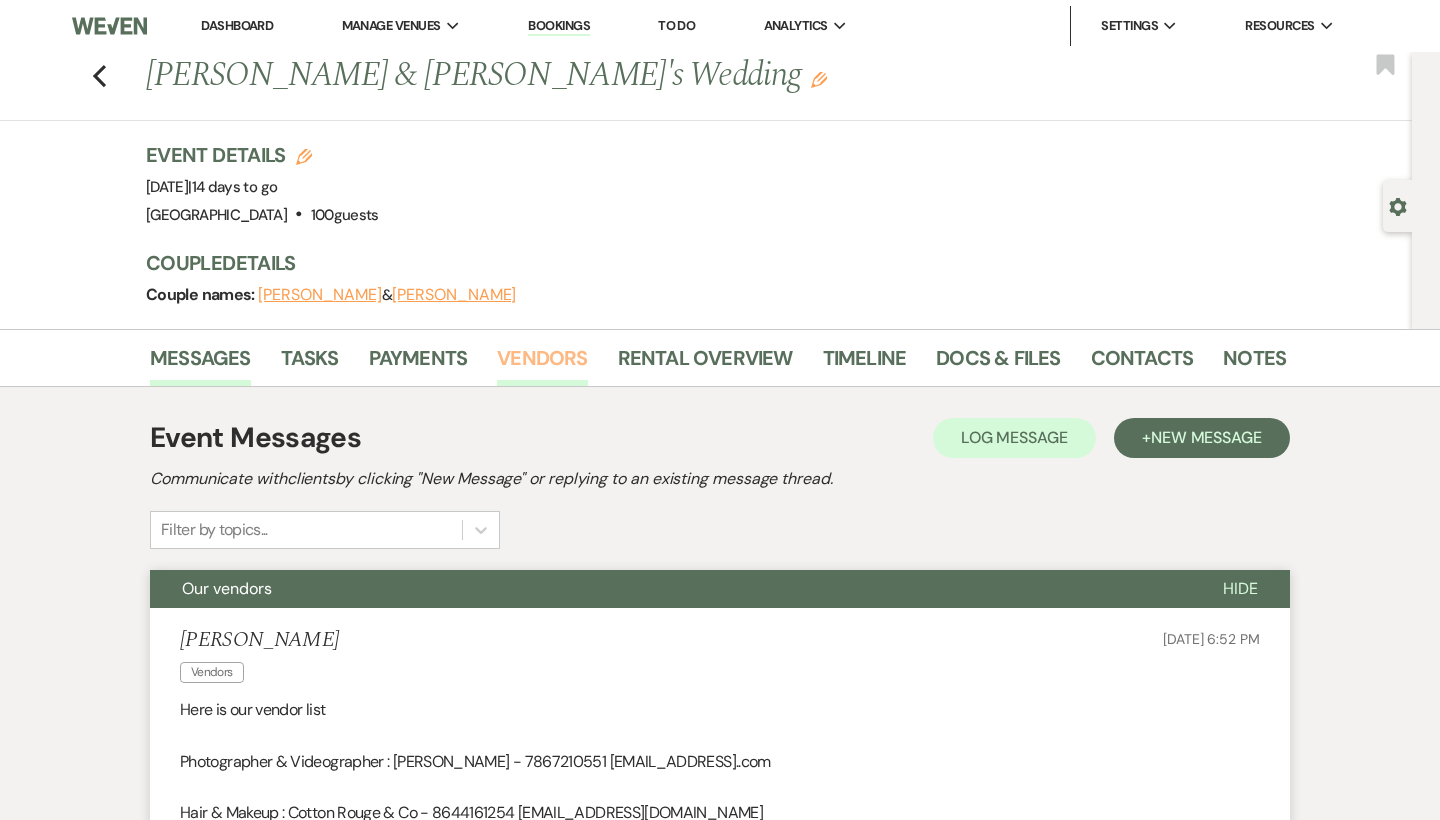 click on "Vendors" at bounding box center (542, 364) 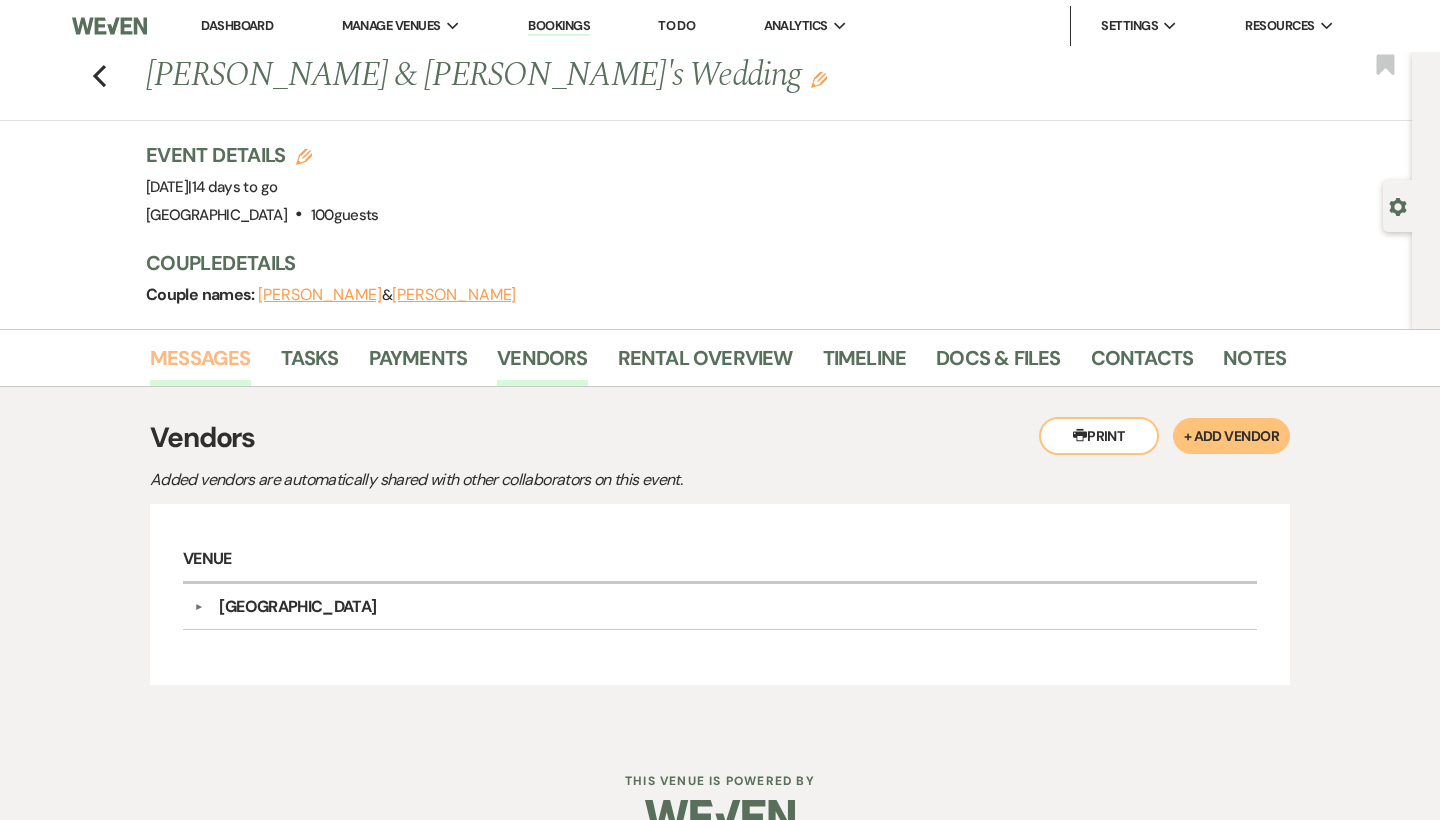click on "Messages" at bounding box center [200, 364] 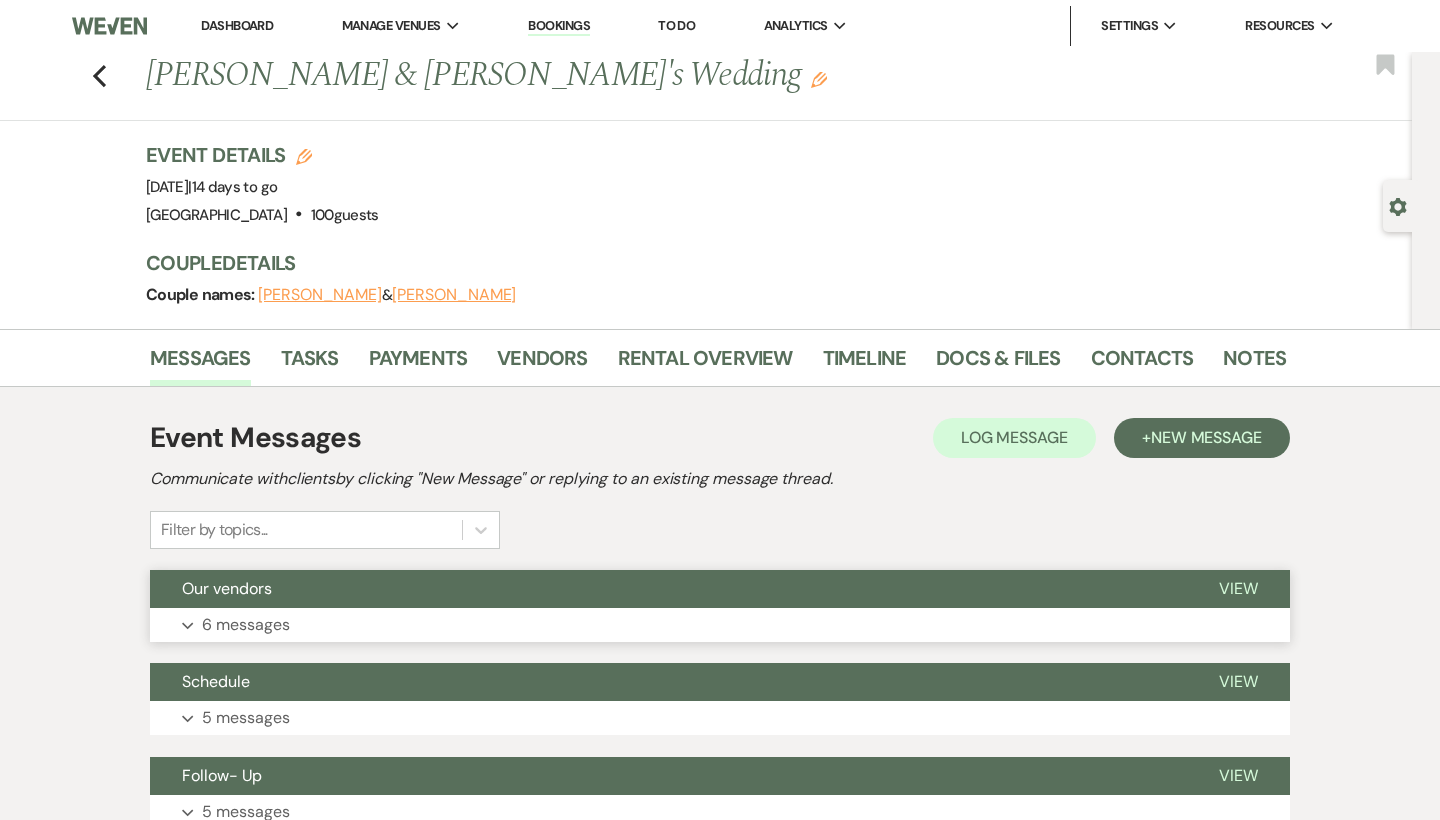 click on "Expand 6 messages" at bounding box center (720, 625) 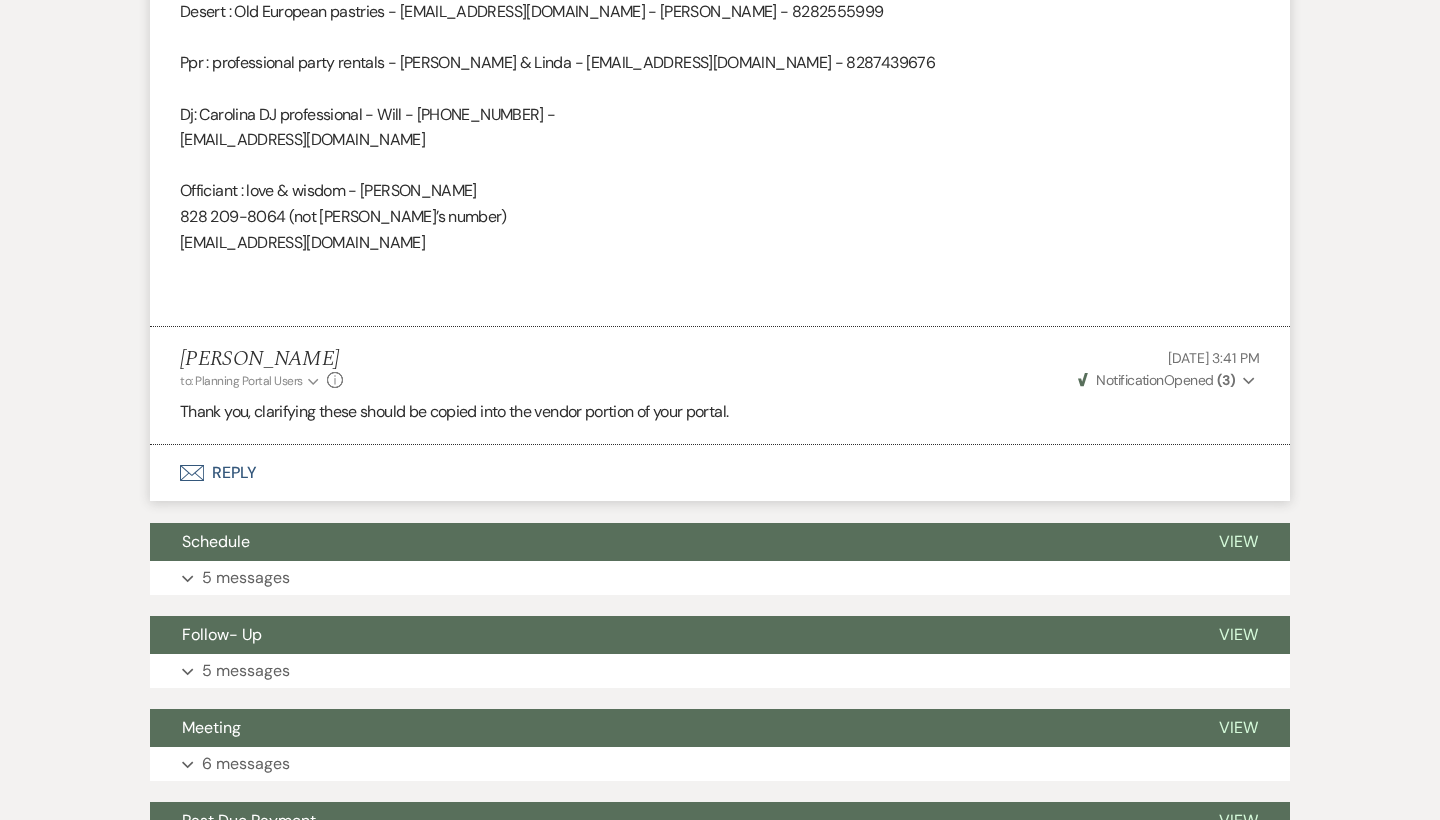 scroll, scrollTop: 1684, scrollLeft: 0, axis: vertical 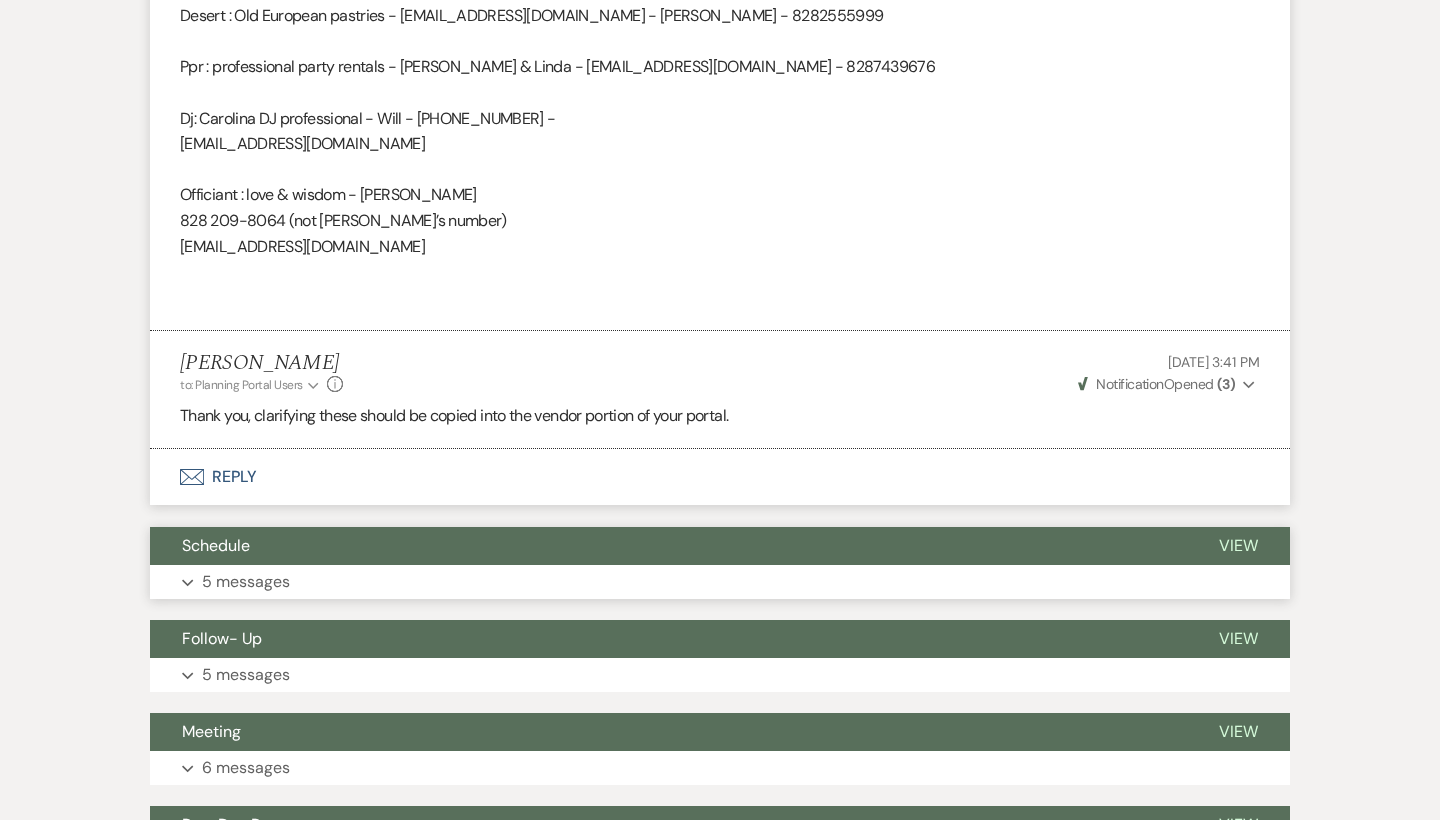 click on "Expand 5 messages" at bounding box center (720, 582) 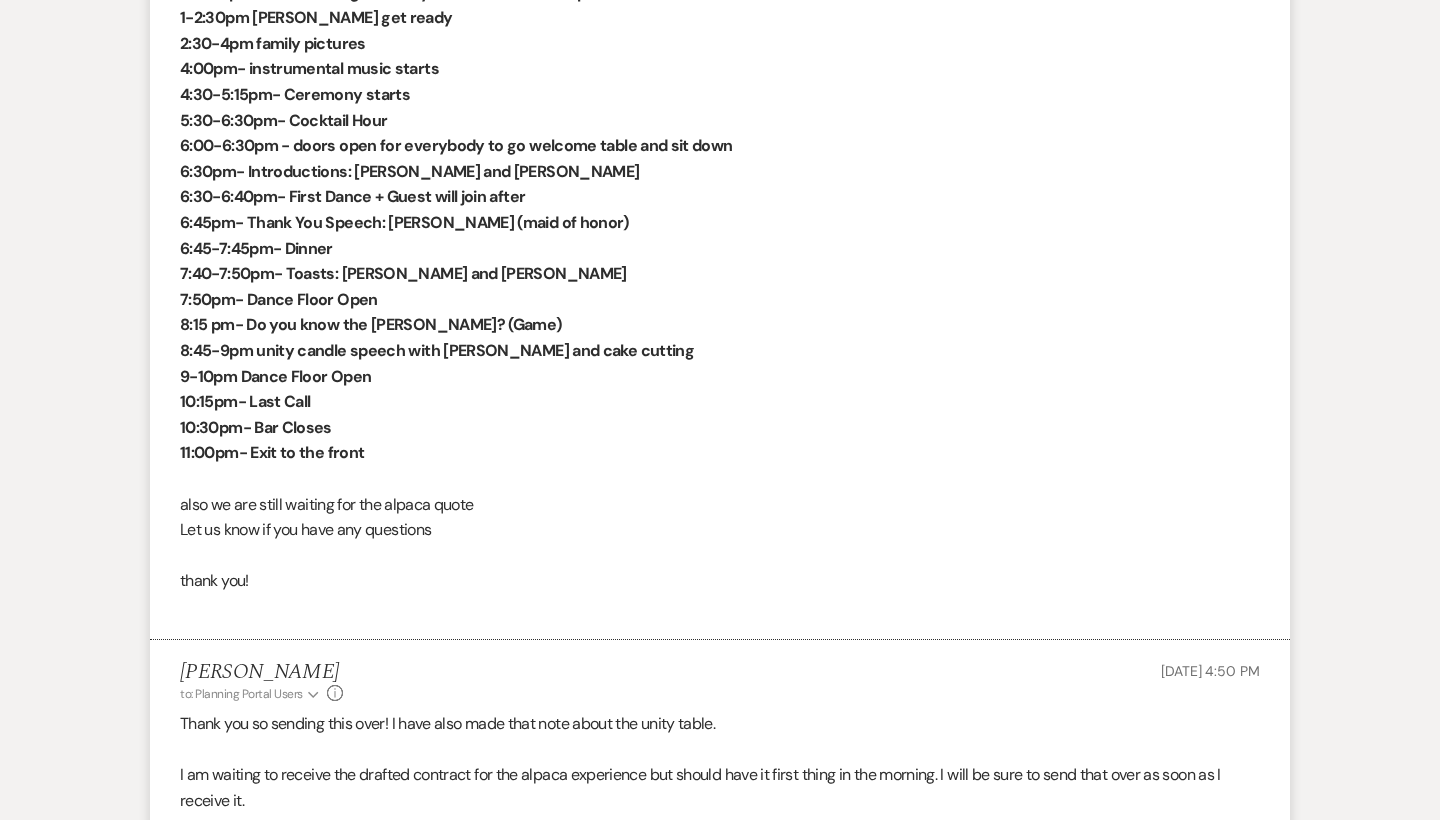 scroll, scrollTop: 2495, scrollLeft: 0, axis: vertical 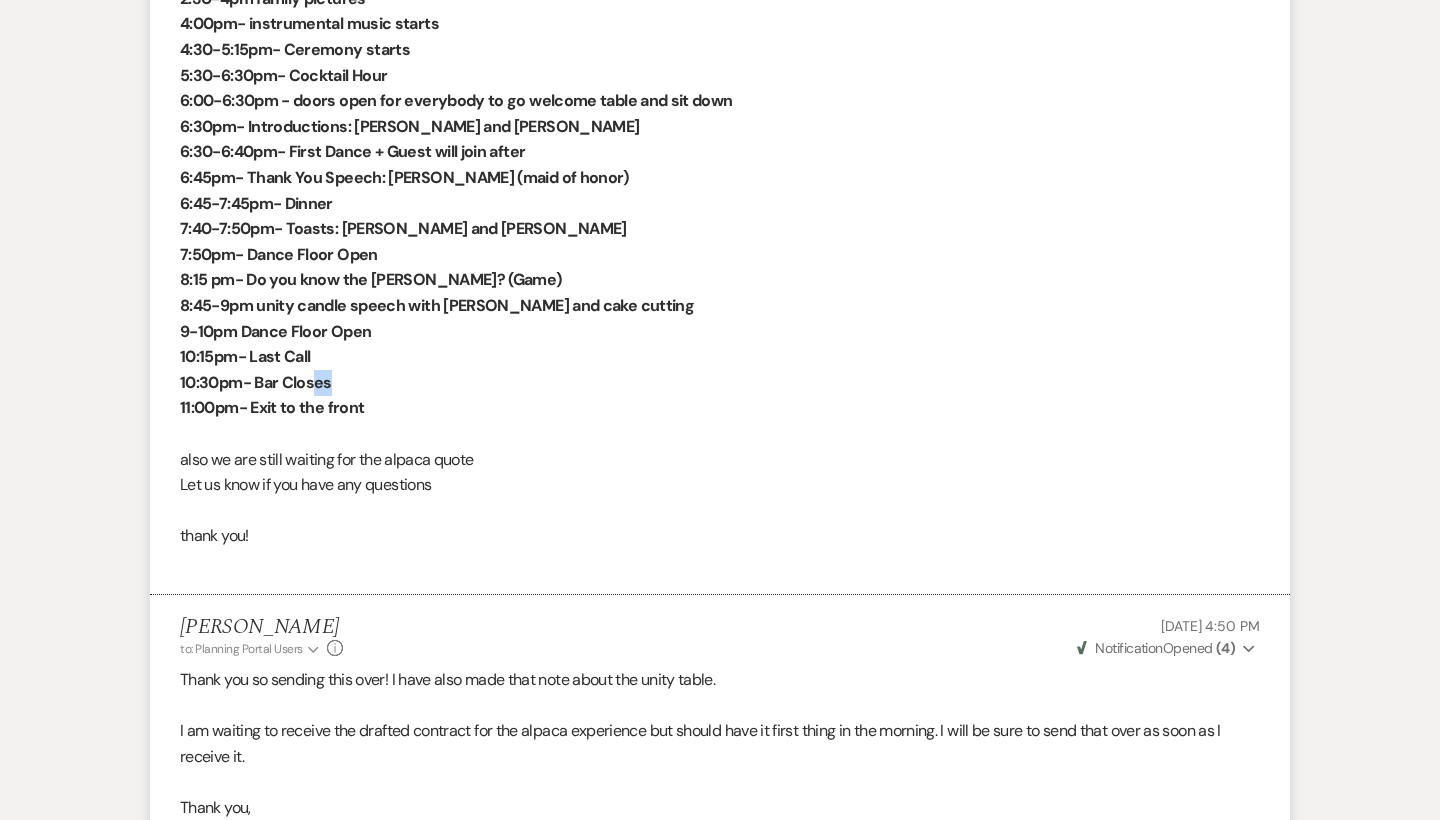 drag, startPoint x: 327, startPoint y: 339, endPoint x: 315, endPoint y: 329, distance: 15.6205 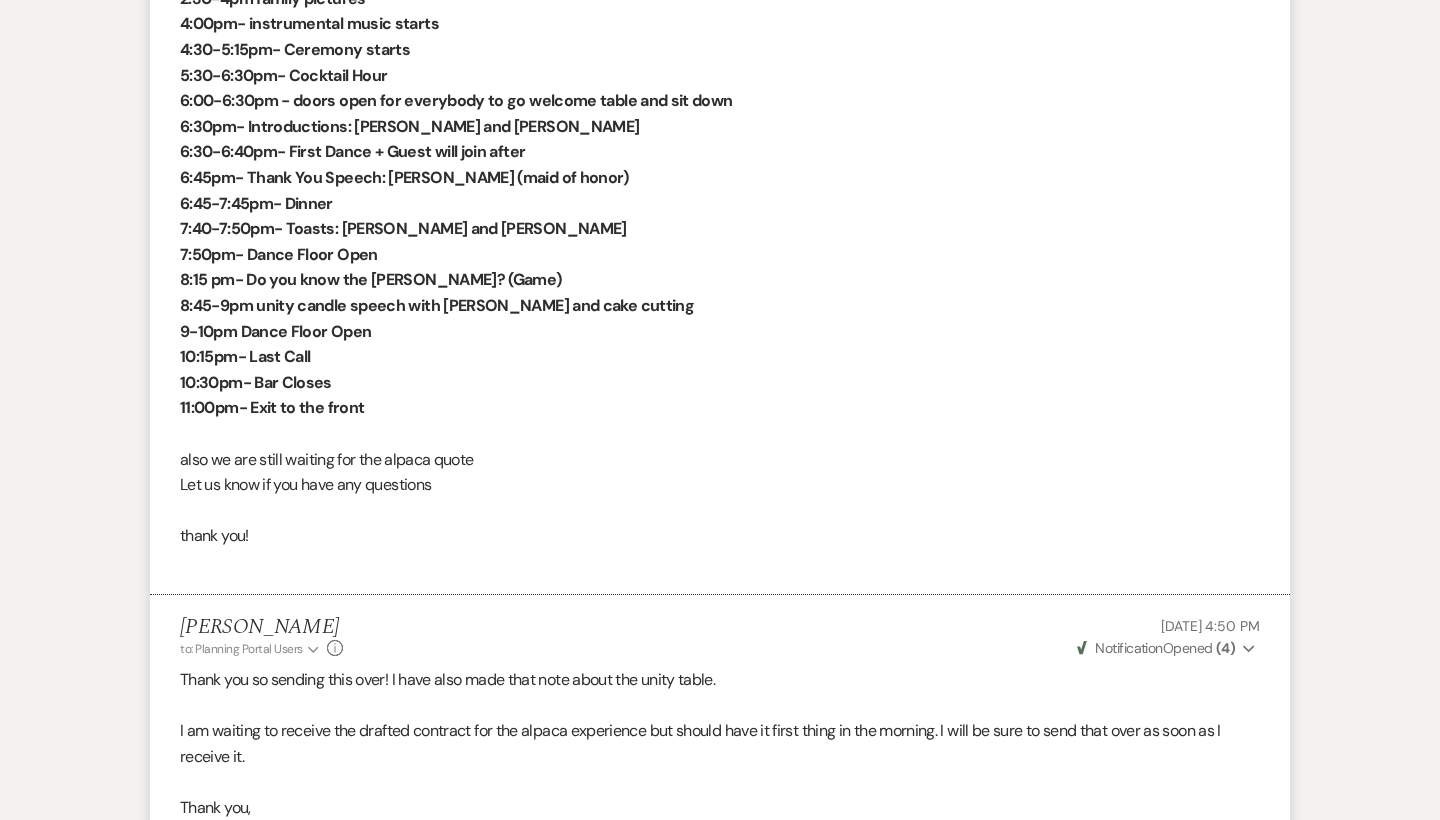 click on "11:00pm- Exit to the front" at bounding box center (720, 408) 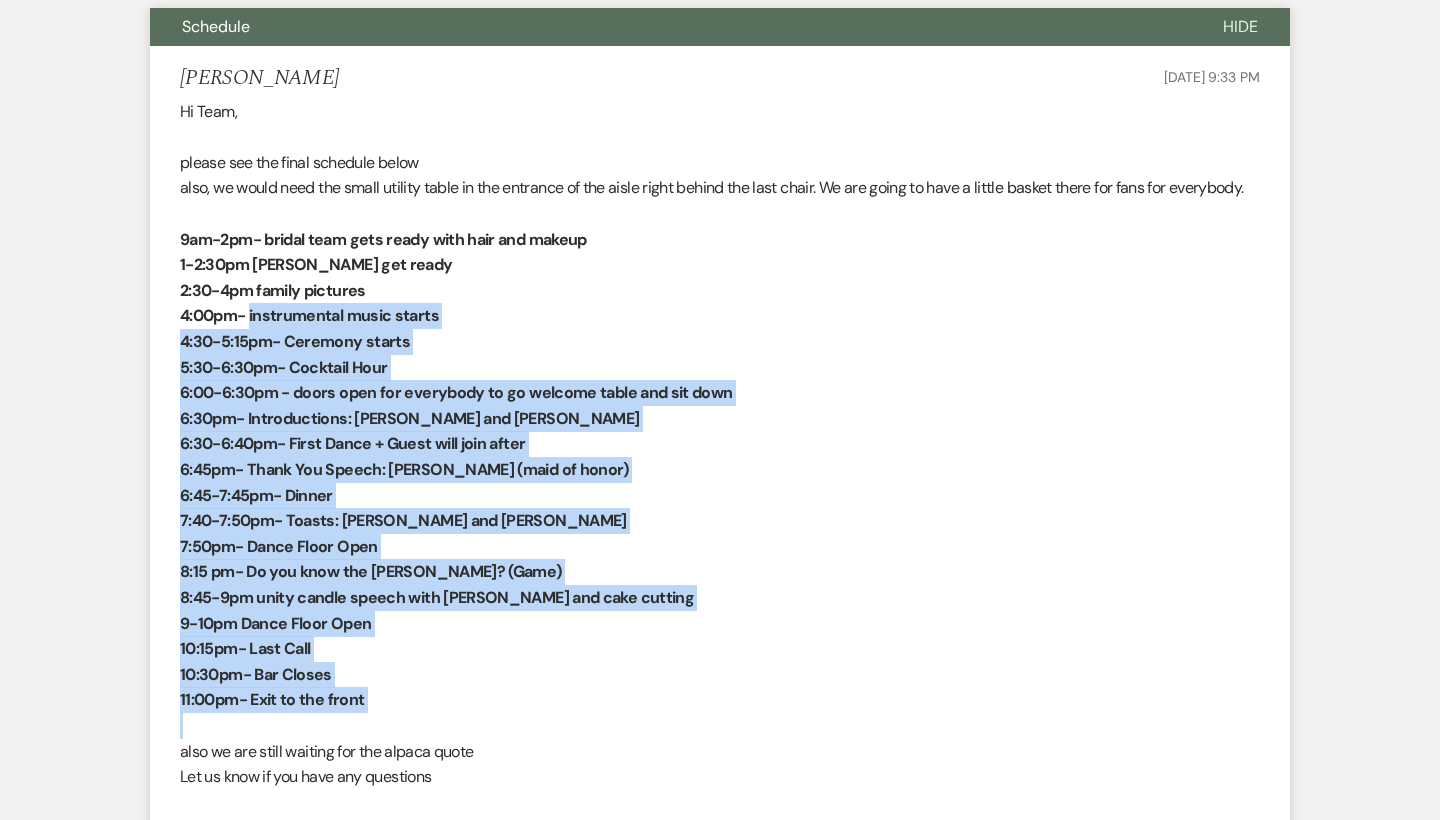 scroll, scrollTop: 2203, scrollLeft: 0, axis: vertical 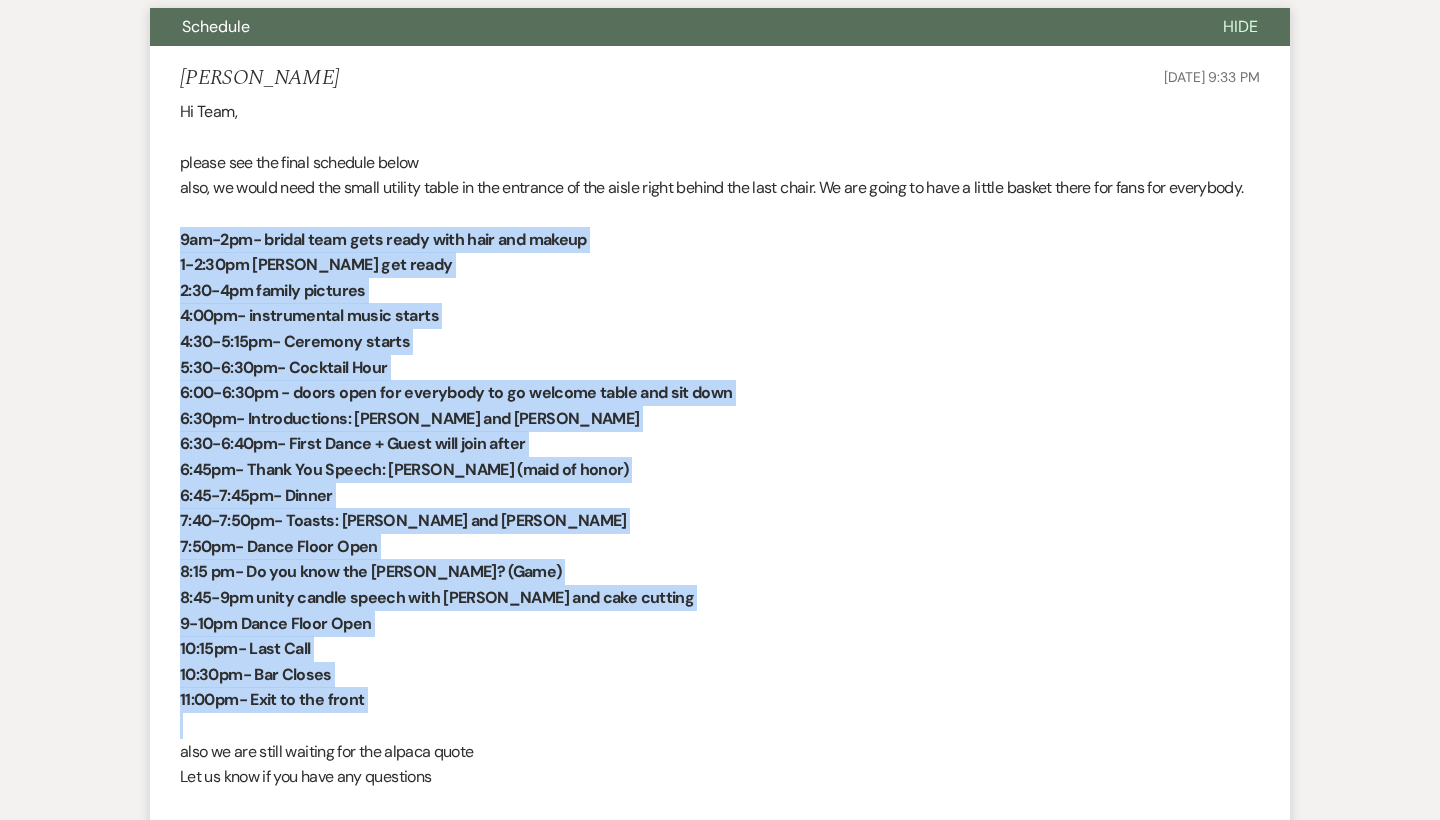 drag, startPoint x: 378, startPoint y: 361, endPoint x: 161, endPoint y: 211, distance: 263.79727 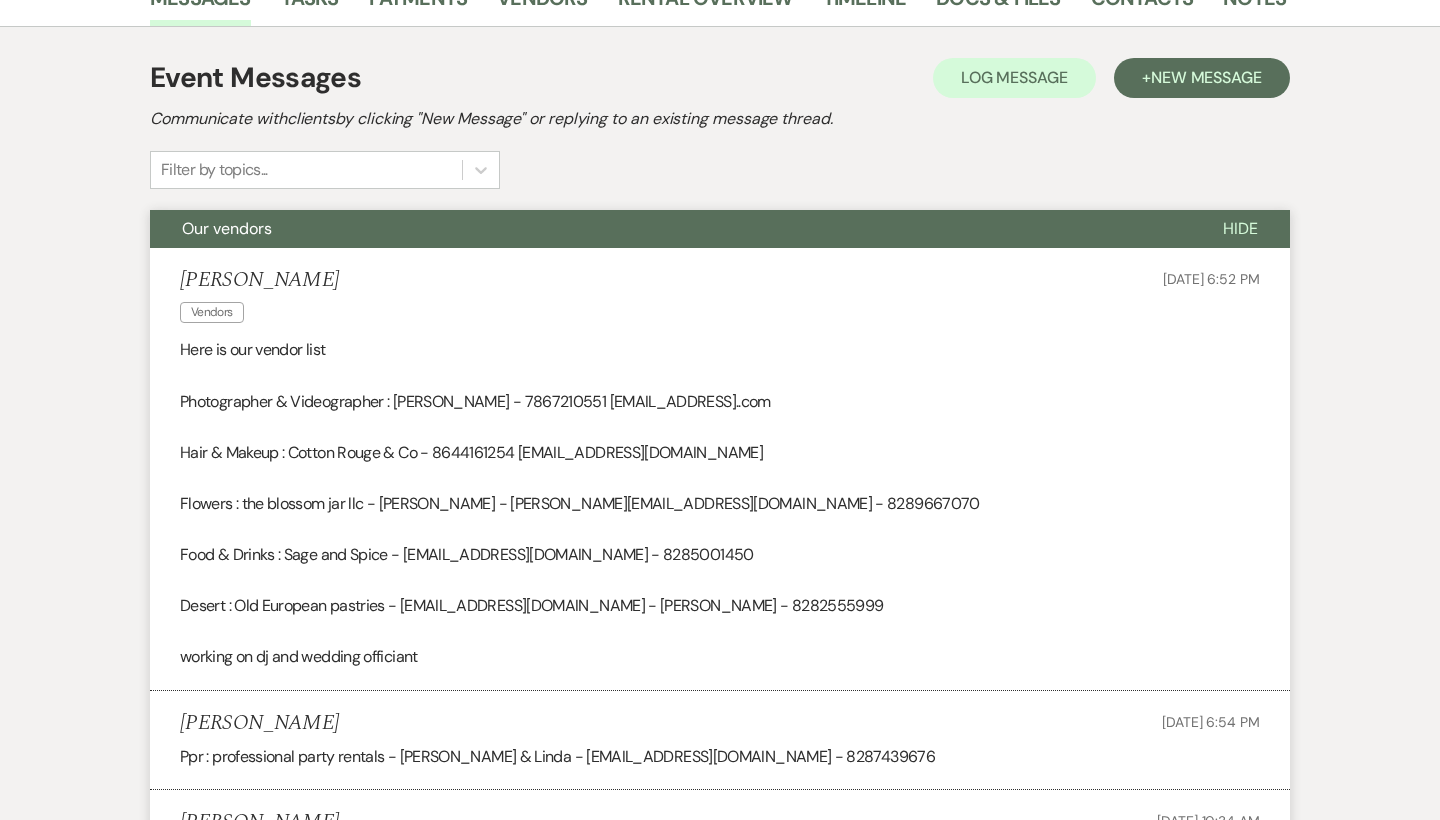 scroll, scrollTop: 32, scrollLeft: 0, axis: vertical 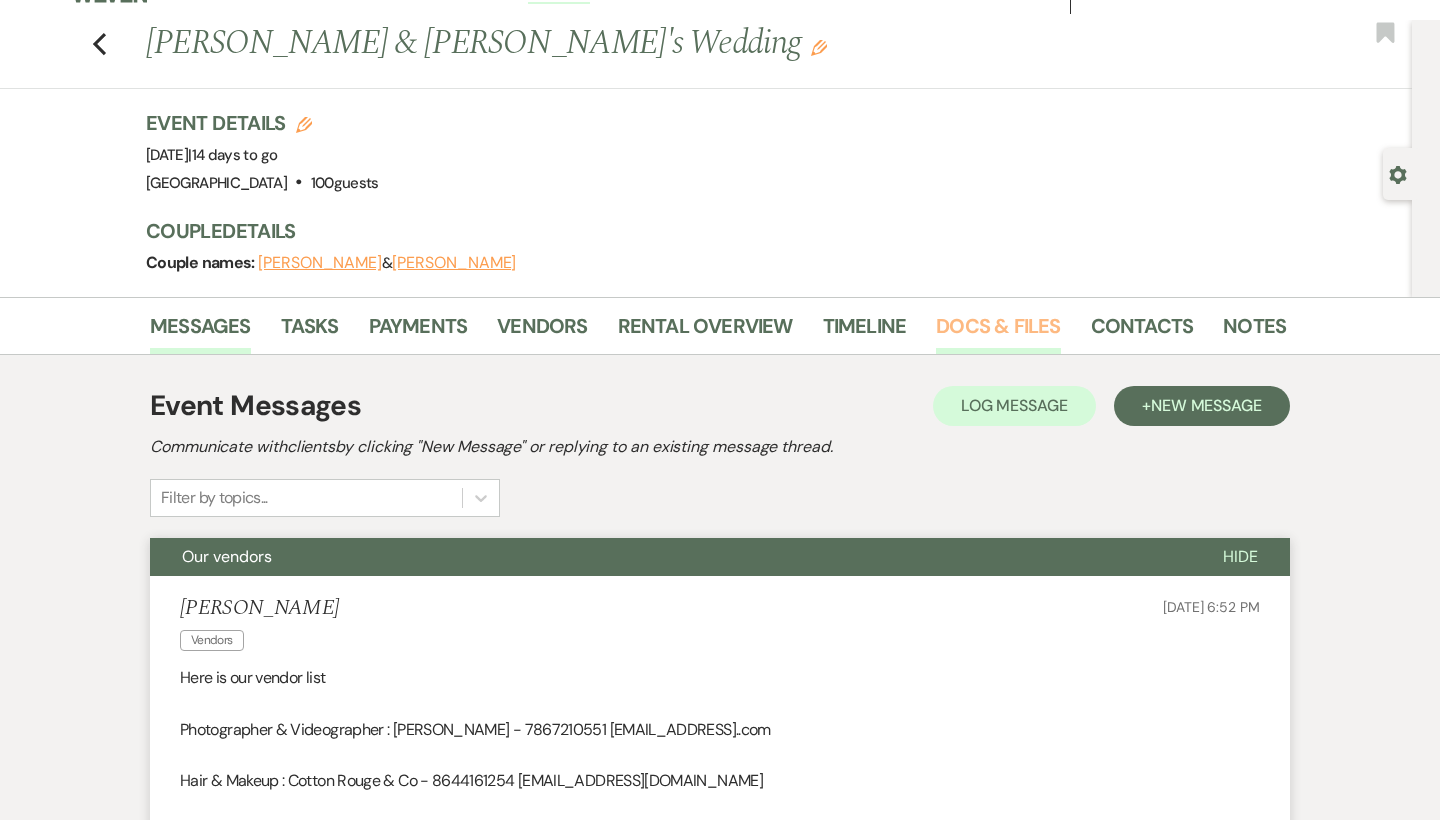 click on "Docs & Files" at bounding box center [998, 332] 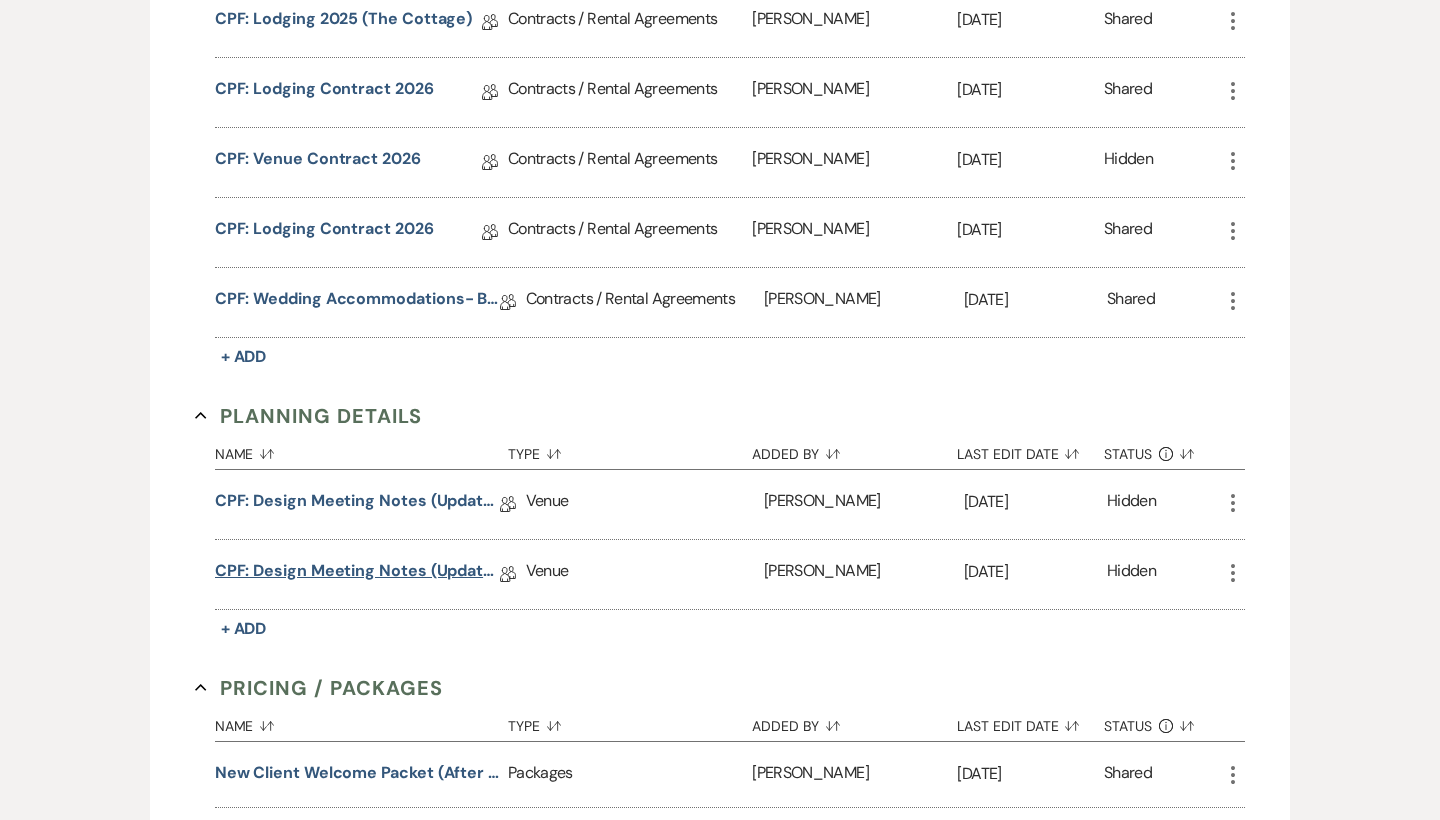 scroll, scrollTop: 814, scrollLeft: 0, axis: vertical 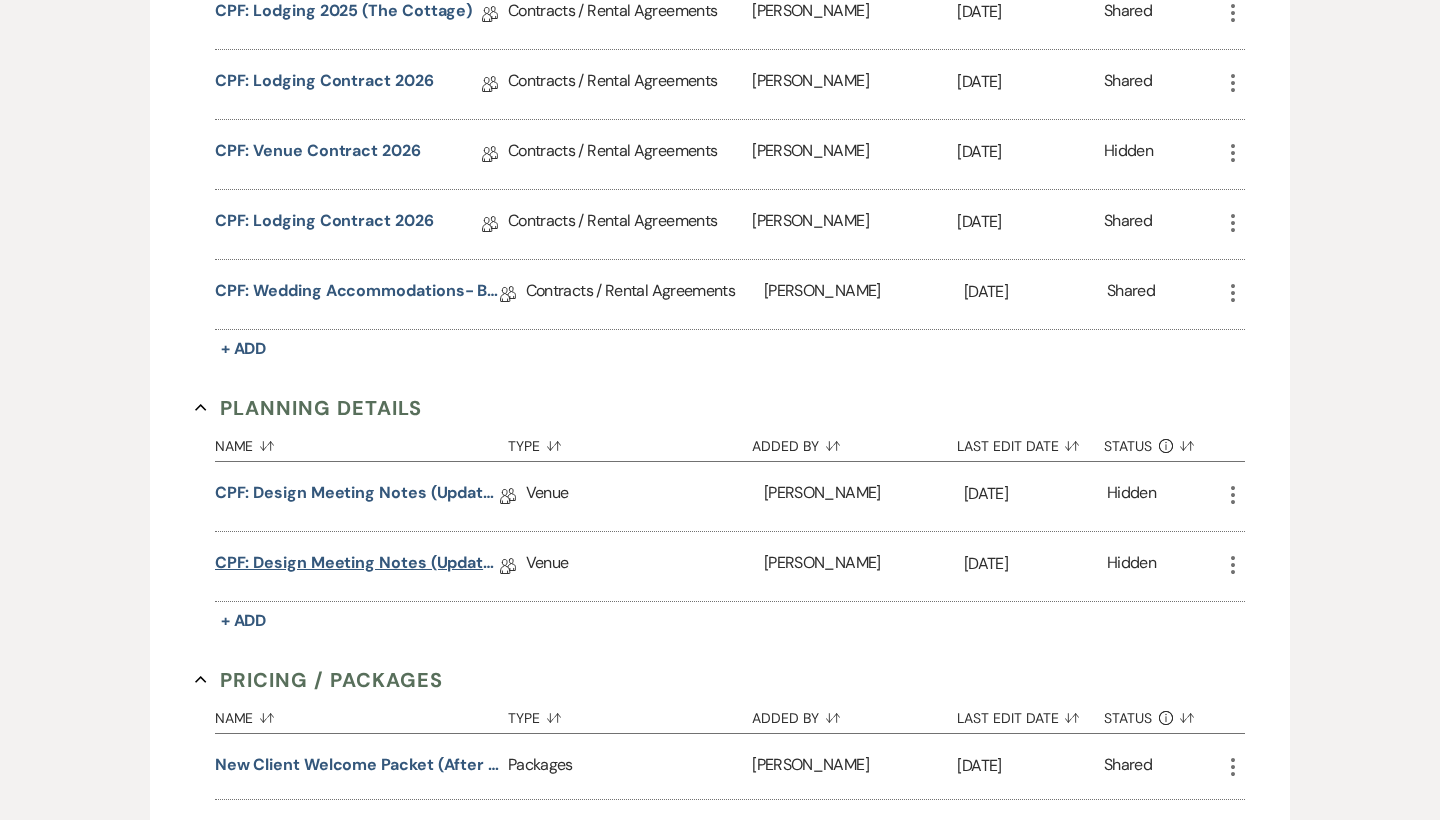 click on "CPF: Design Meeting Notes (Updated: [DATE])" at bounding box center (357, 566) 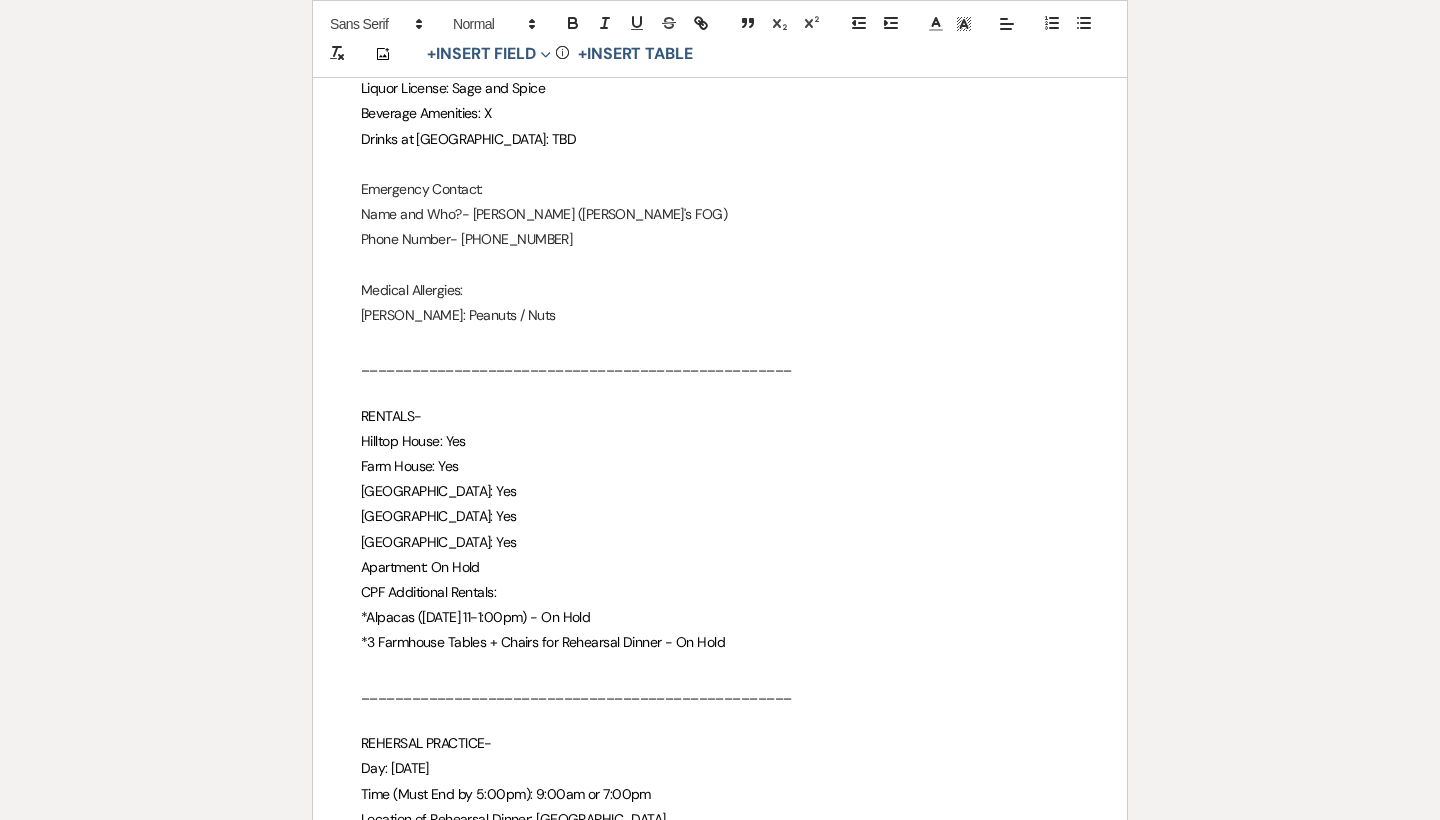 scroll, scrollTop: 412, scrollLeft: 0, axis: vertical 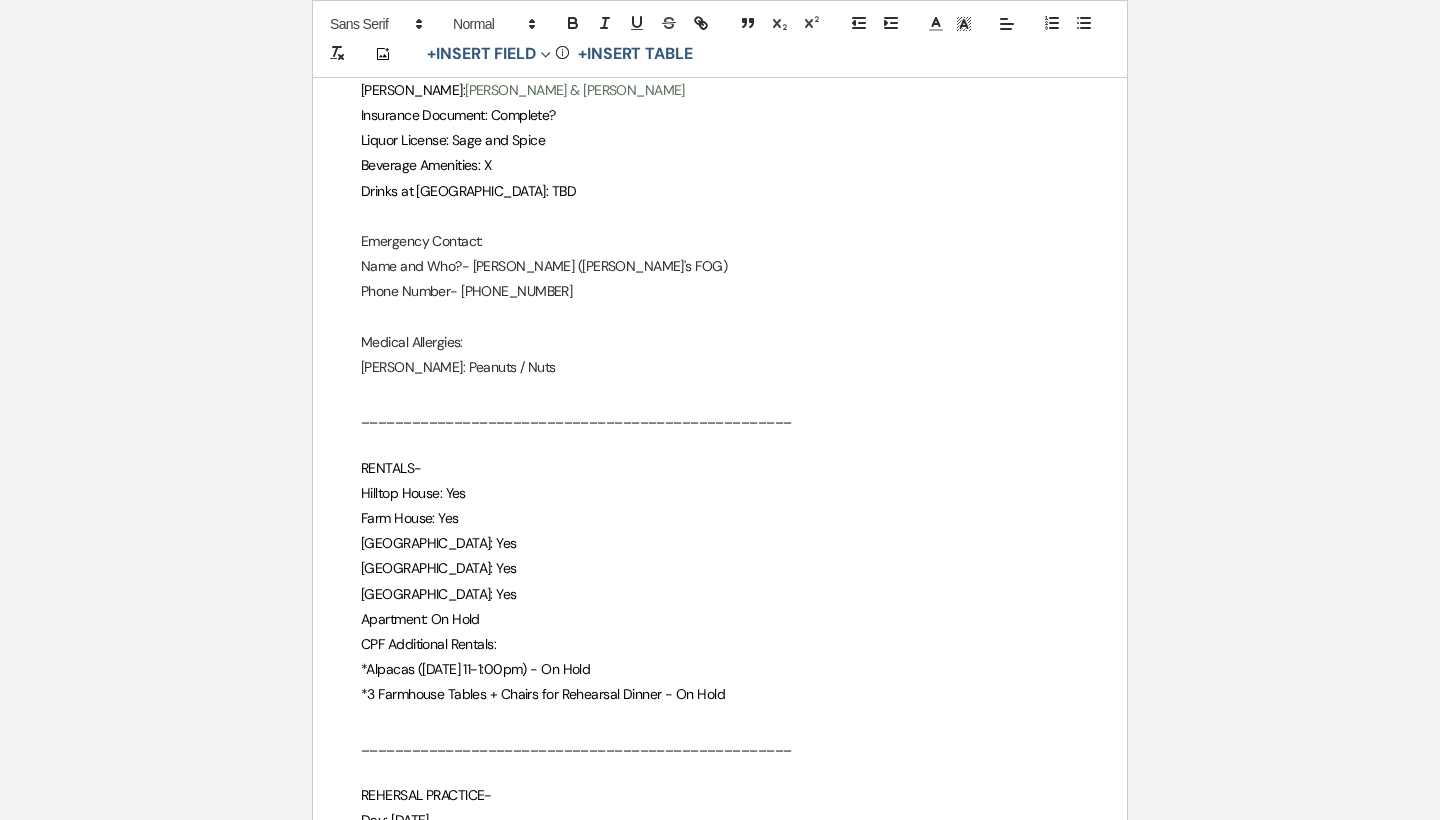 click on "Beverage Amenities: X" at bounding box center (720, 165) 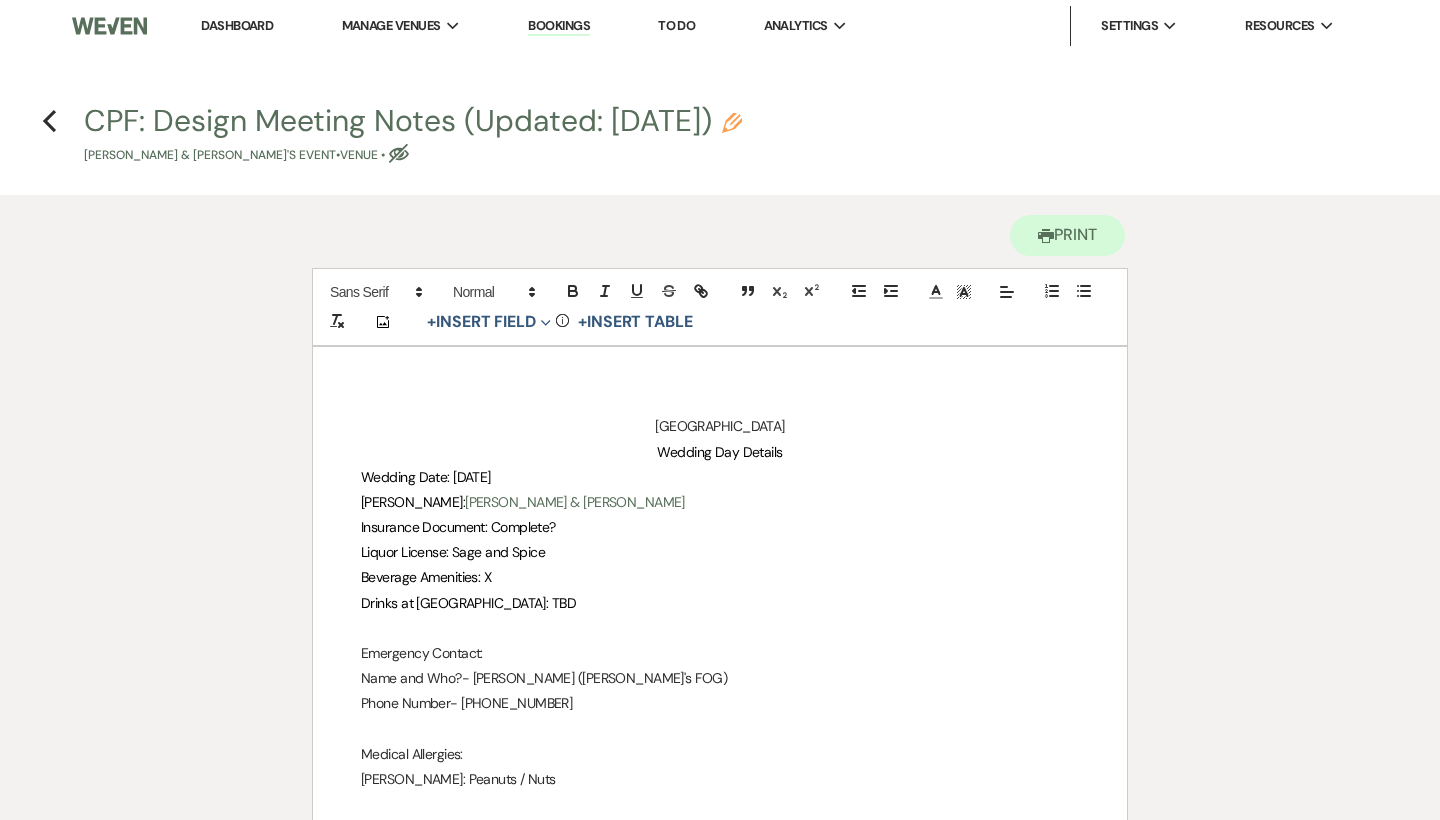 scroll, scrollTop: 0, scrollLeft: 0, axis: both 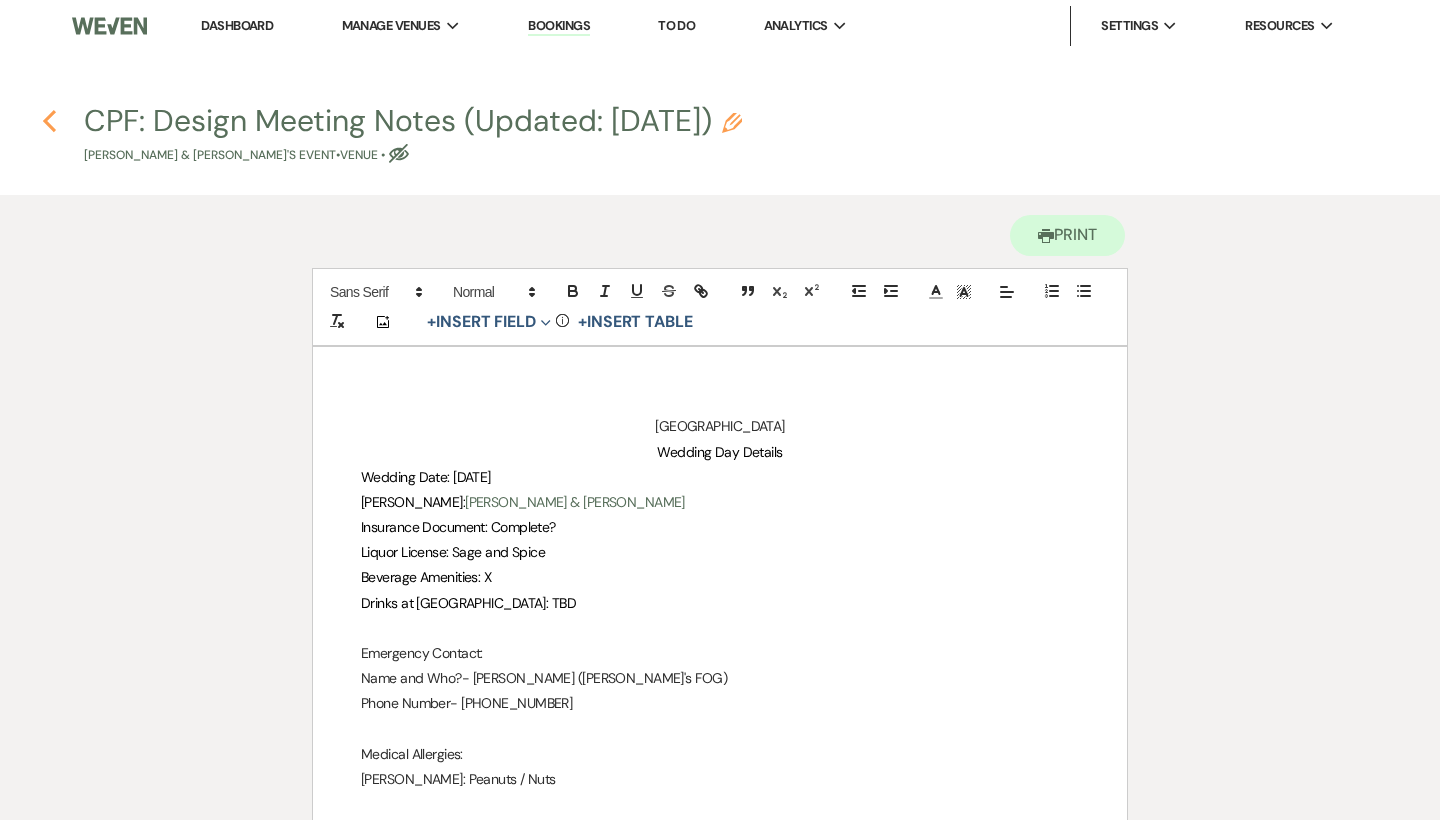 click on "Previous" 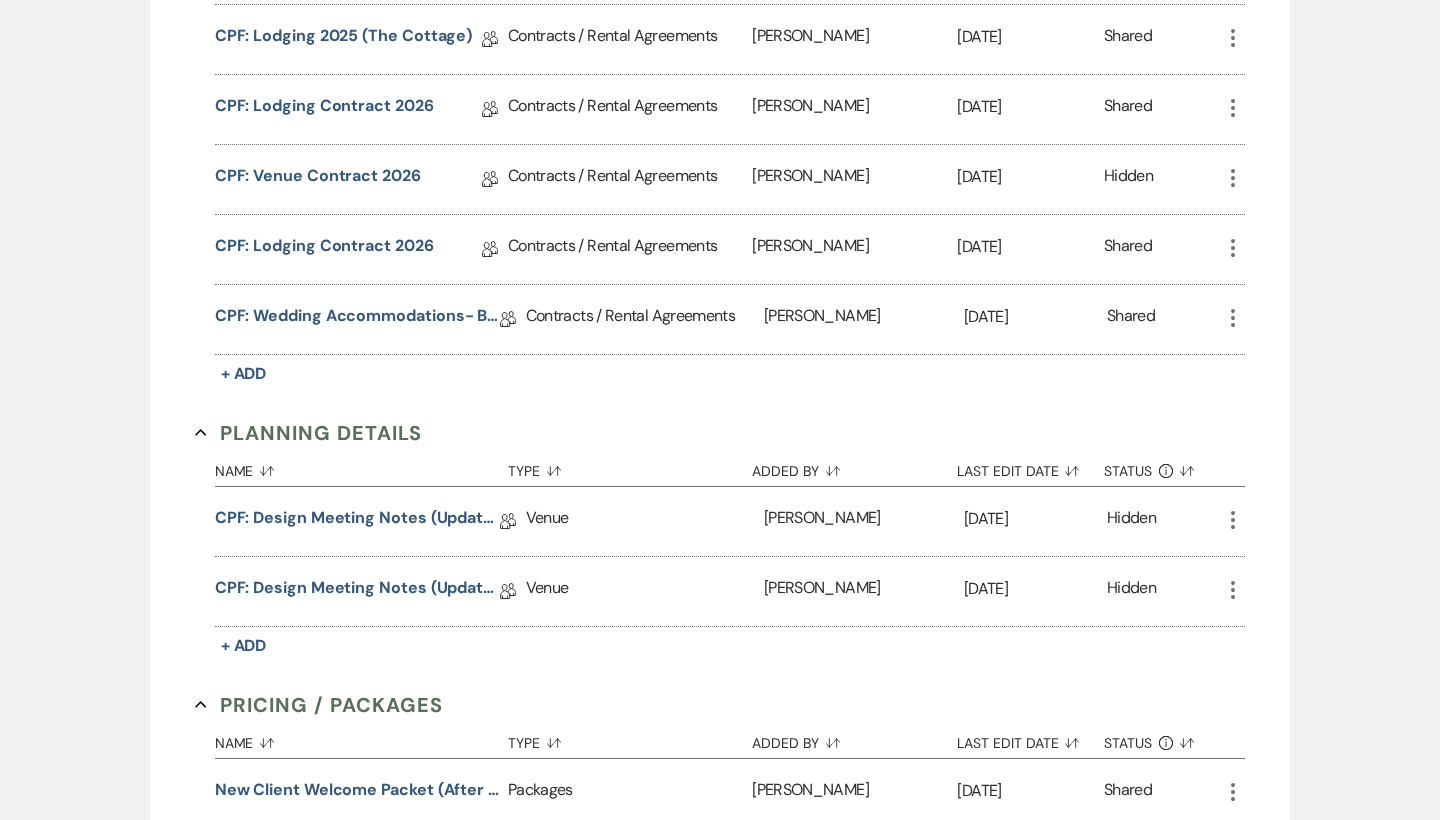 scroll, scrollTop: 770, scrollLeft: 0, axis: vertical 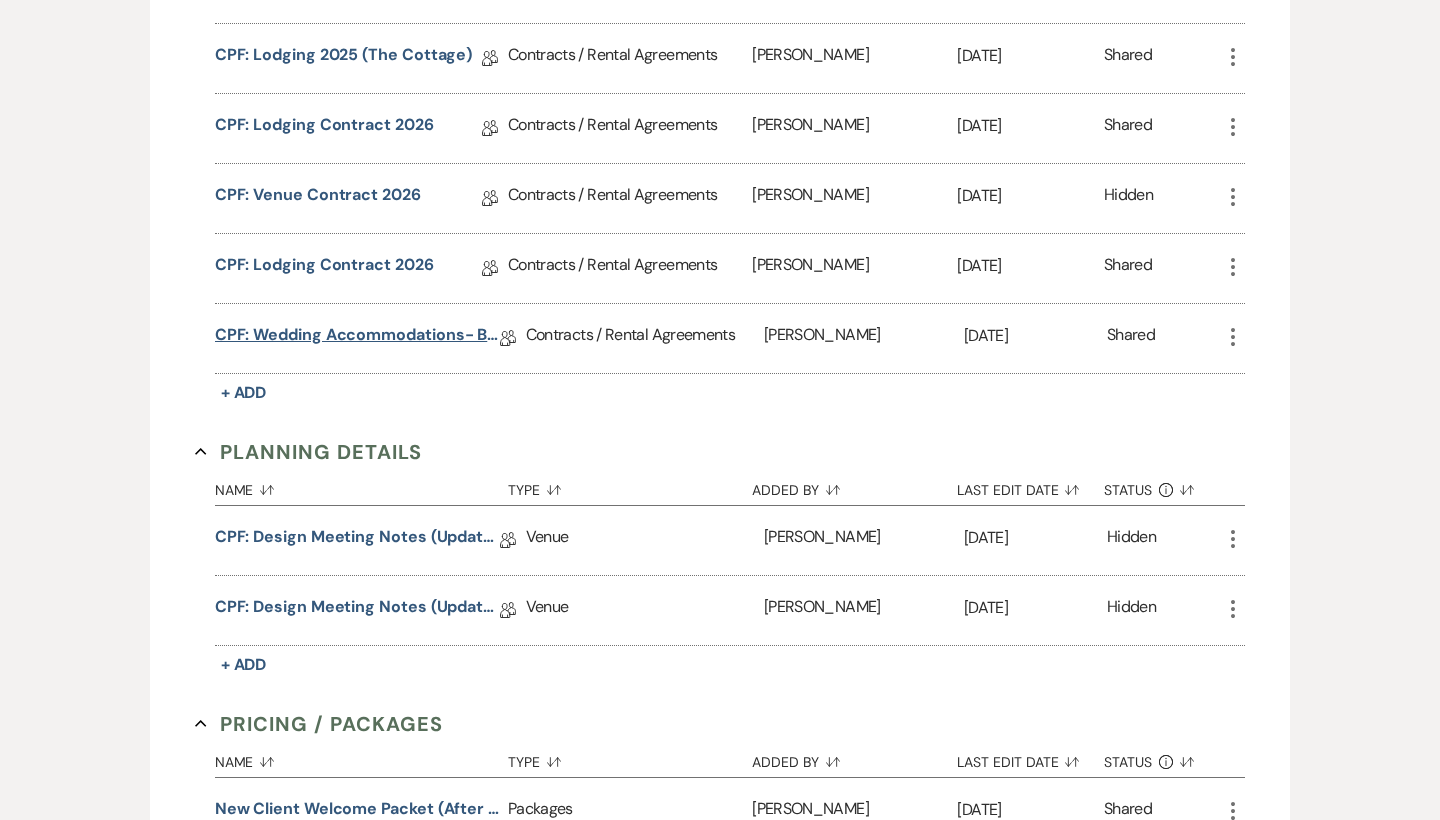 click on "CPF: Wedding Accommodations- Bar Usage Fee 2025" at bounding box center [357, 338] 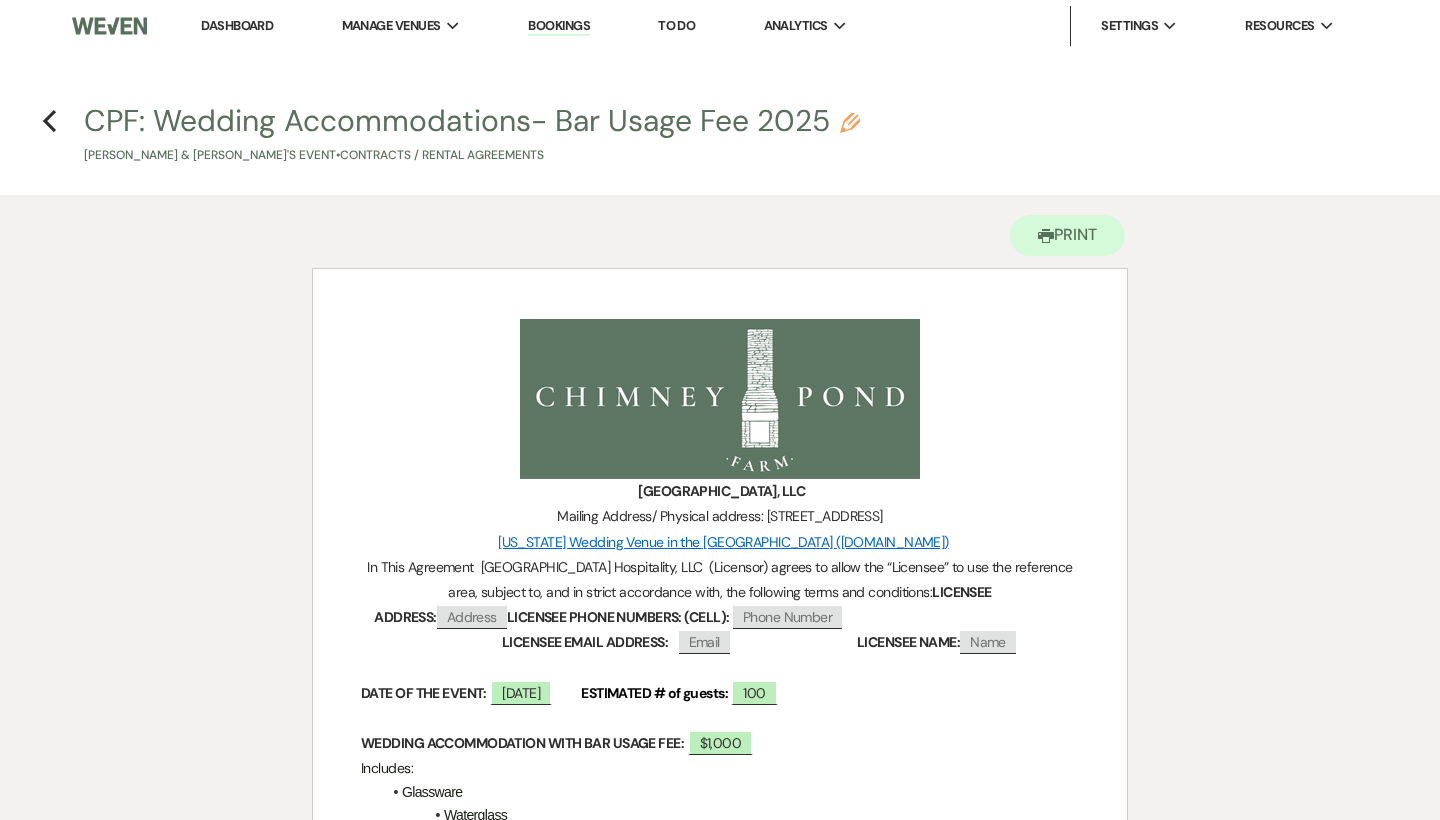 scroll, scrollTop: 0, scrollLeft: 0, axis: both 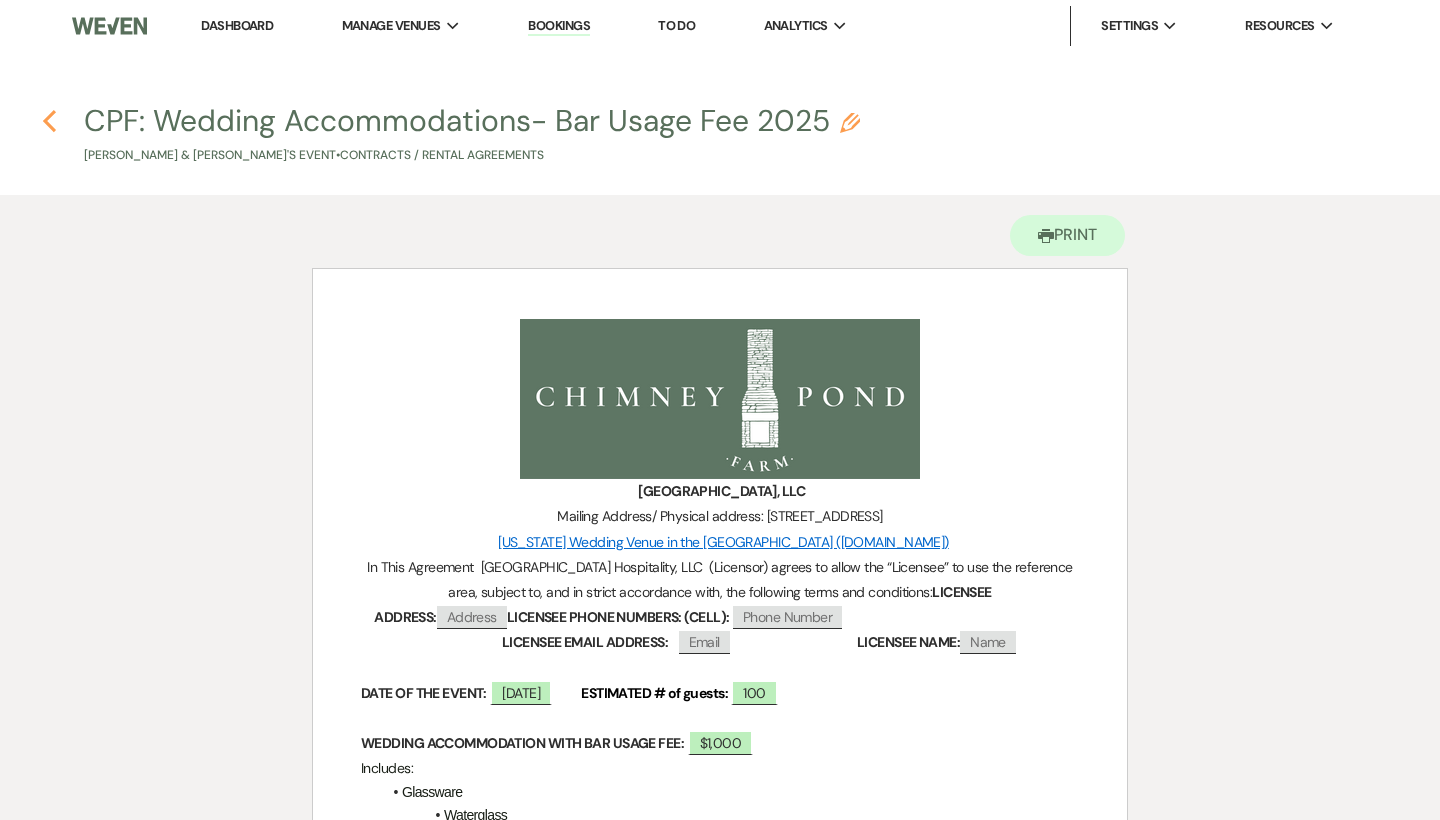 click 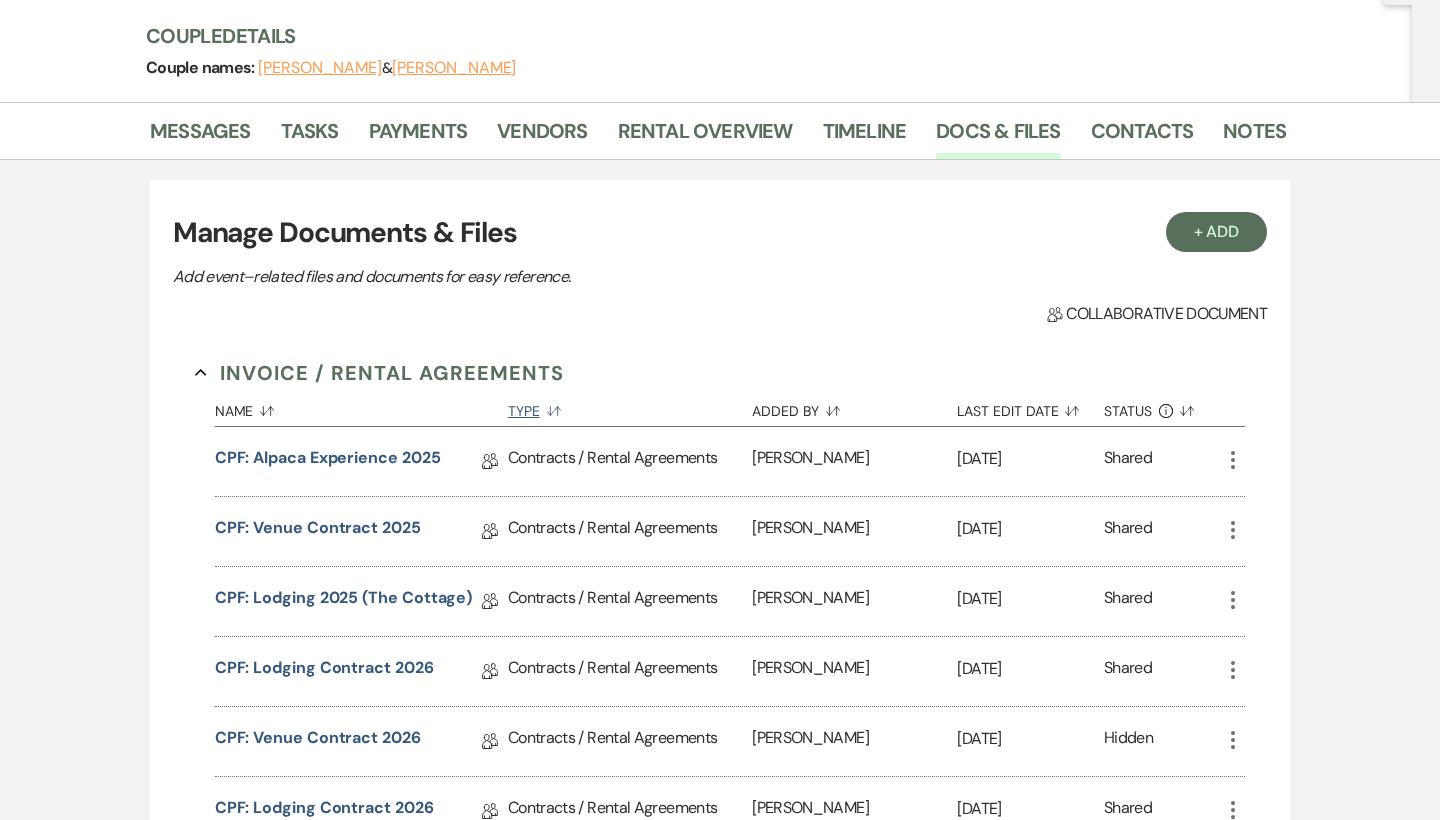 scroll, scrollTop: 189, scrollLeft: 0, axis: vertical 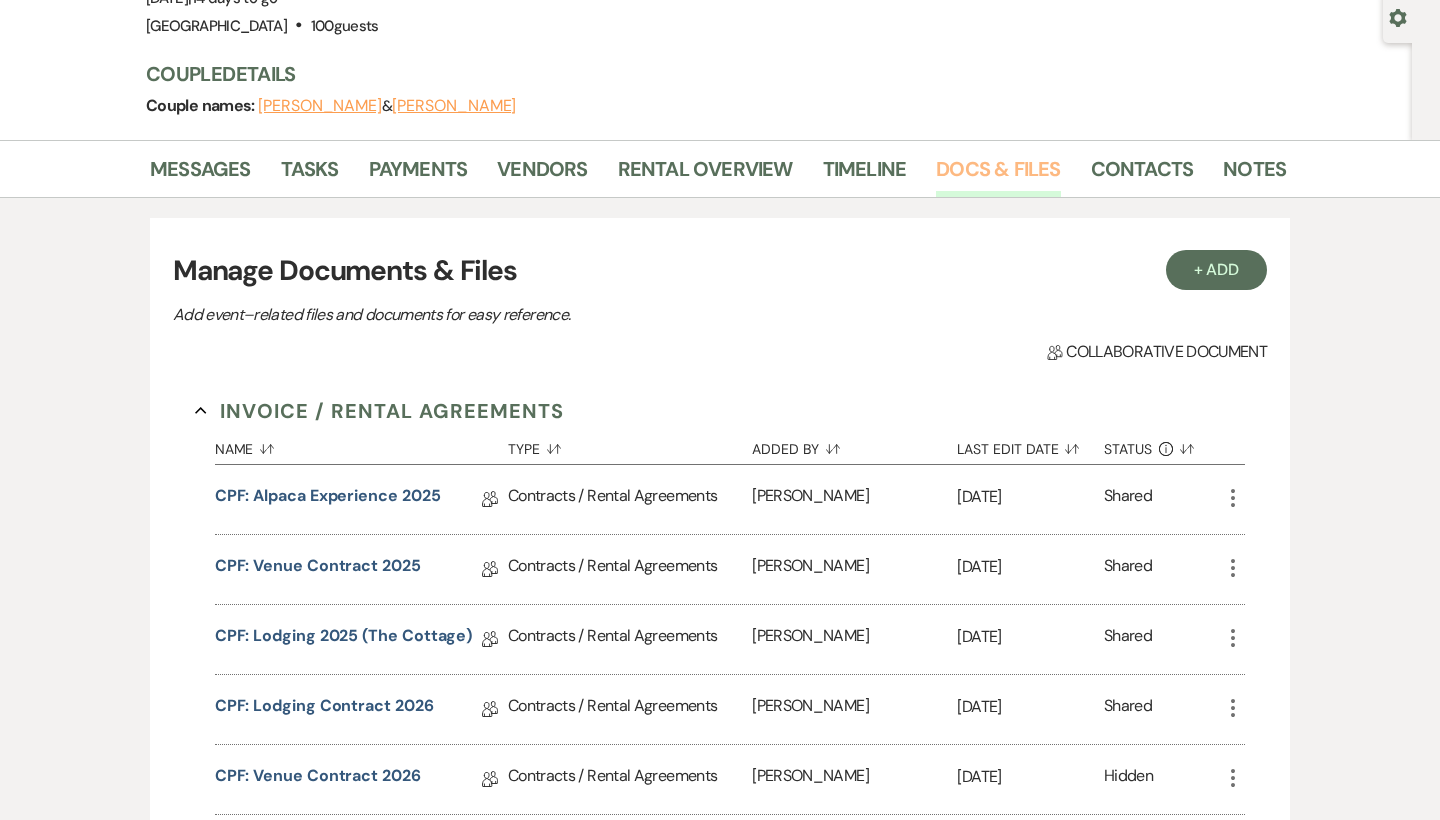 click on "Docs & Files" at bounding box center [998, 175] 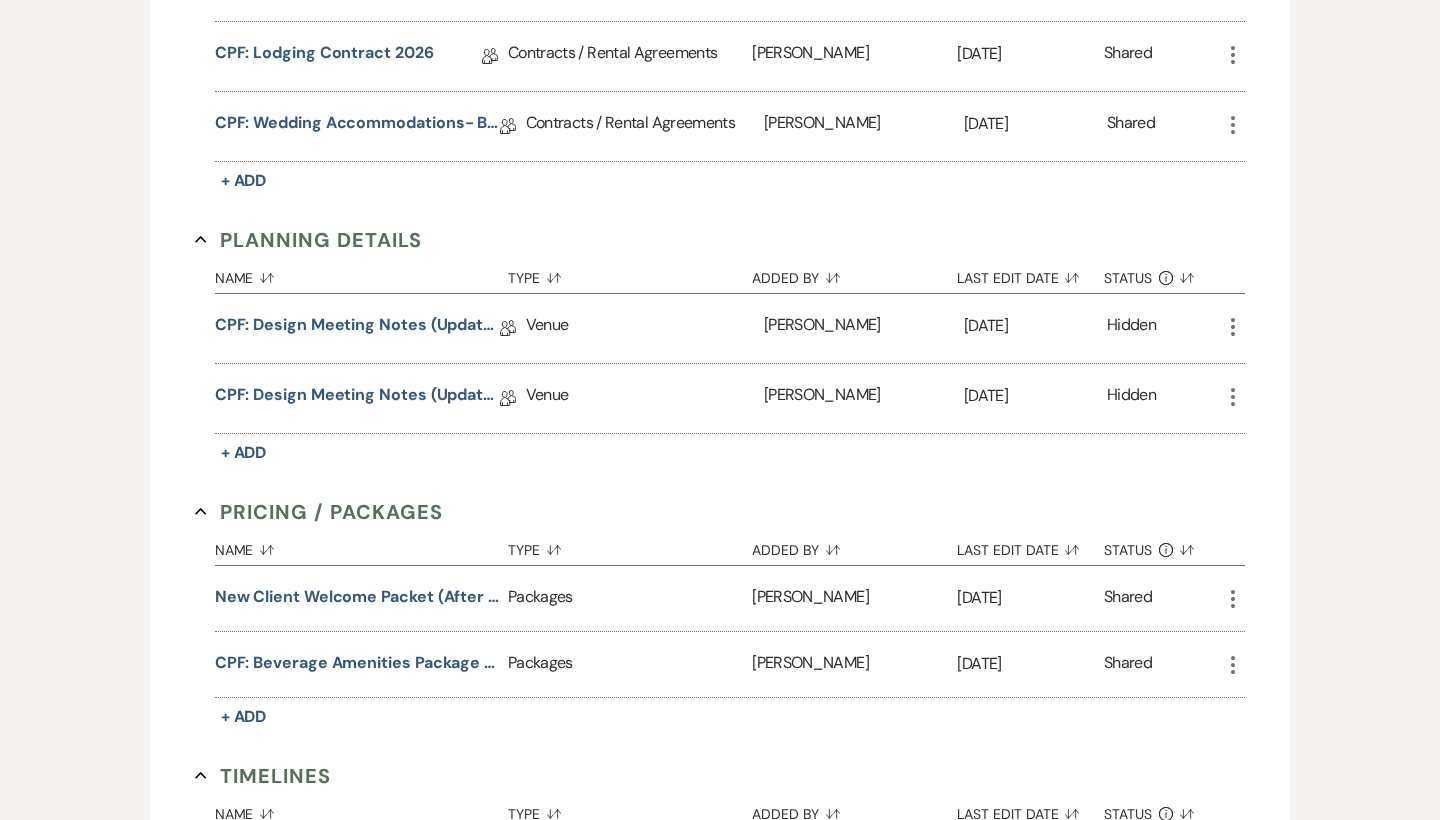 scroll, scrollTop: 1016, scrollLeft: 0, axis: vertical 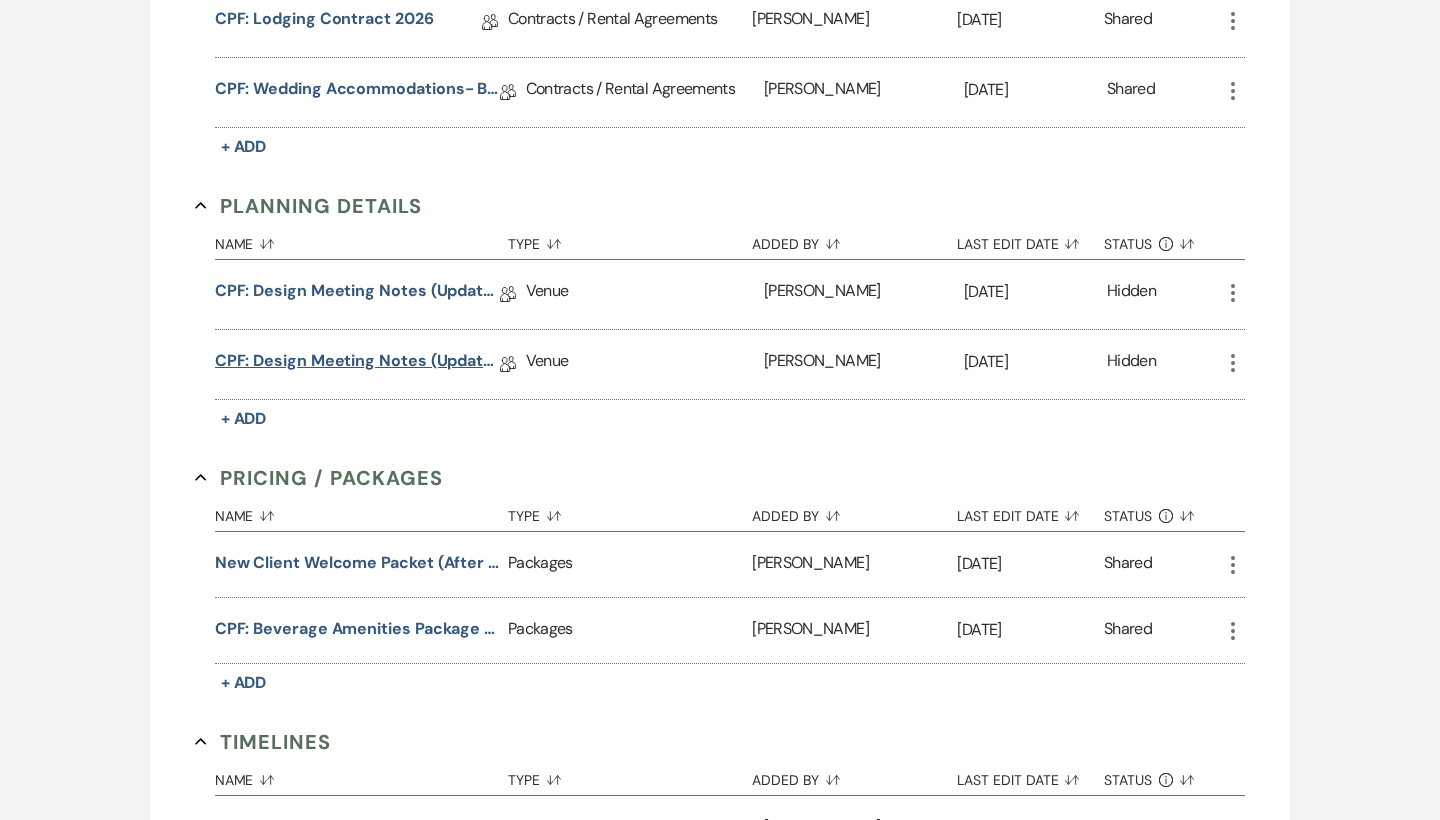 click on "CPF: Design Meeting Notes (Updated: [DATE])" at bounding box center (357, 364) 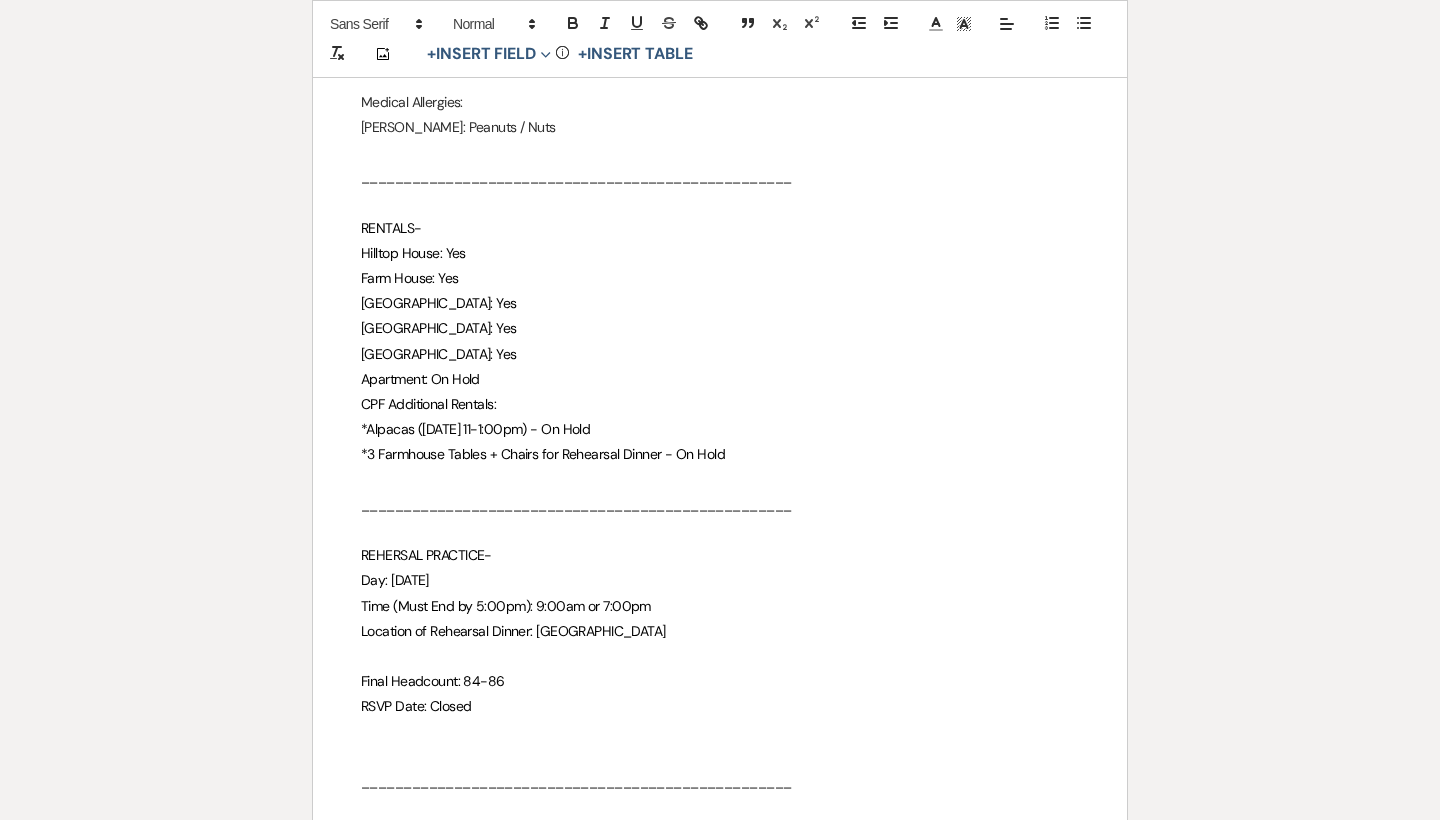 scroll, scrollTop: 655, scrollLeft: 0, axis: vertical 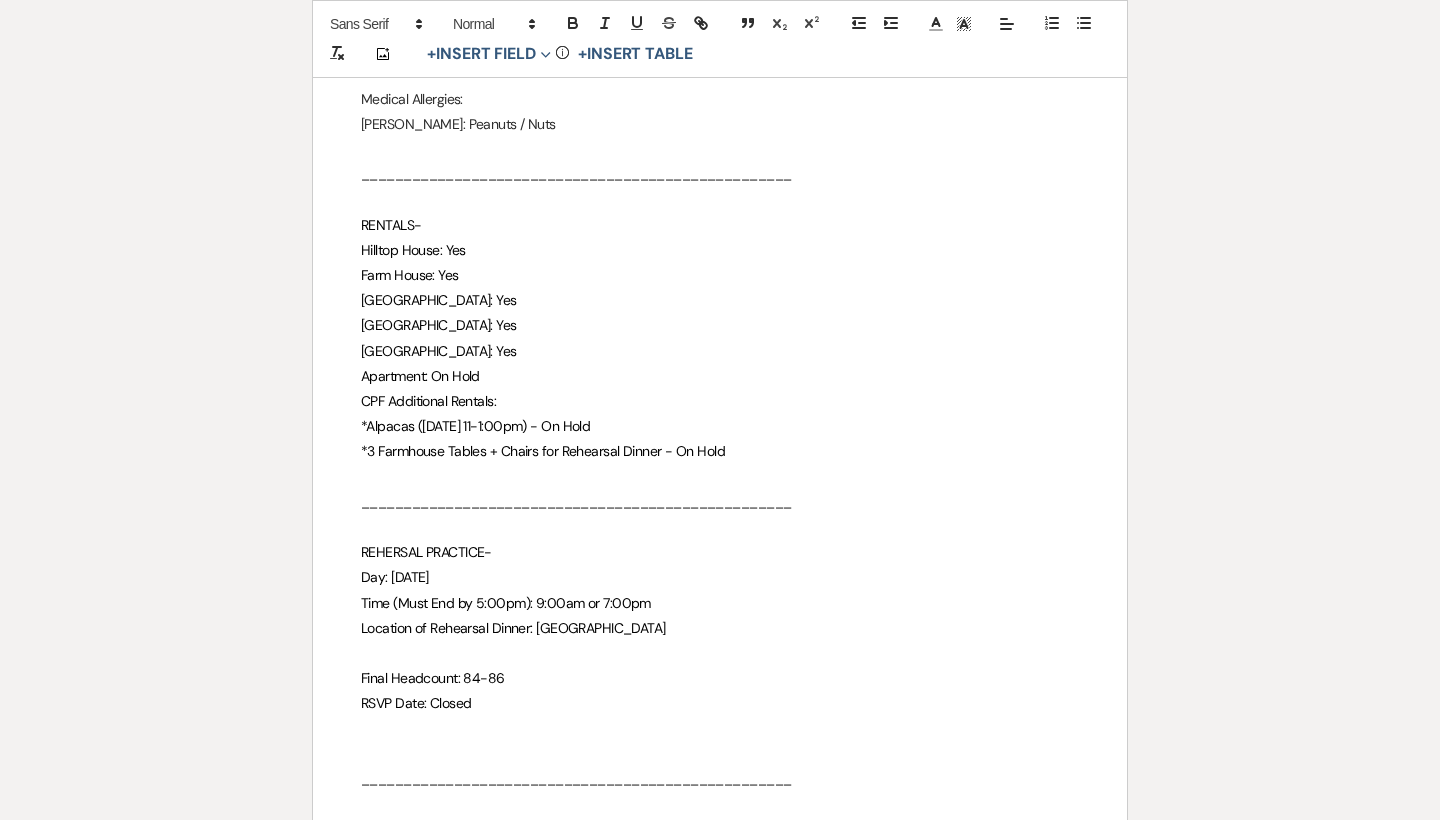drag, startPoint x: 810, startPoint y: 452, endPoint x: 418, endPoint y: 449, distance: 392.01147 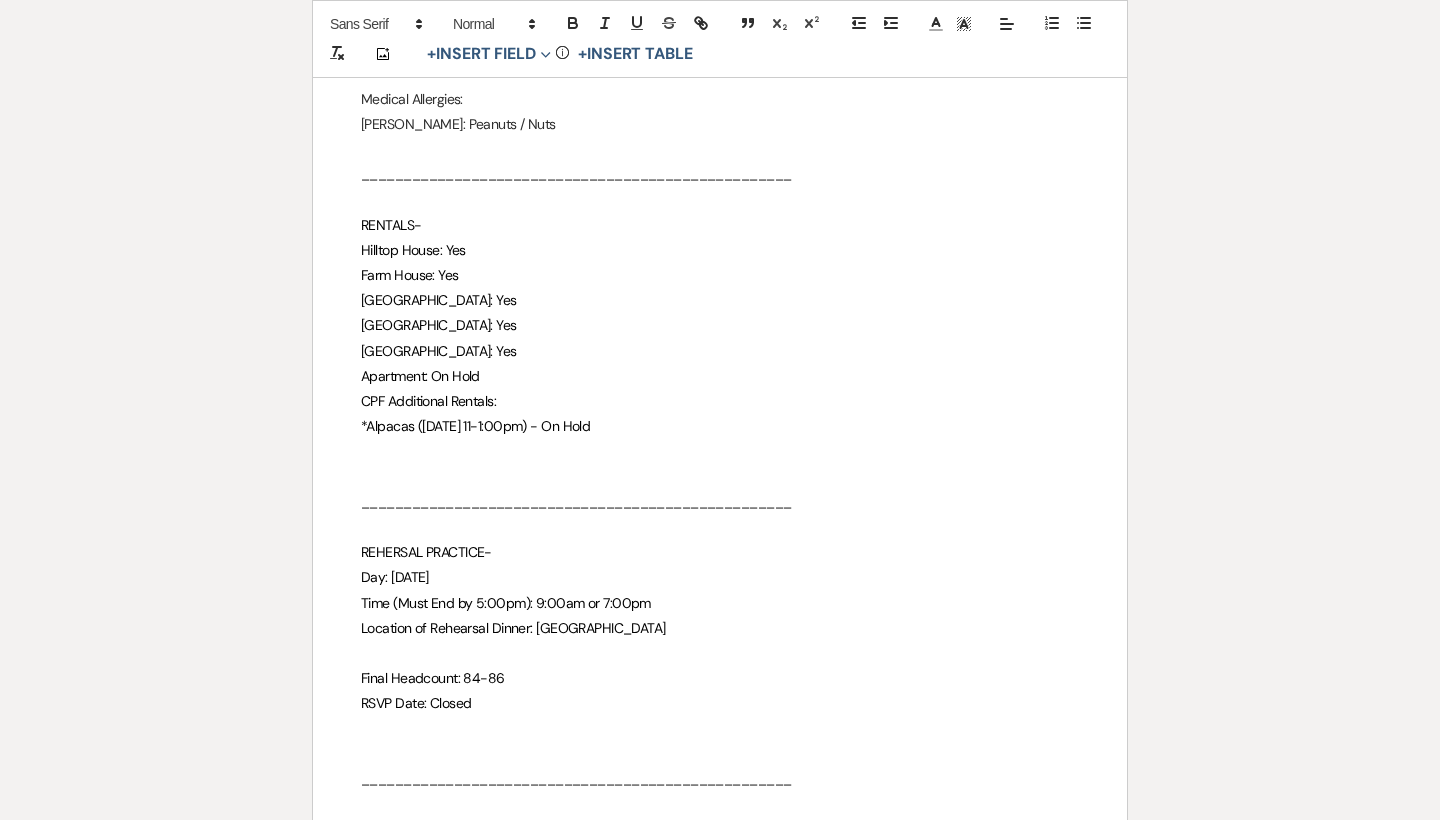 type 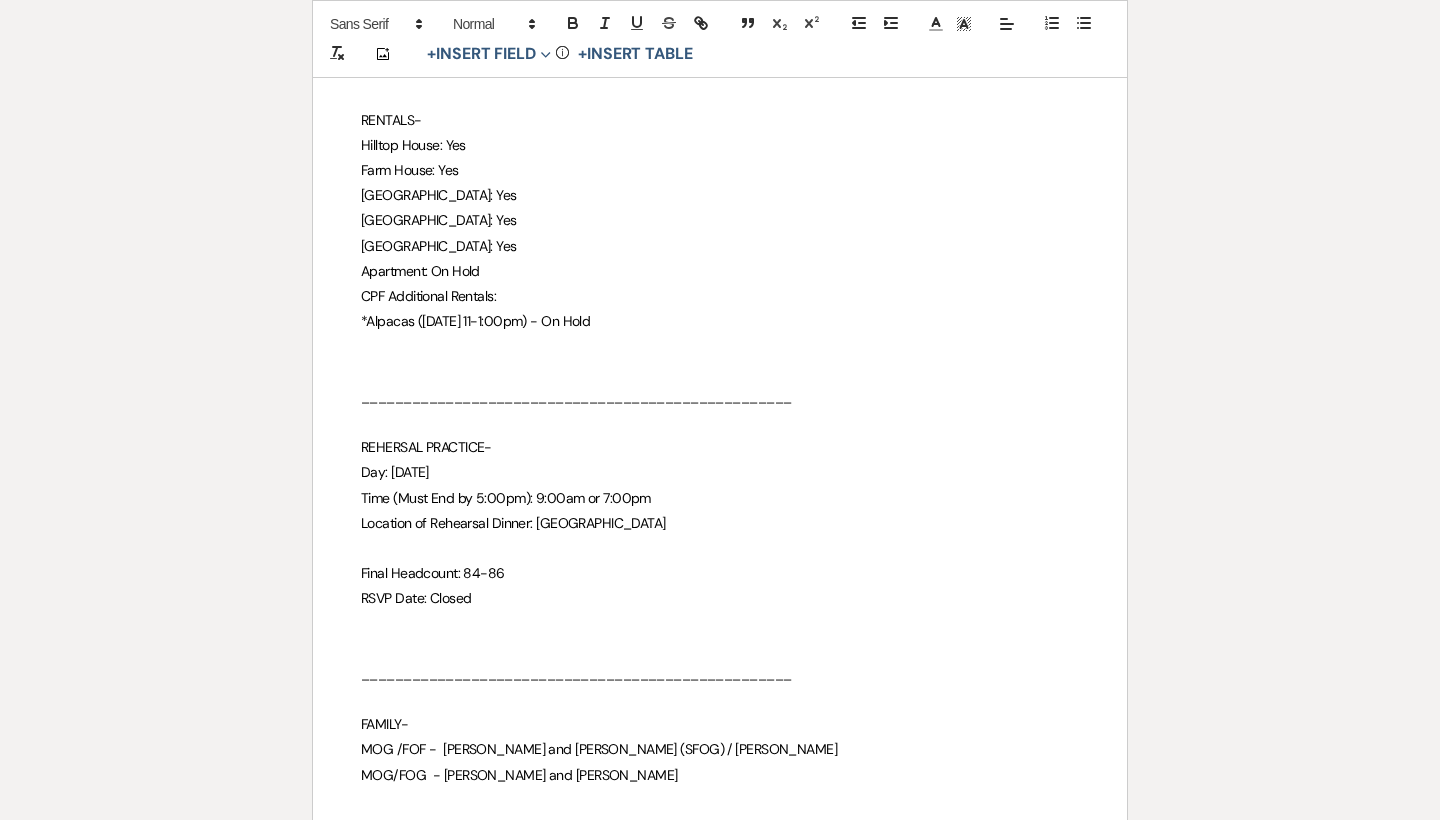 scroll, scrollTop: 765, scrollLeft: 0, axis: vertical 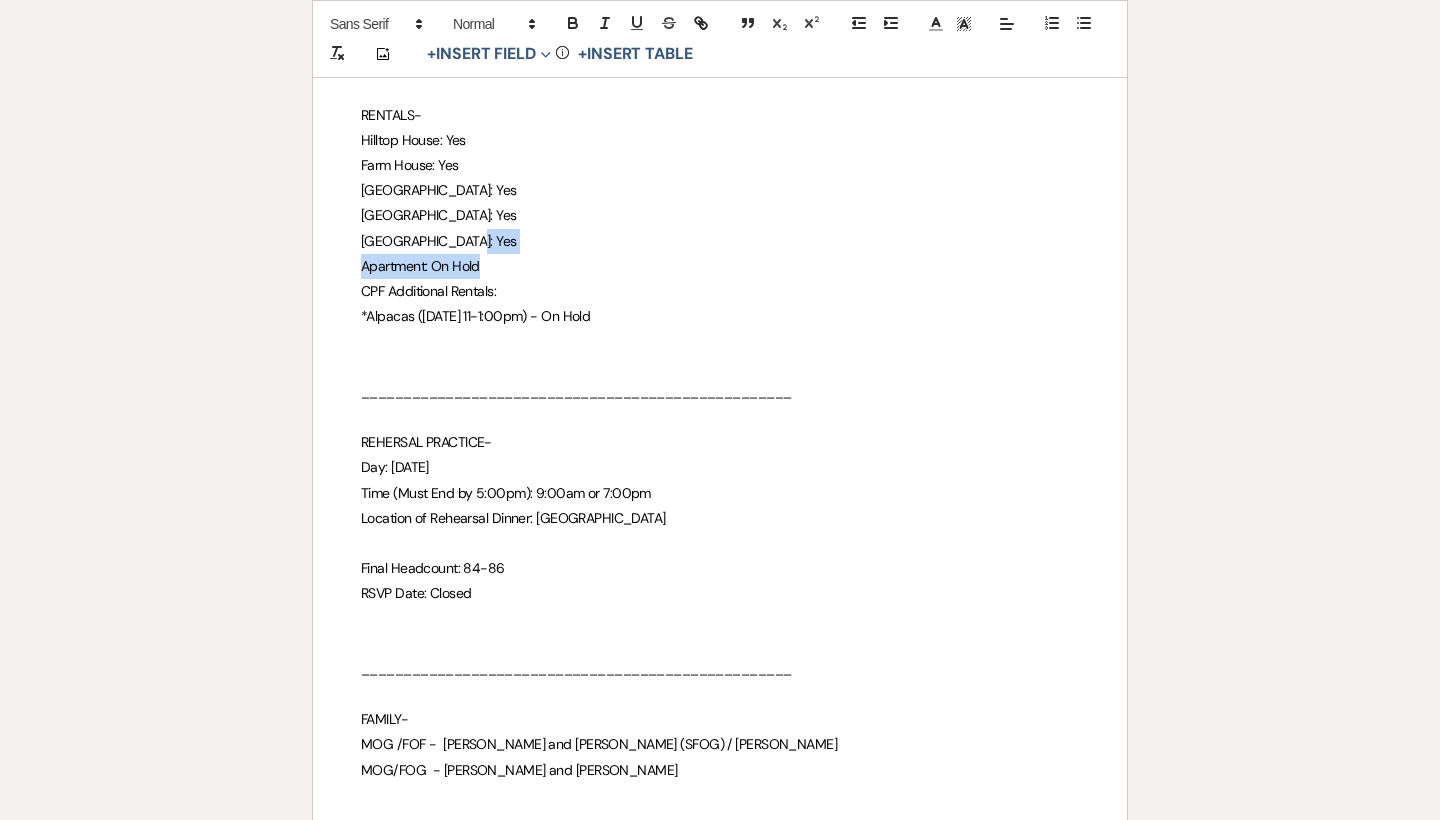 drag, startPoint x: 494, startPoint y: 249, endPoint x: 348, endPoint y: 244, distance: 146.08559 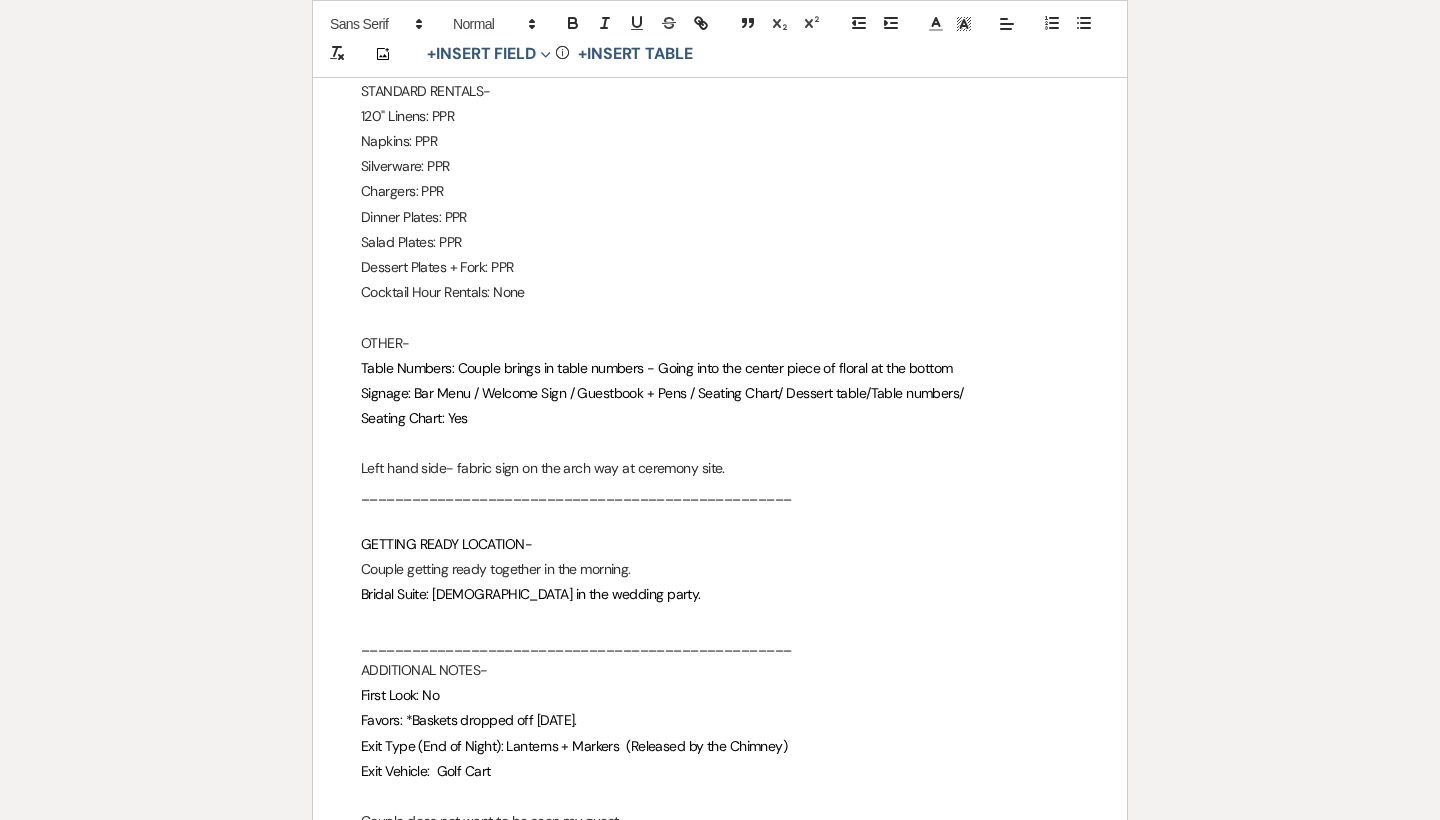 scroll, scrollTop: 3057, scrollLeft: 0, axis: vertical 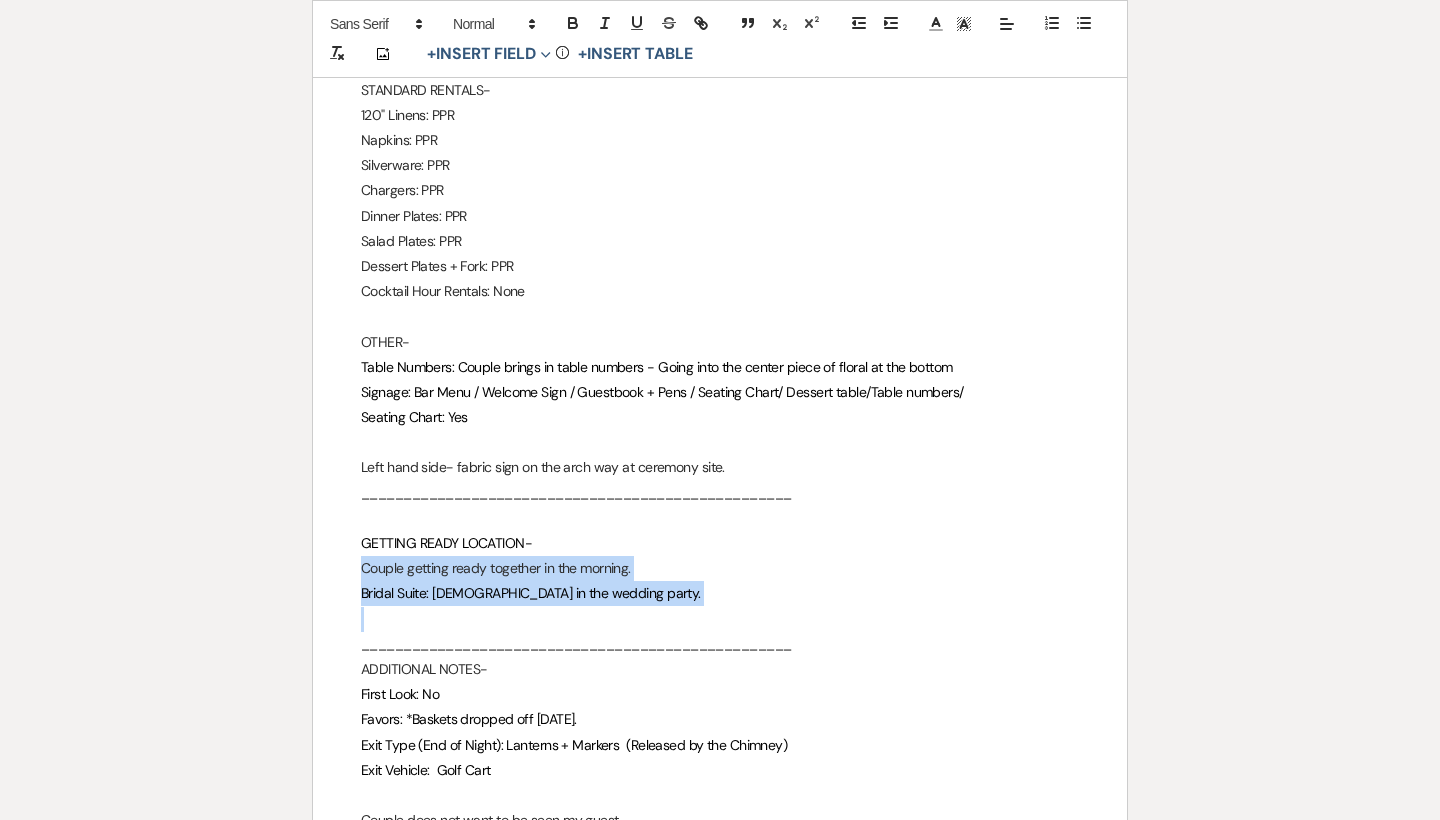 drag, startPoint x: 345, startPoint y: 538, endPoint x: 514, endPoint y: 591, distance: 177.11578 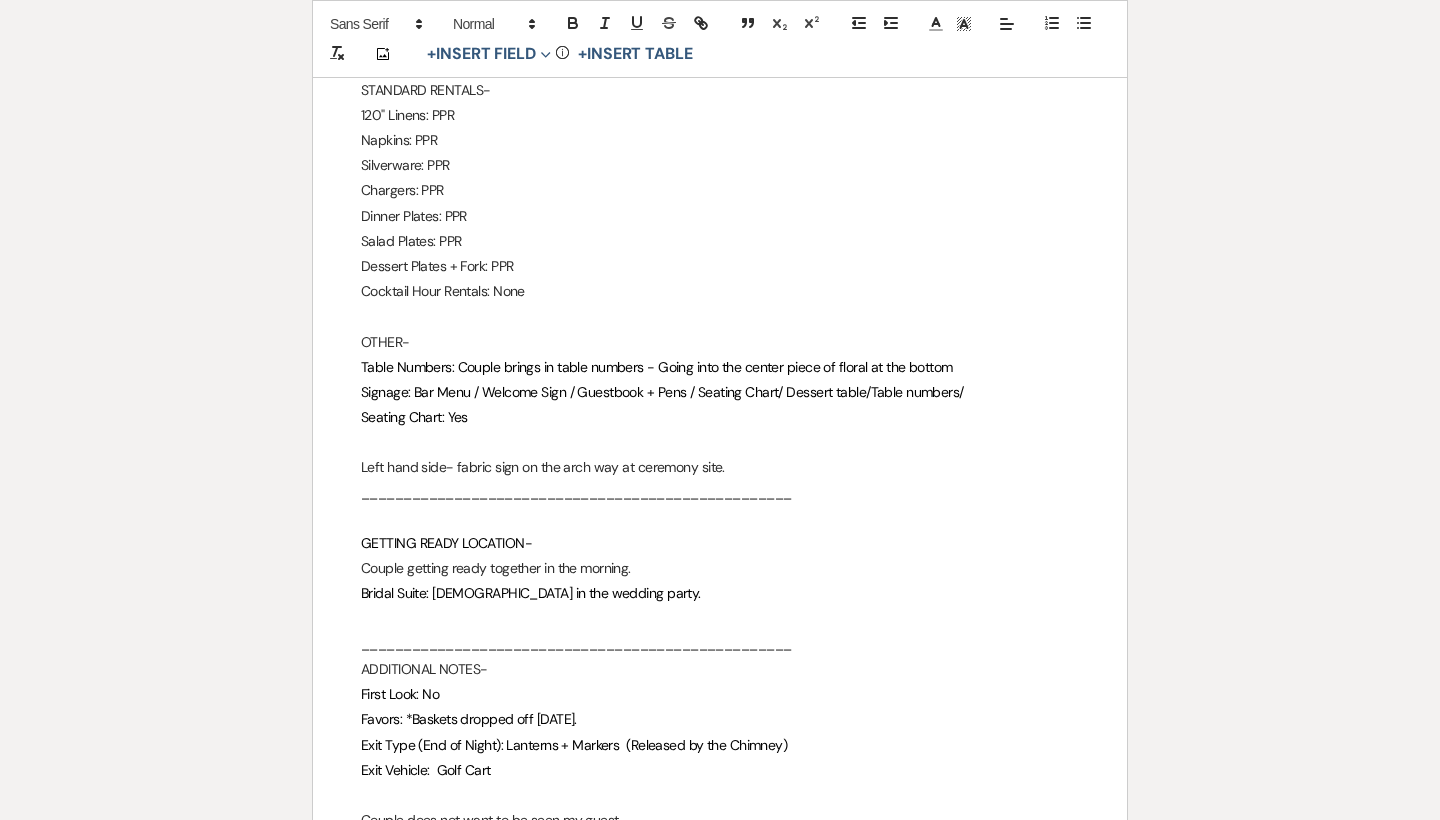 click on "Bridal Suite: [DEMOGRAPHIC_DATA] in the wedding party." at bounding box center [720, 593] 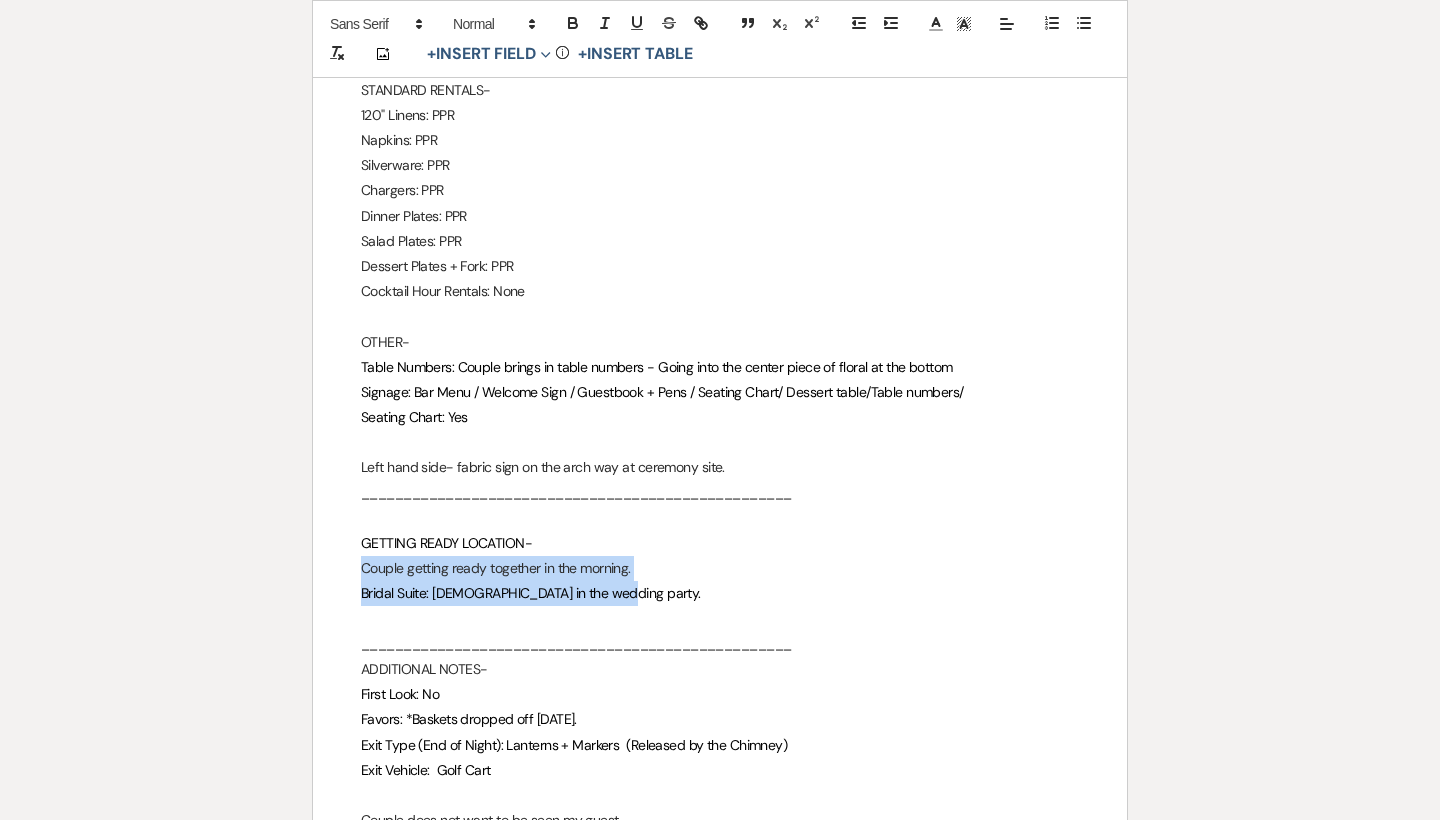 drag, startPoint x: 636, startPoint y: 566, endPoint x: 355, endPoint y: 533, distance: 282.9311 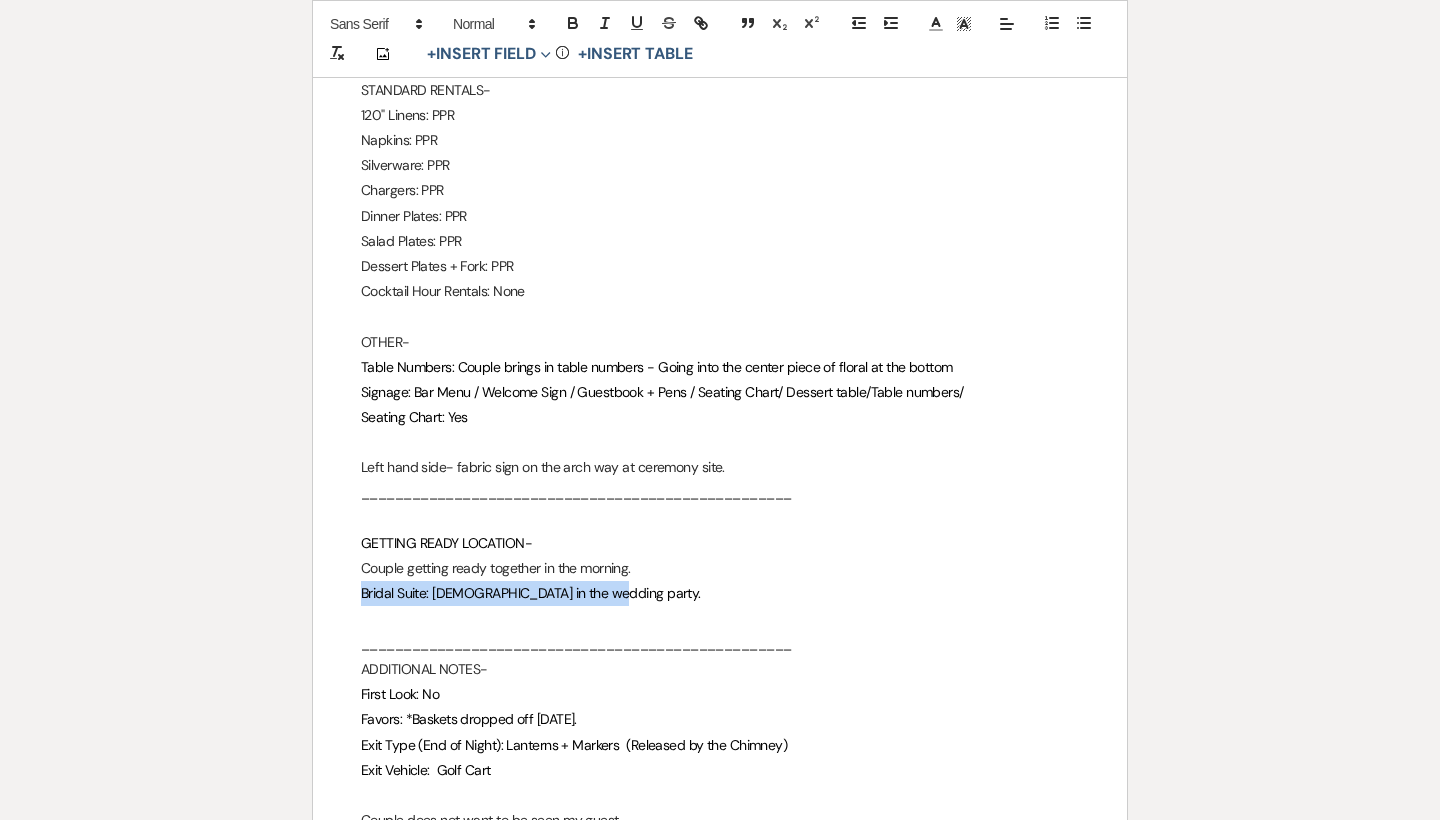 drag, startPoint x: 354, startPoint y: 564, endPoint x: 599, endPoint y: 570, distance: 245.07346 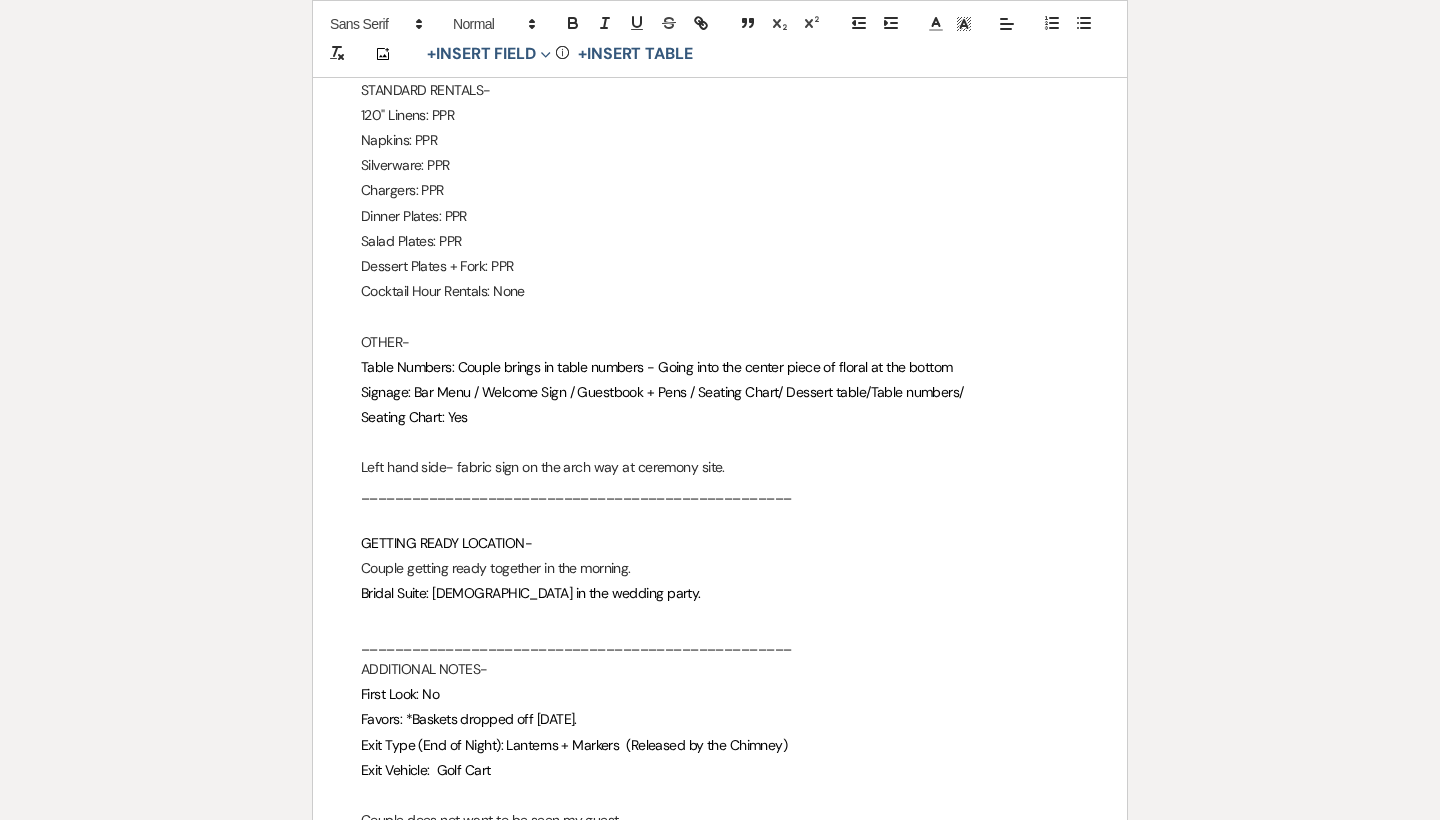 click on "Bridal Suite: [DEMOGRAPHIC_DATA] in the wedding party." at bounding box center (720, 593) 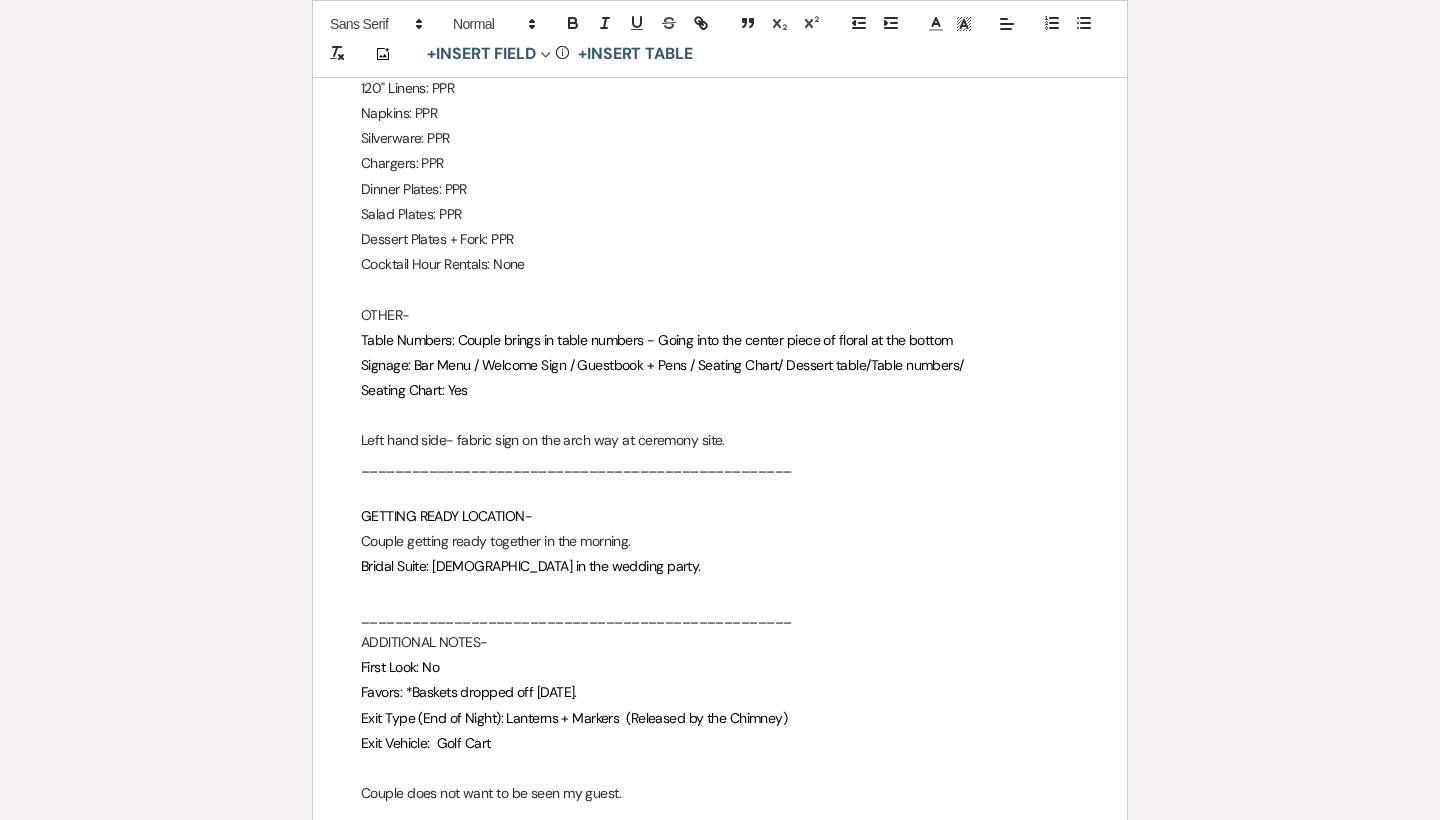 scroll, scrollTop: 3084, scrollLeft: 0, axis: vertical 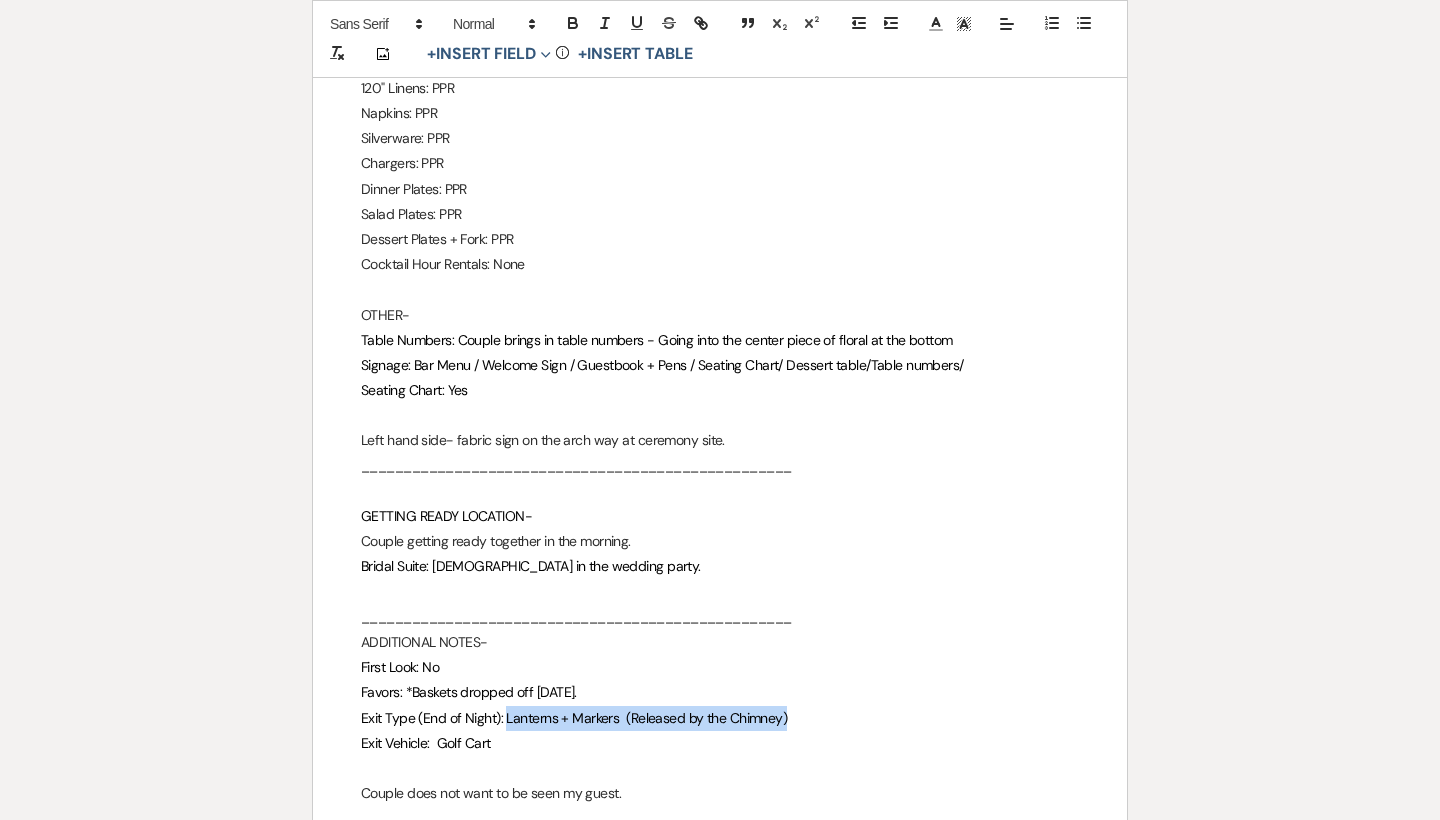 drag, startPoint x: 811, startPoint y: 691, endPoint x: 506, endPoint y: 681, distance: 305.16388 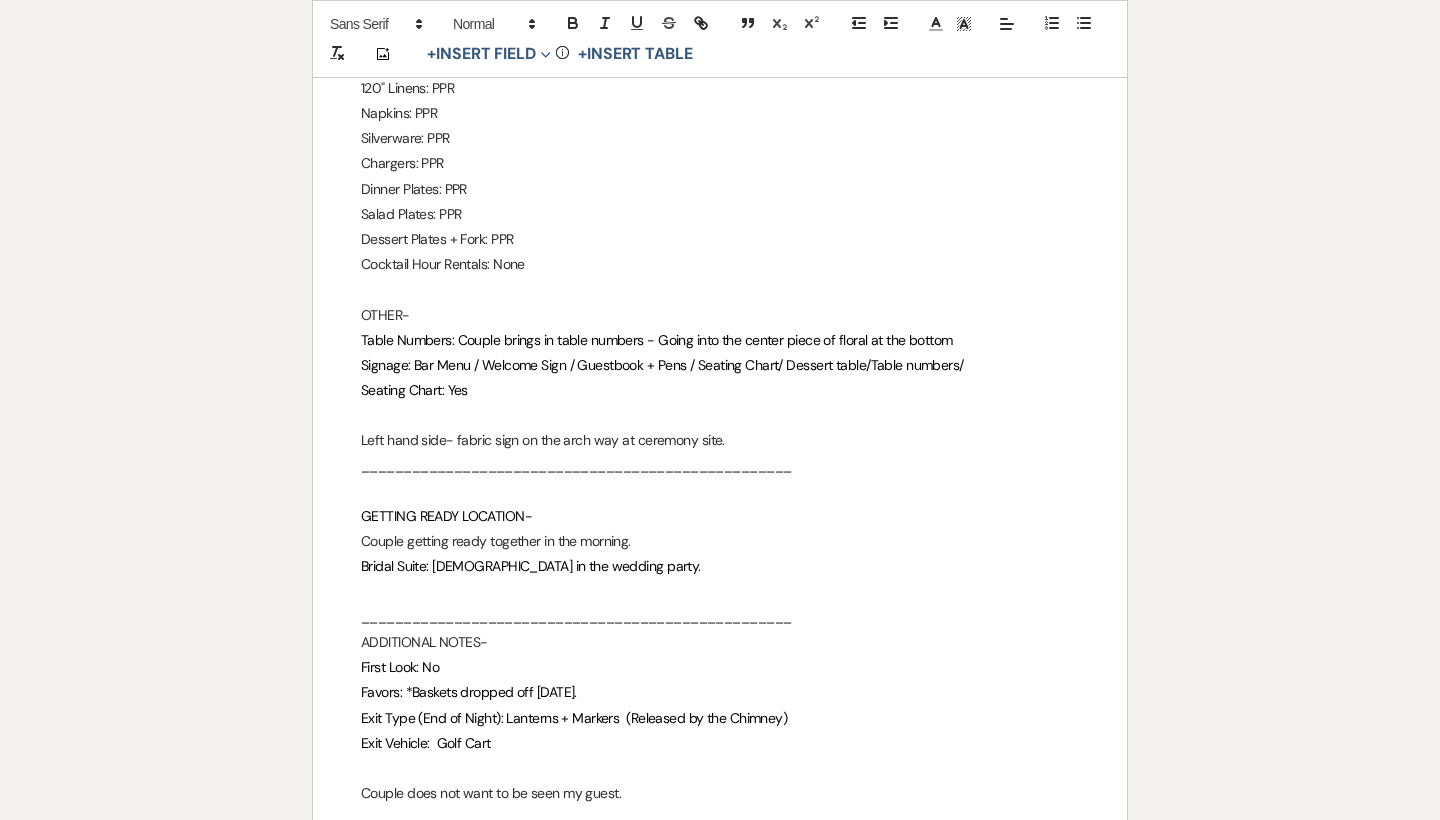 click on "Exit Type (End of Night): Lanterns + Markers  (Released by the Chimney)" at bounding box center [720, 718] 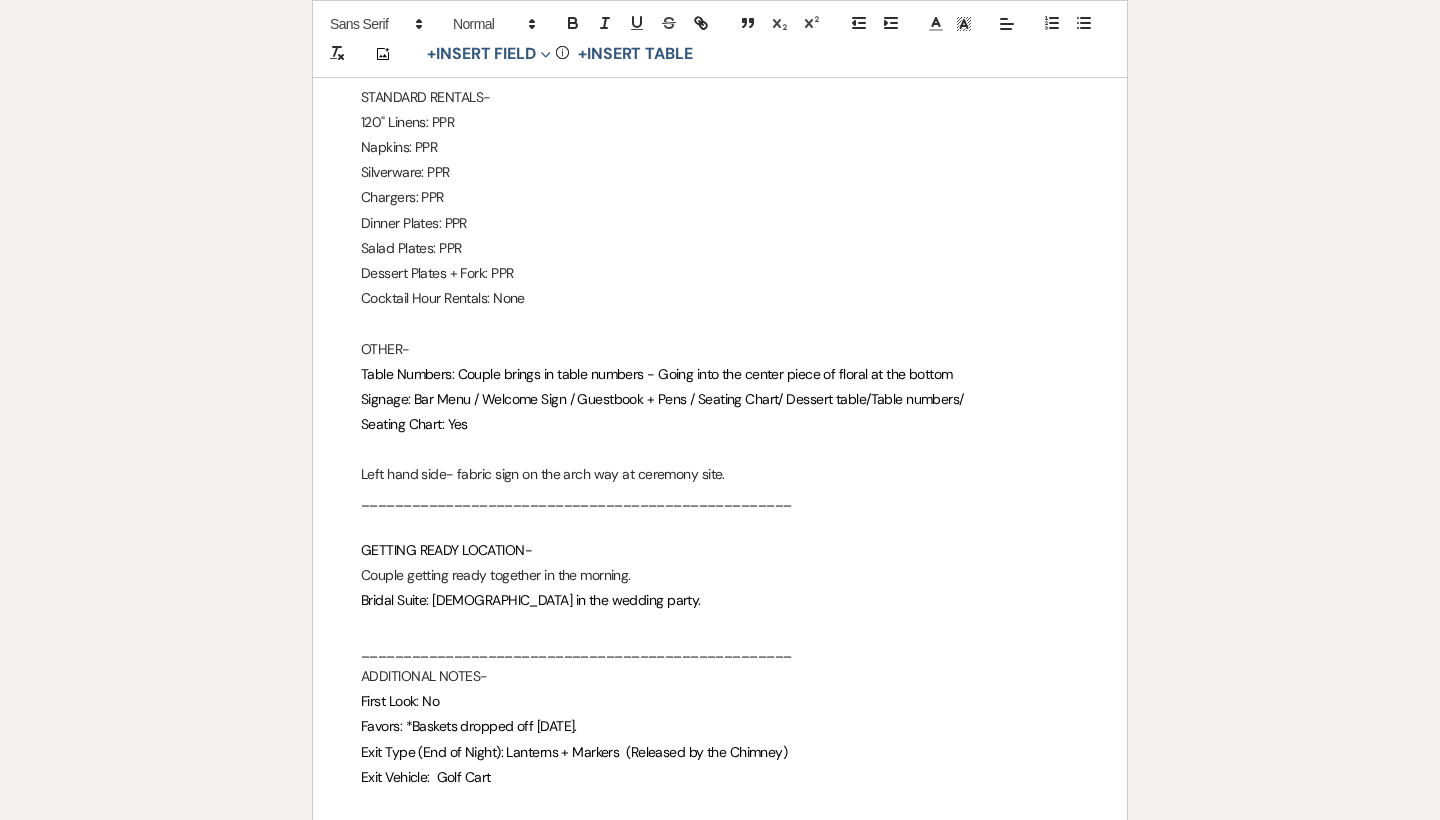 scroll, scrollTop: 3050, scrollLeft: 0, axis: vertical 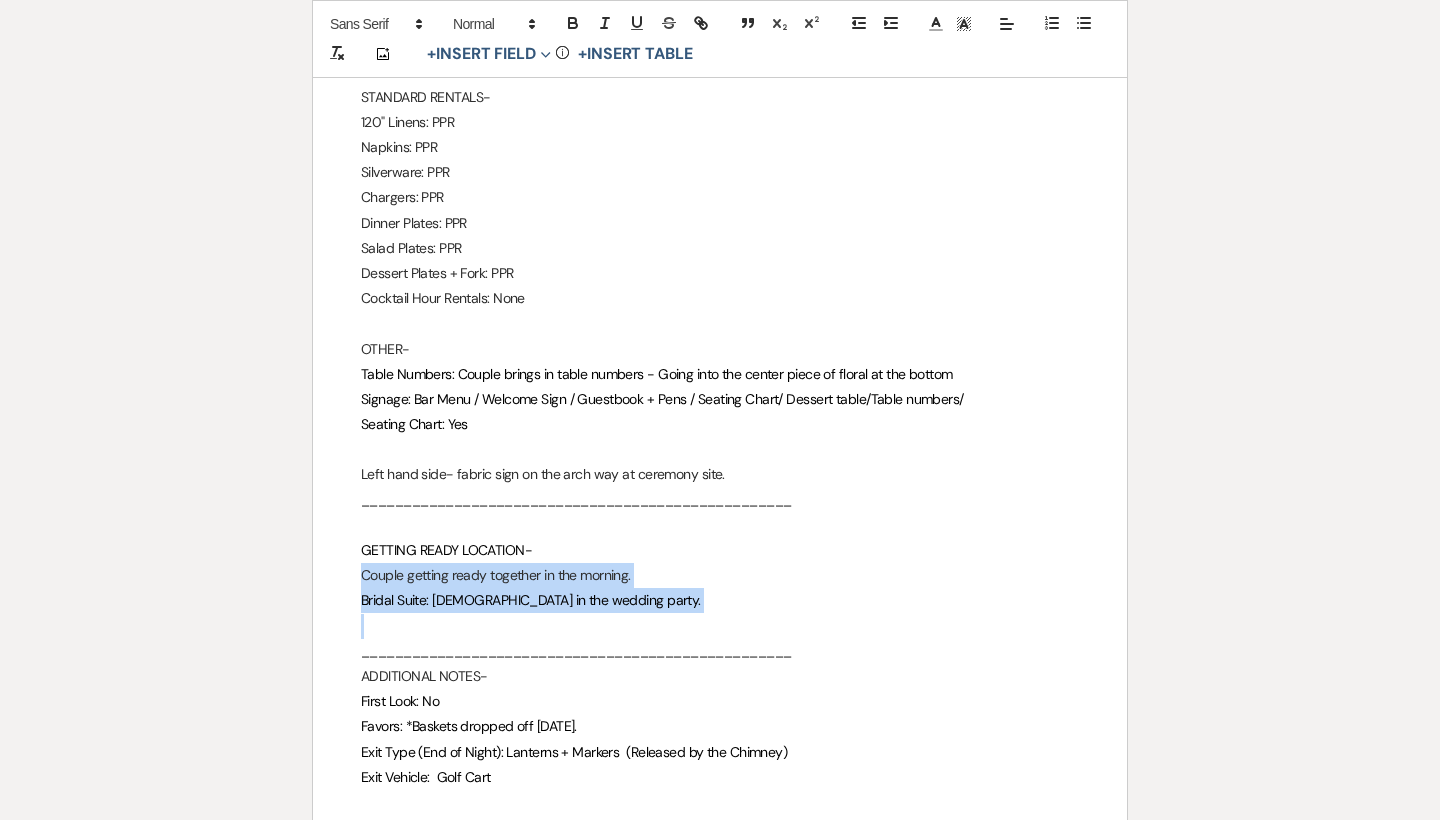 drag, startPoint x: 630, startPoint y: 585, endPoint x: 353, endPoint y: 547, distance: 279.59436 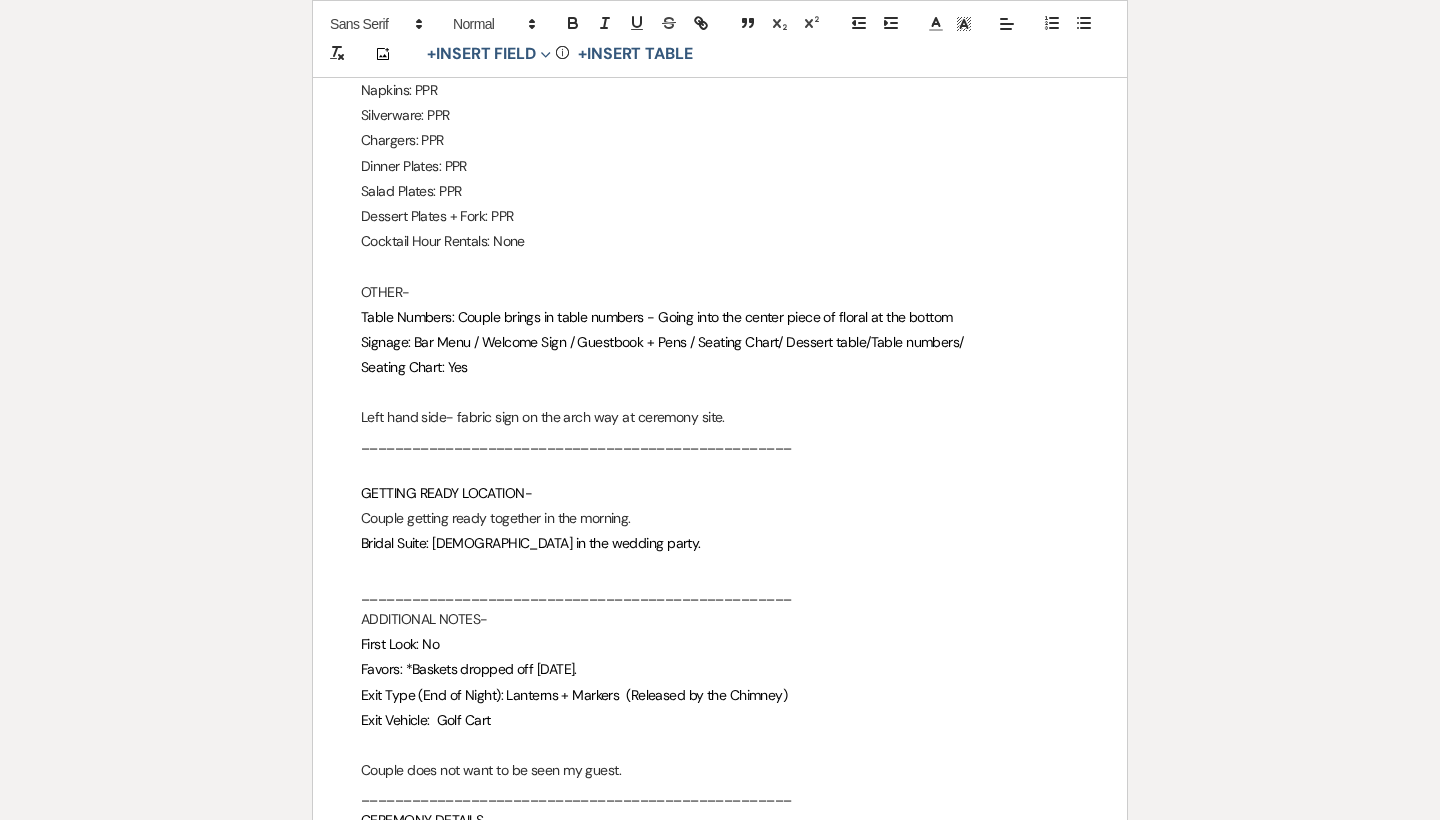 scroll, scrollTop: 3120, scrollLeft: 0, axis: vertical 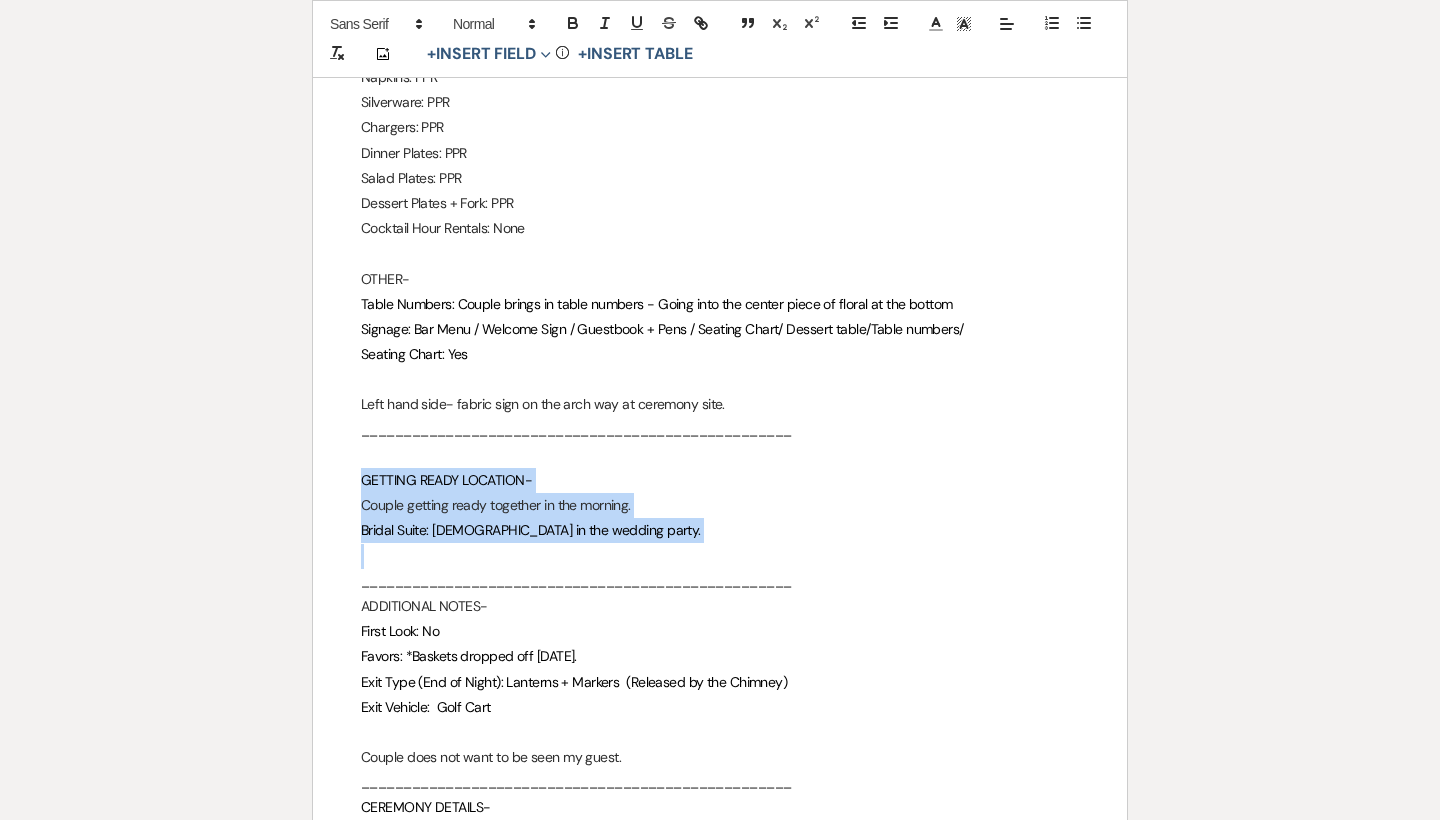 drag, startPoint x: 672, startPoint y: 520, endPoint x: 358, endPoint y: 443, distance: 323.30325 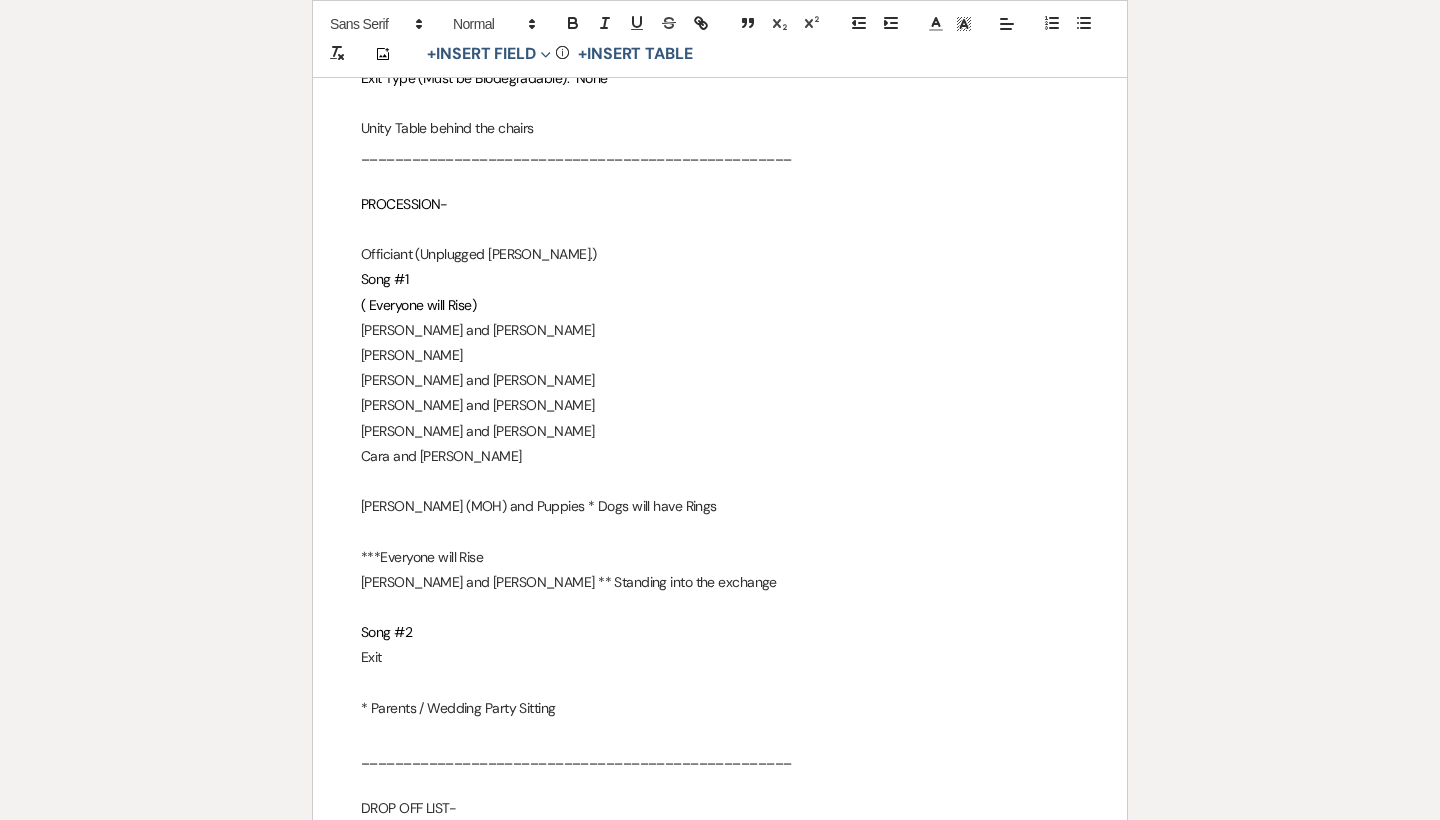 scroll, scrollTop: 4121, scrollLeft: 0, axis: vertical 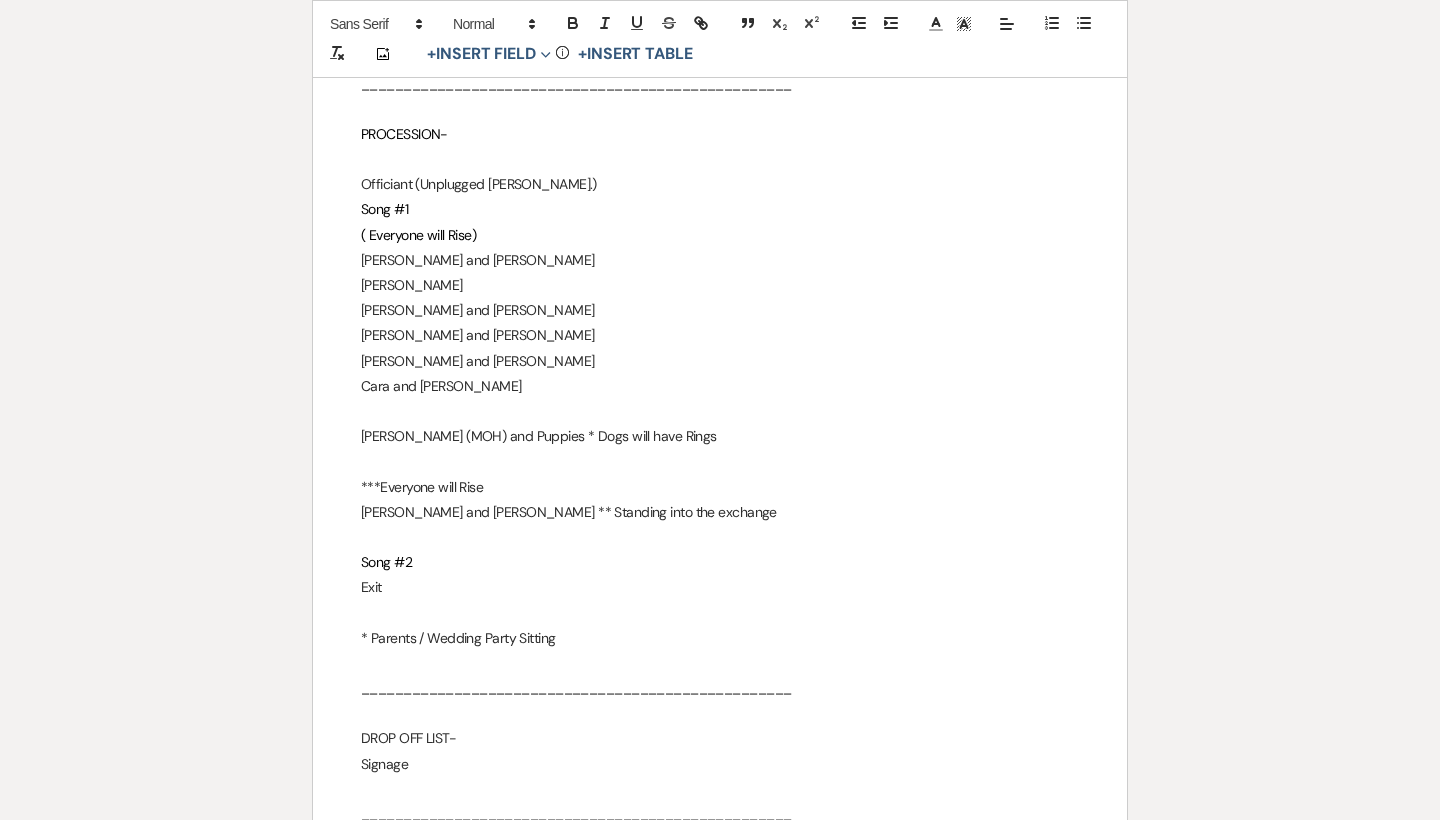 click on "[PERSON_NAME] and [PERSON_NAME]" at bounding box center (720, 335) 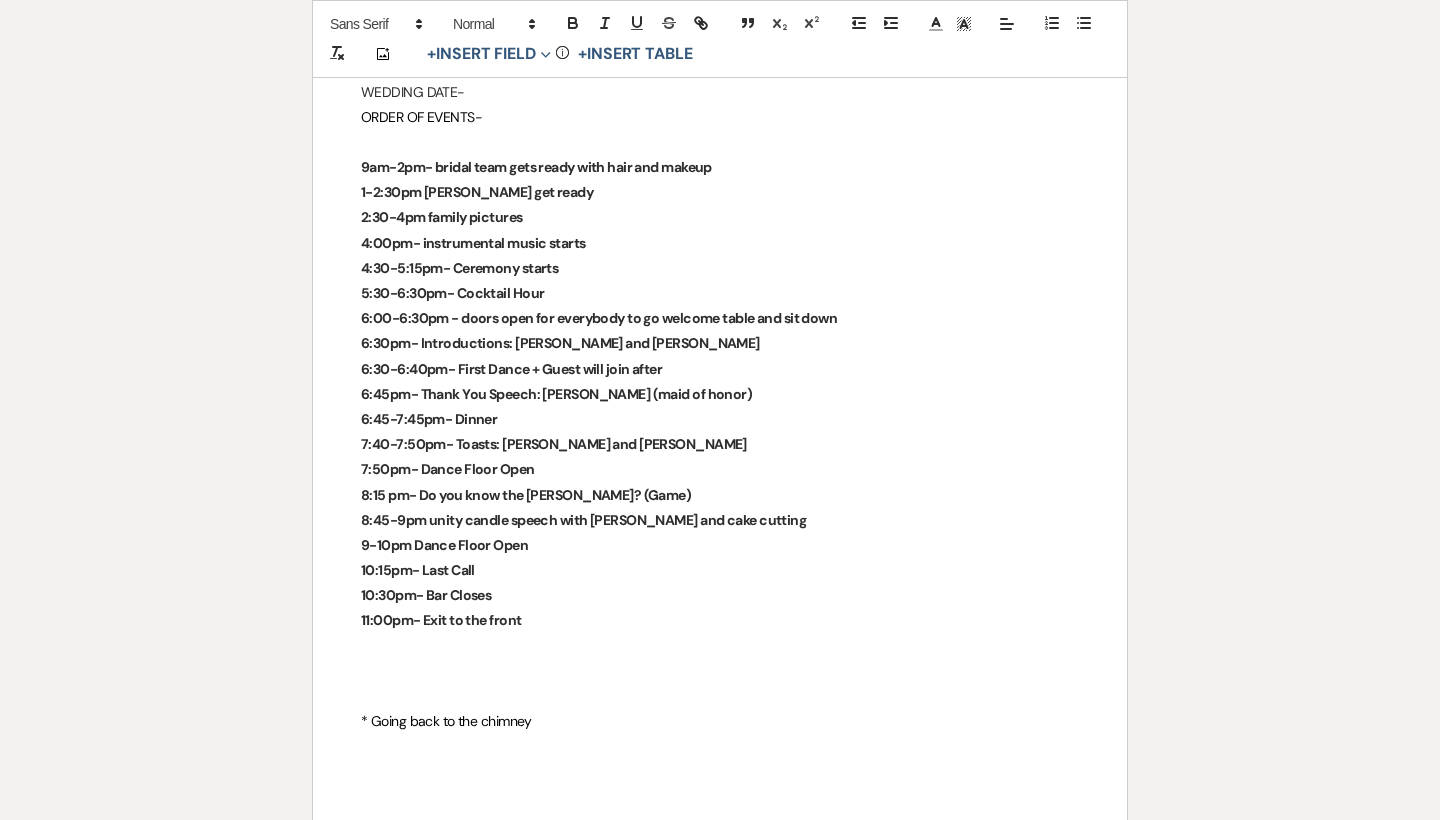 scroll, scrollTop: 4929, scrollLeft: 0, axis: vertical 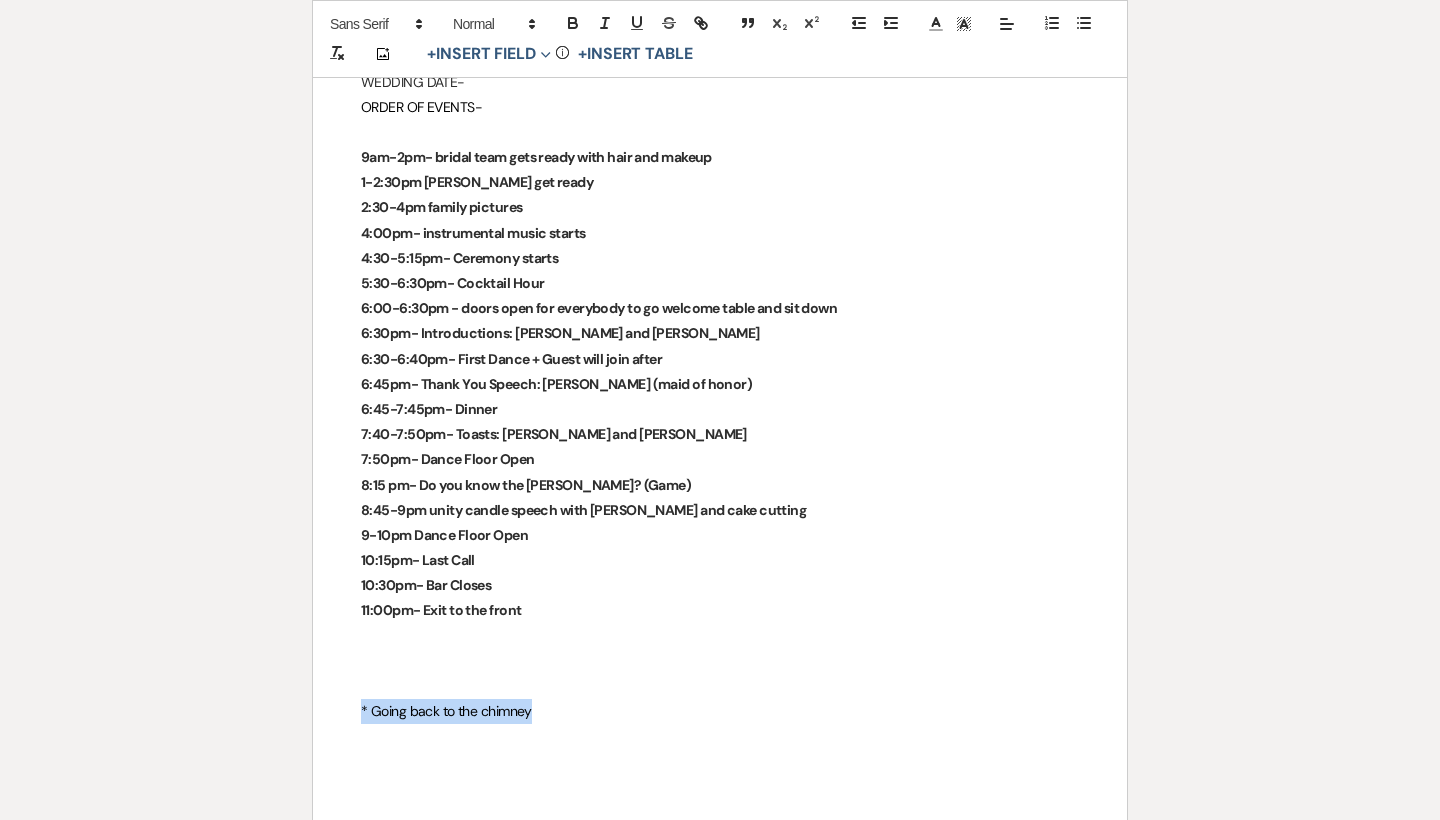 drag, startPoint x: 612, startPoint y: 666, endPoint x: 337, endPoint y: 652, distance: 275.35614 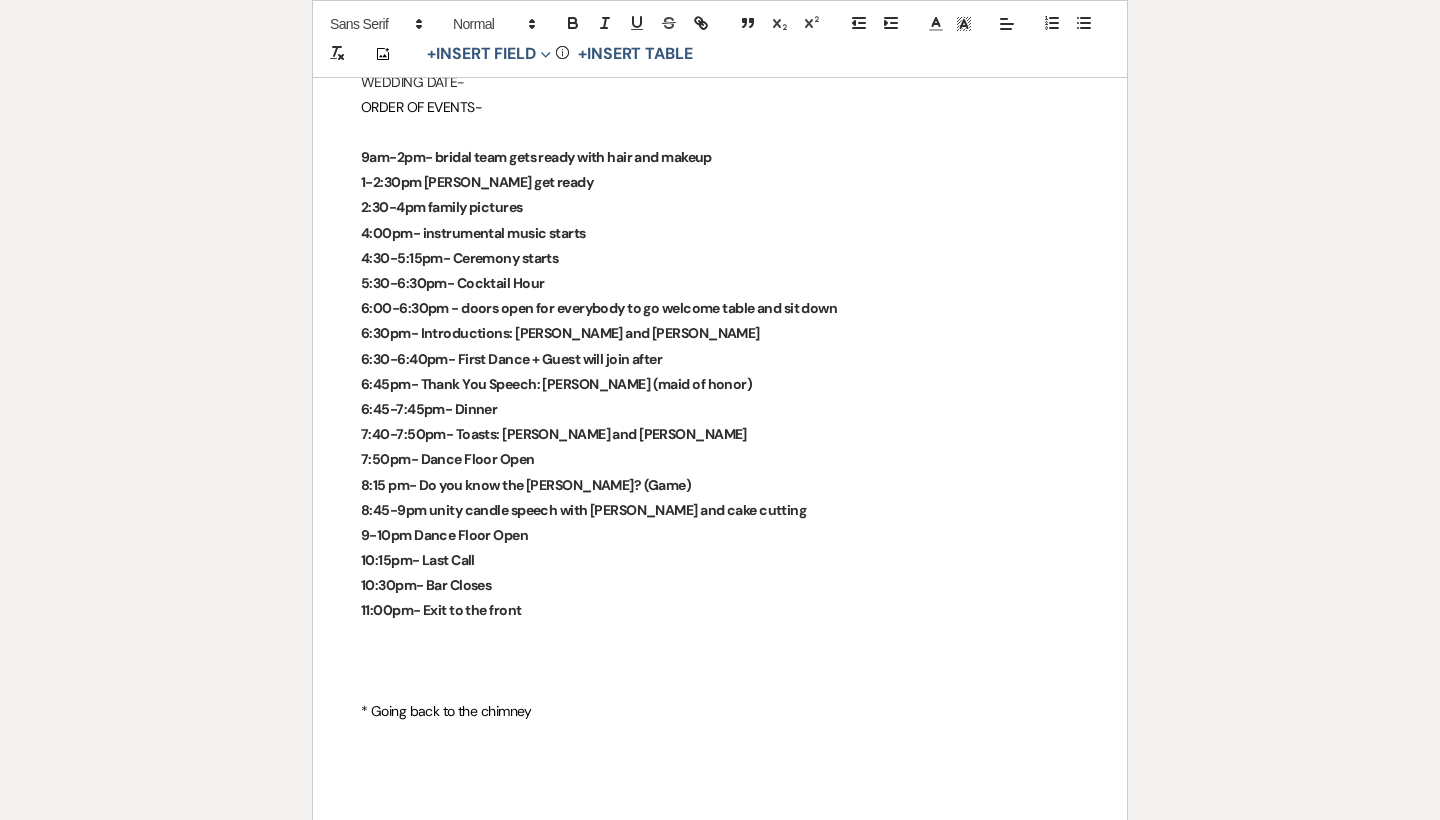 click on "* Going back to the chimney" at bounding box center (446, 711) 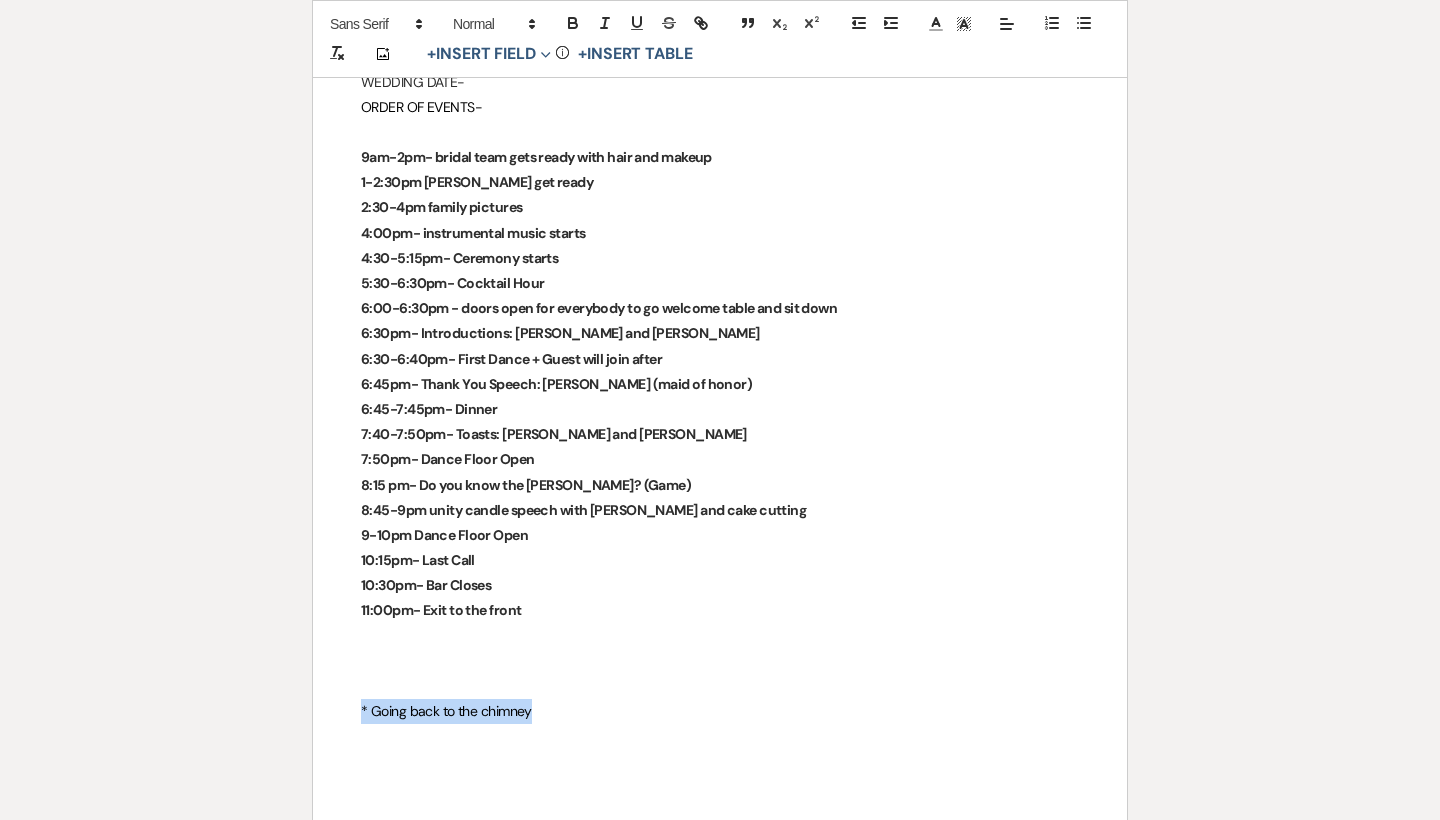 drag, startPoint x: 585, startPoint y: 658, endPoint x: 362, endPoint y: 654, distance: 223.03587 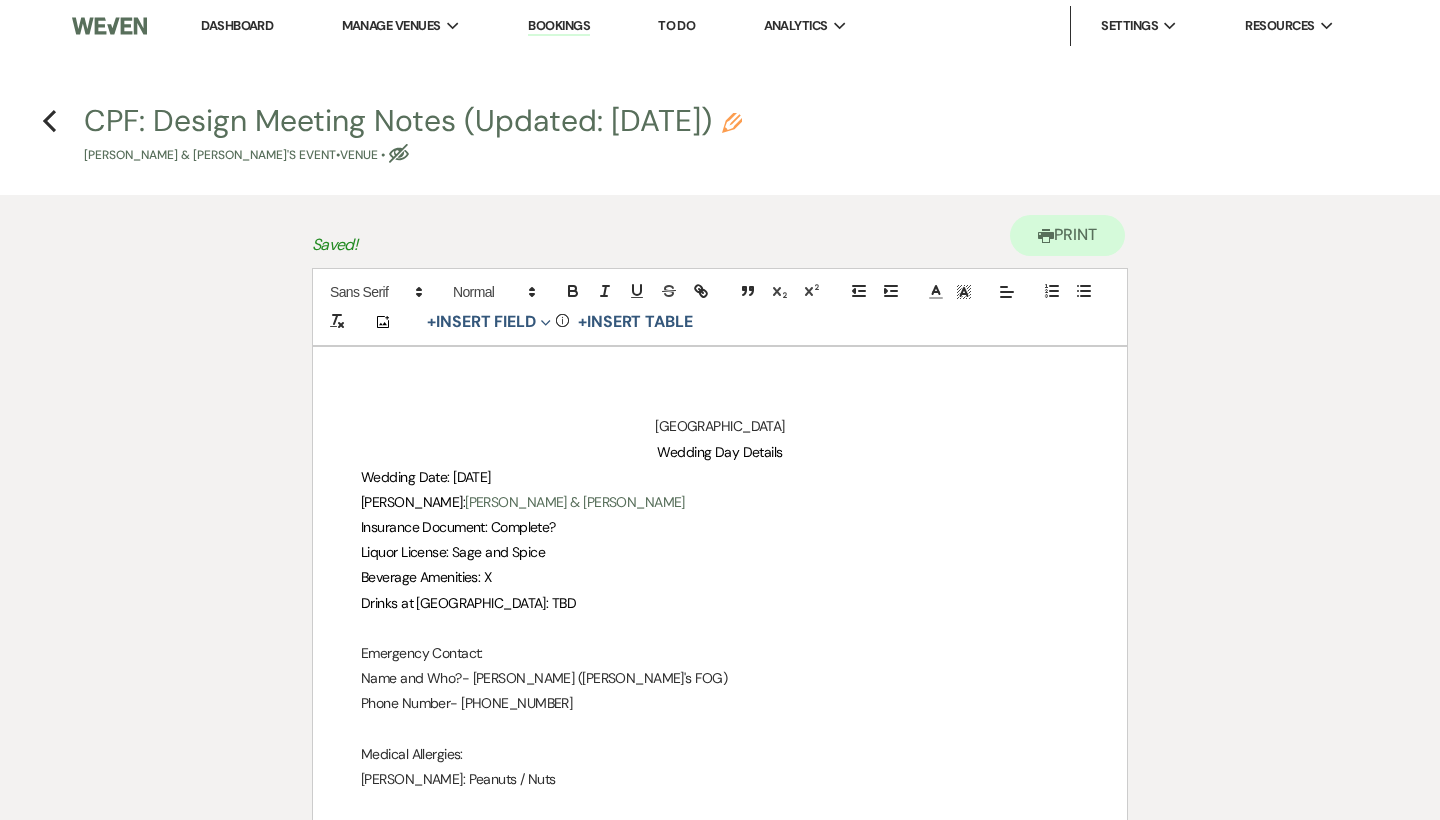 scroll, scrollTop: 0, scrollLeft: 0, axis: both 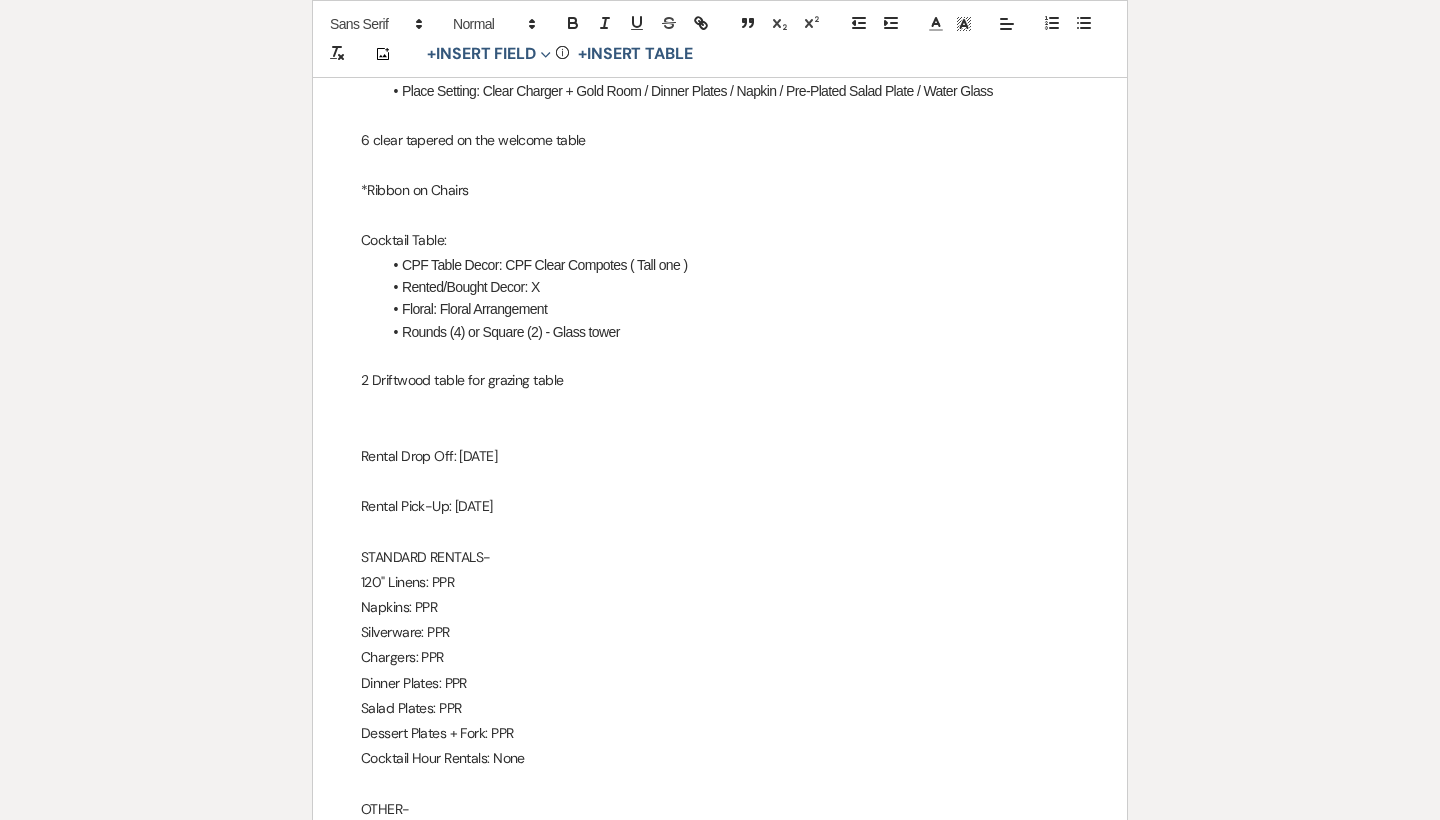 click at bounding box center [720, 481] 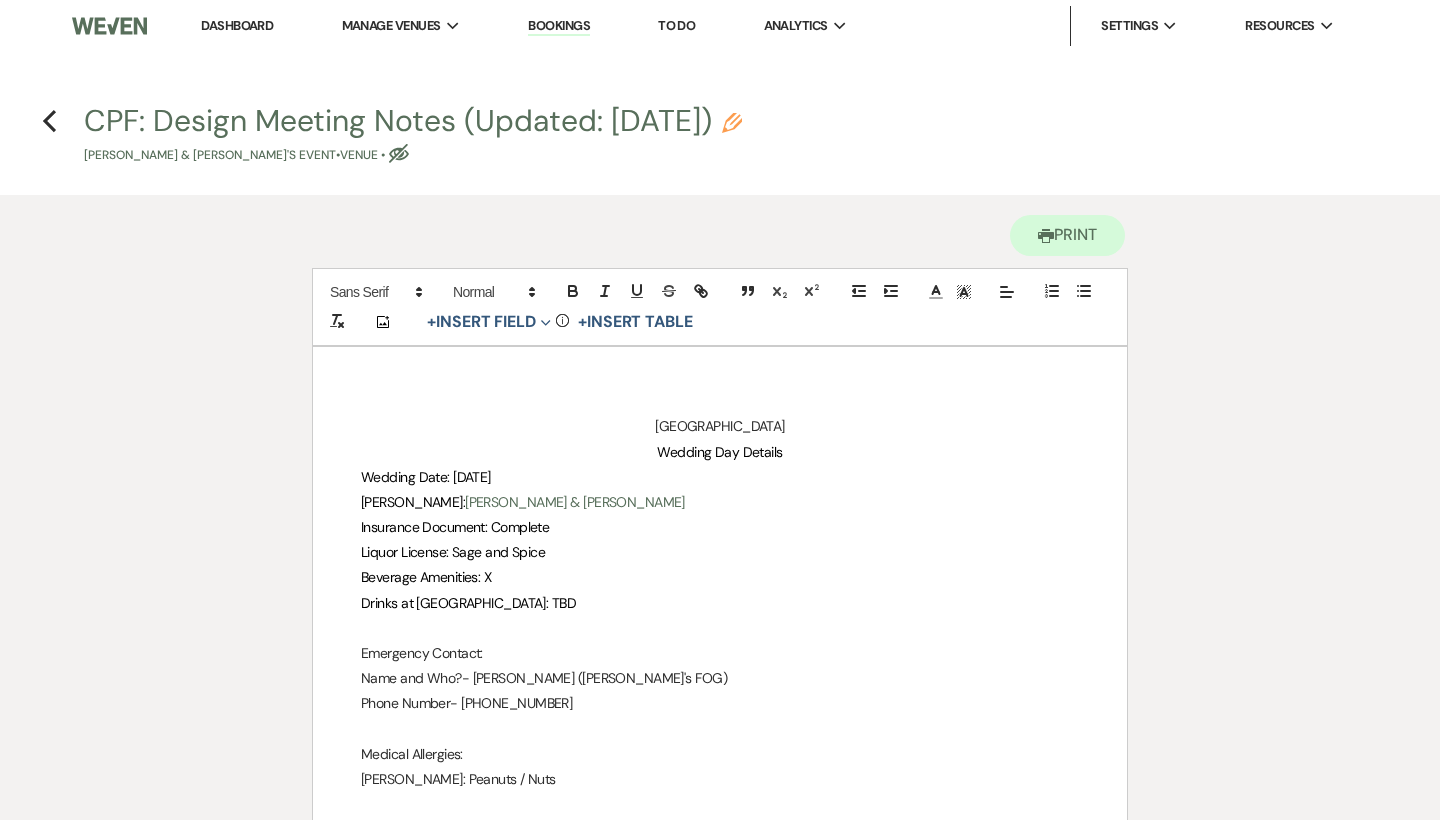 scroll, scrollTop: 0, scrollLeft: 0, axis: both 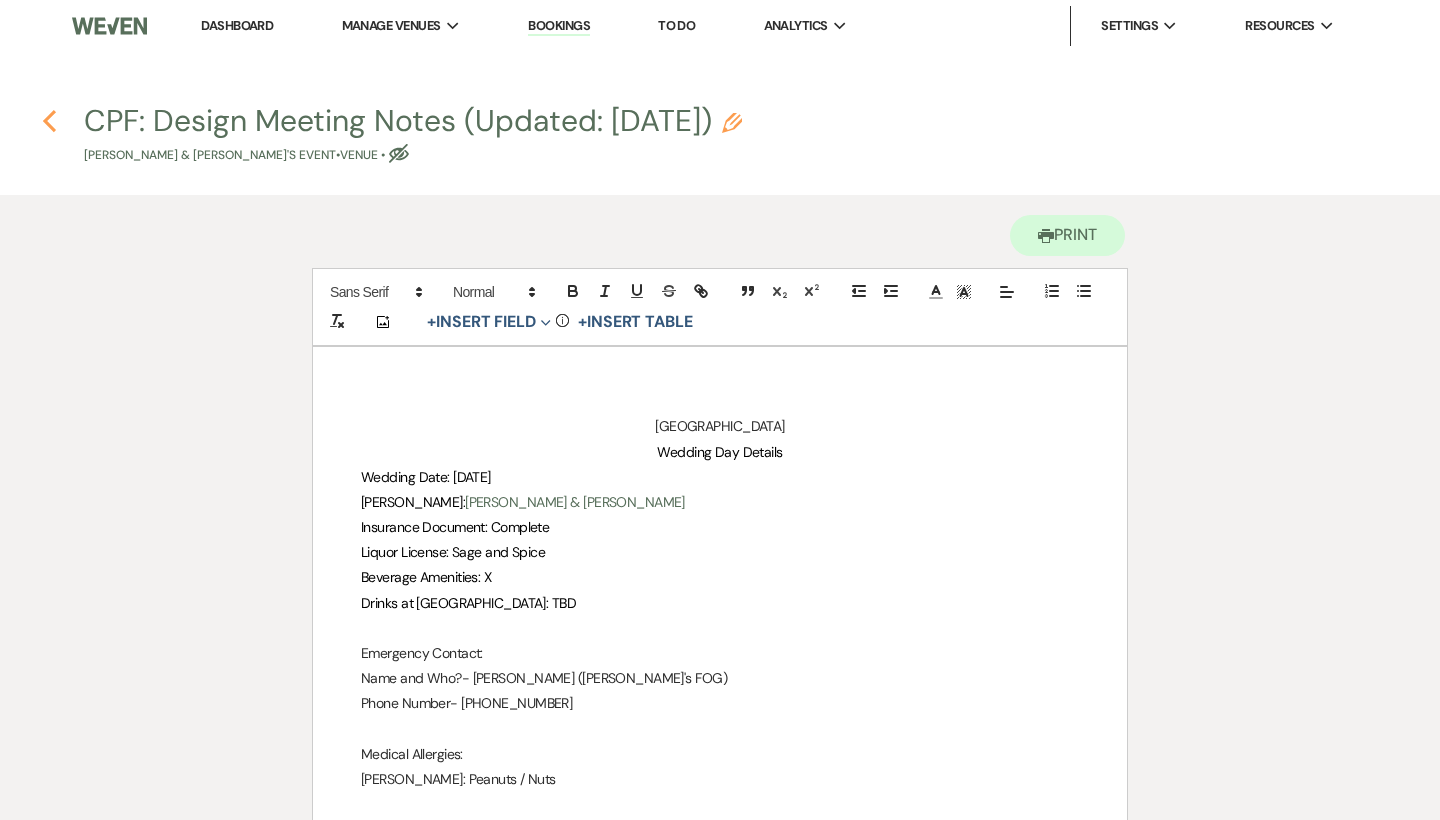 click 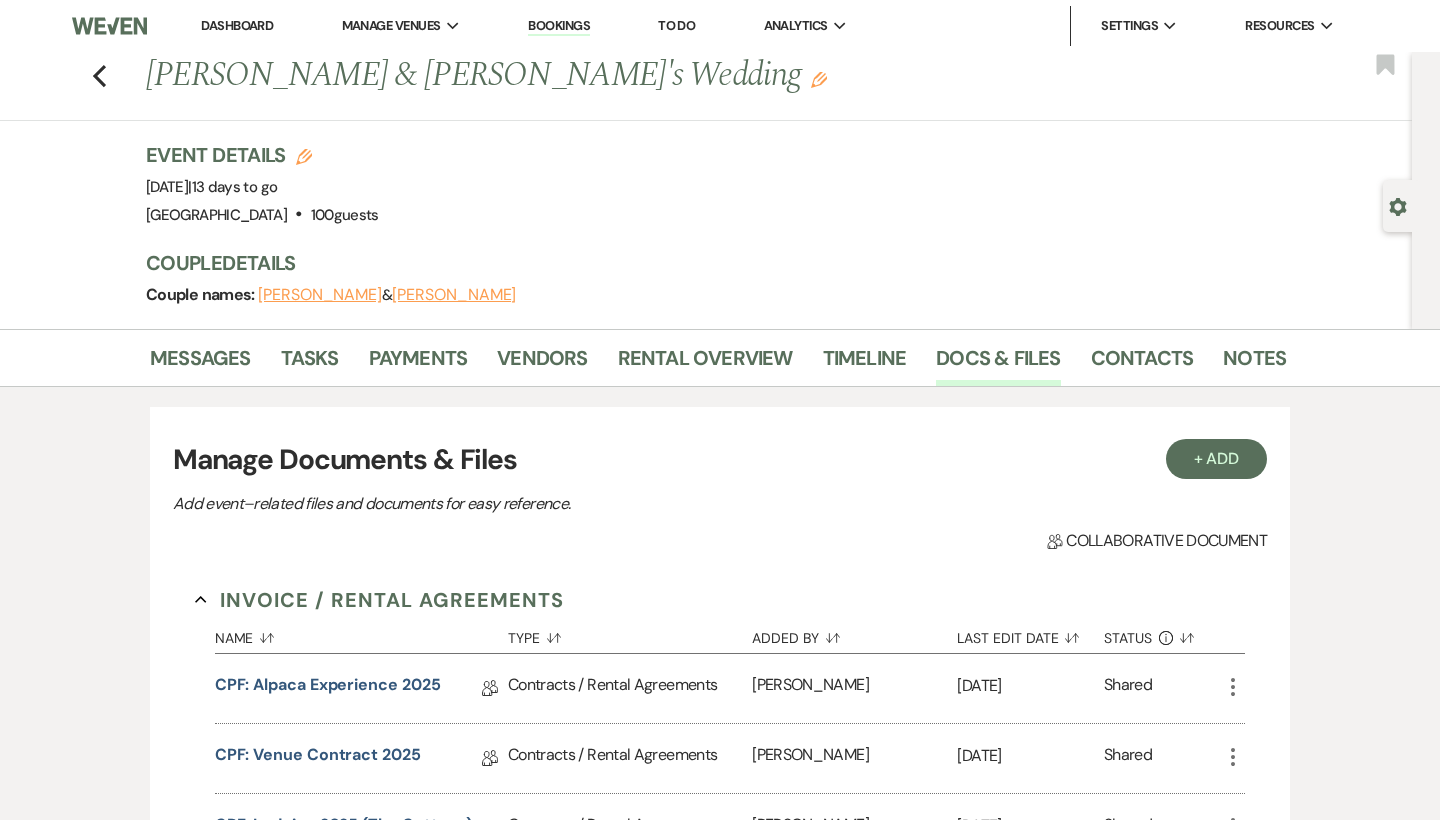 scroll, scrollTop: 0, scrollLeft: 0, axis: both 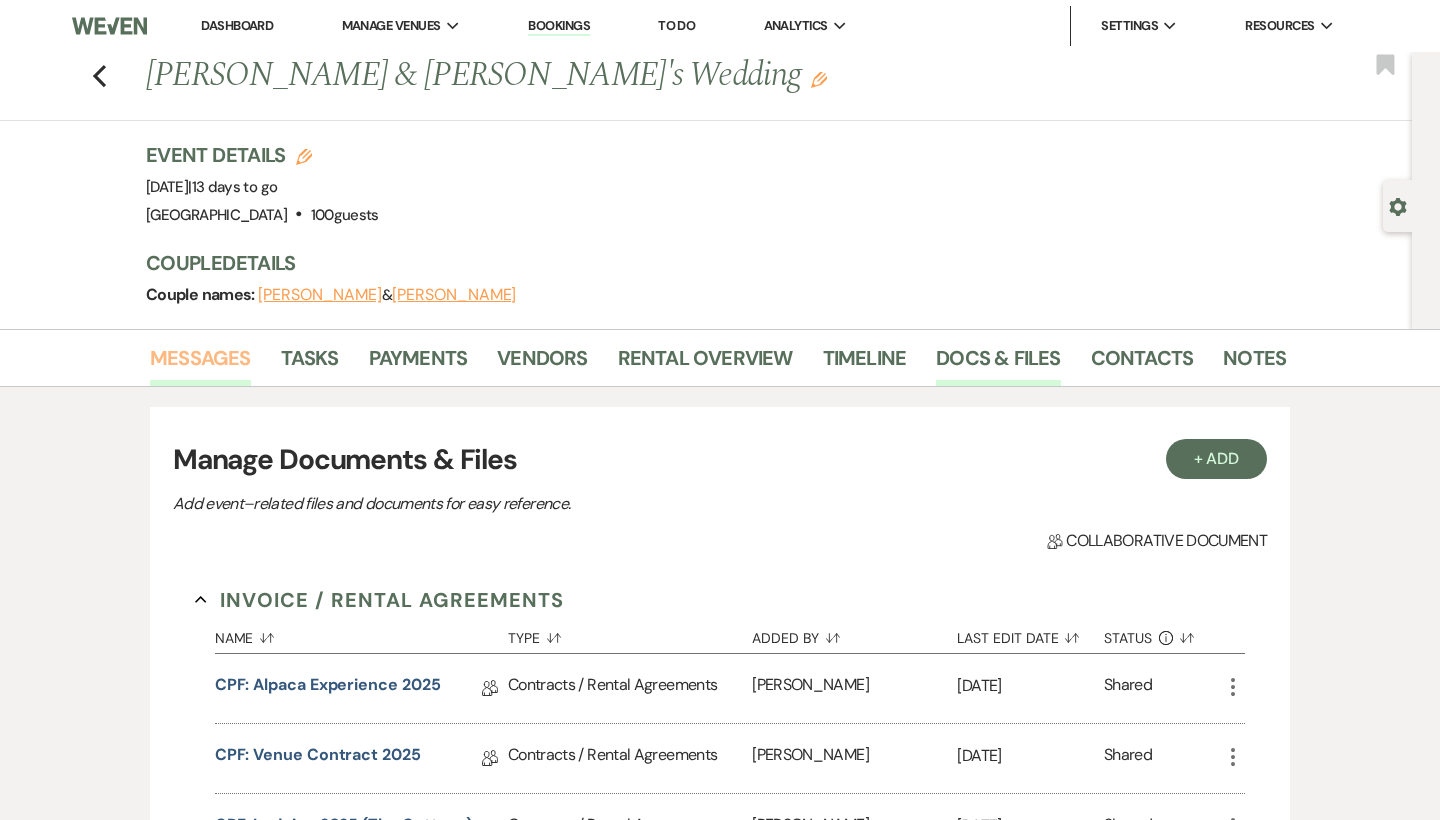 click on "Messages" at bounding box center [200, 364] 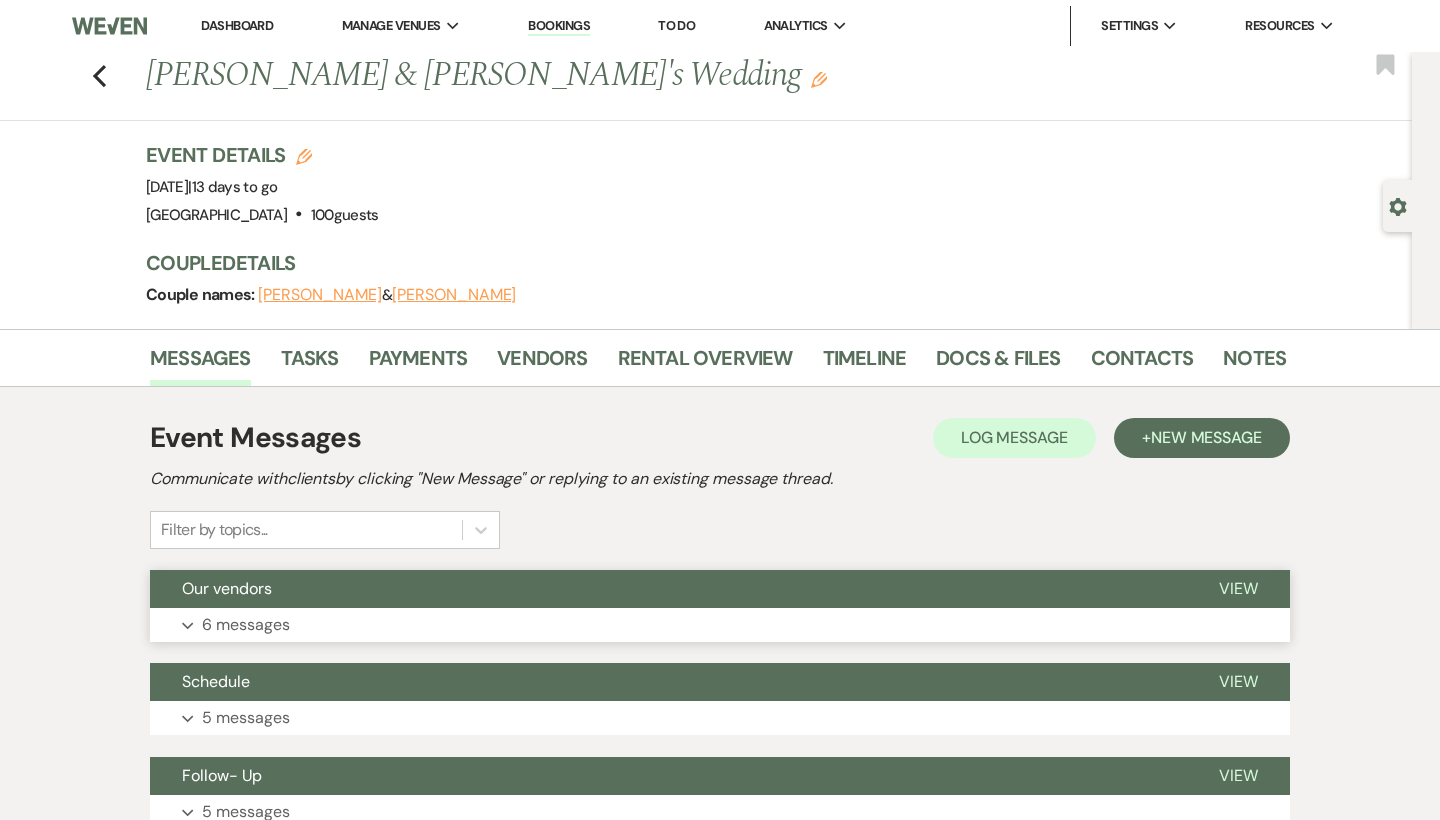 click on "6 messages" at bounding box center [246, 625] 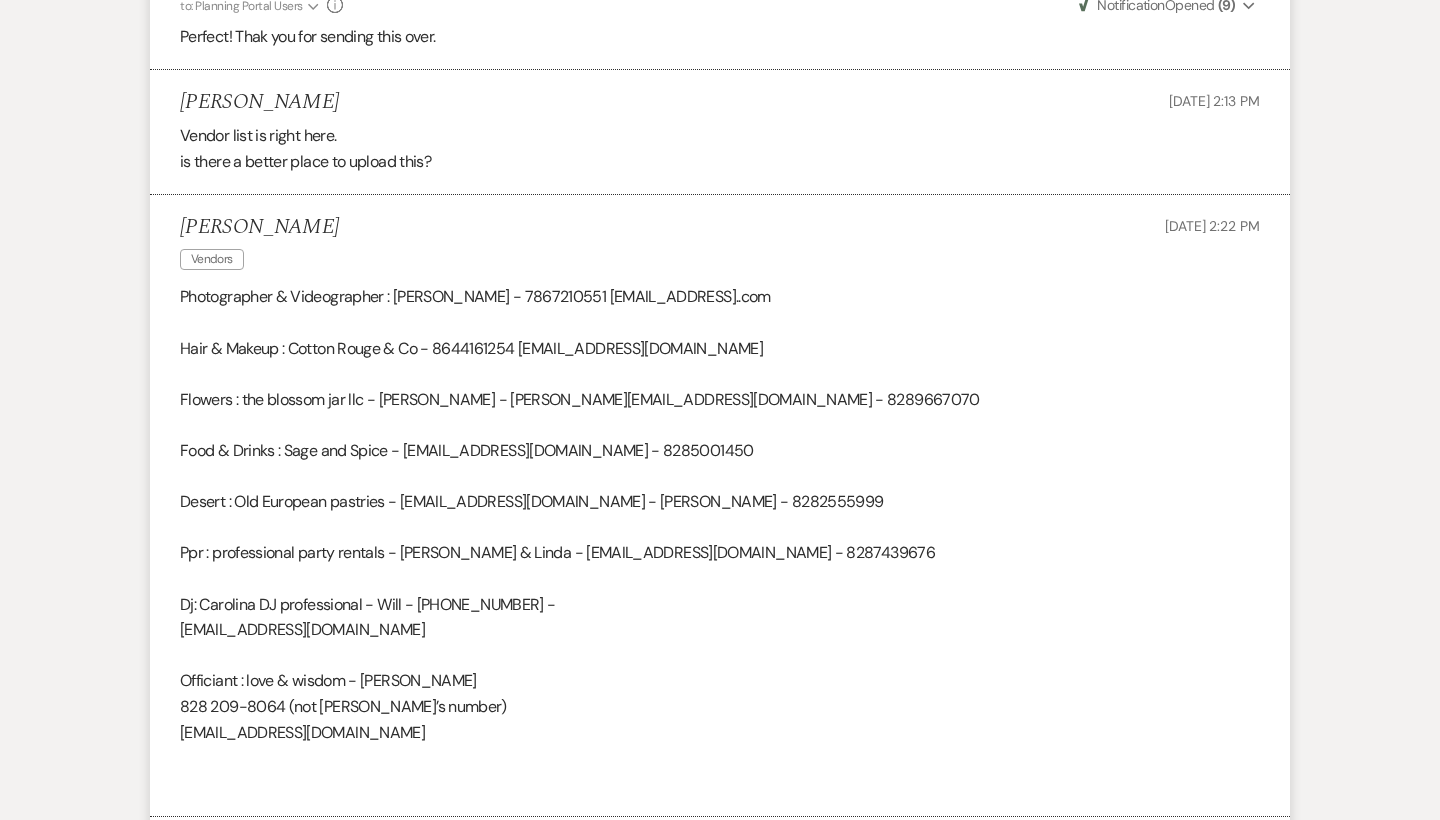 scroll, scrollTop: 1116, scrollLeft: 0, axis: vertical 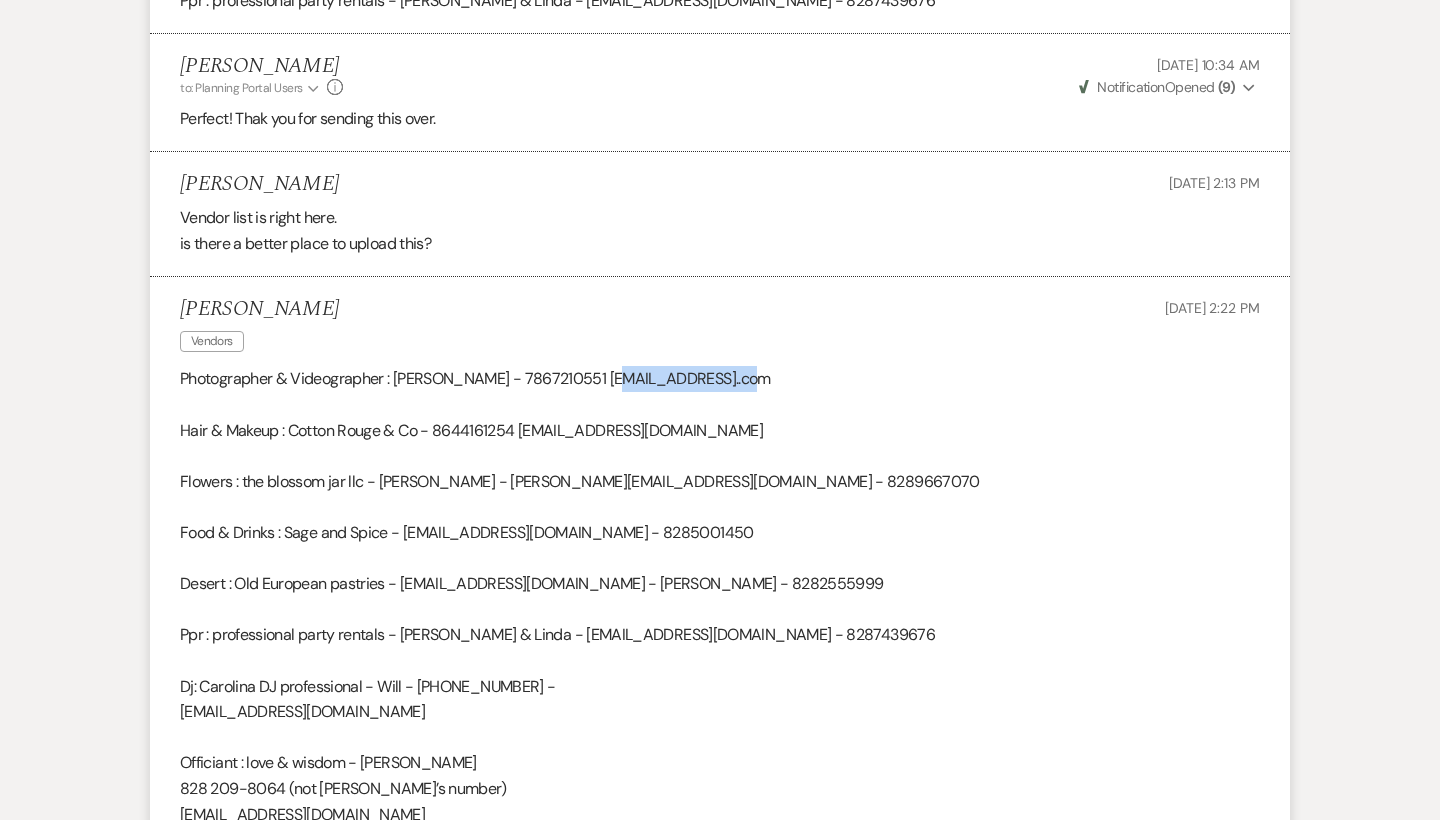 drag, startPoint x: 599, startPoint y: 367, endPoint x: 762, endPoint y: 367, distance: 163 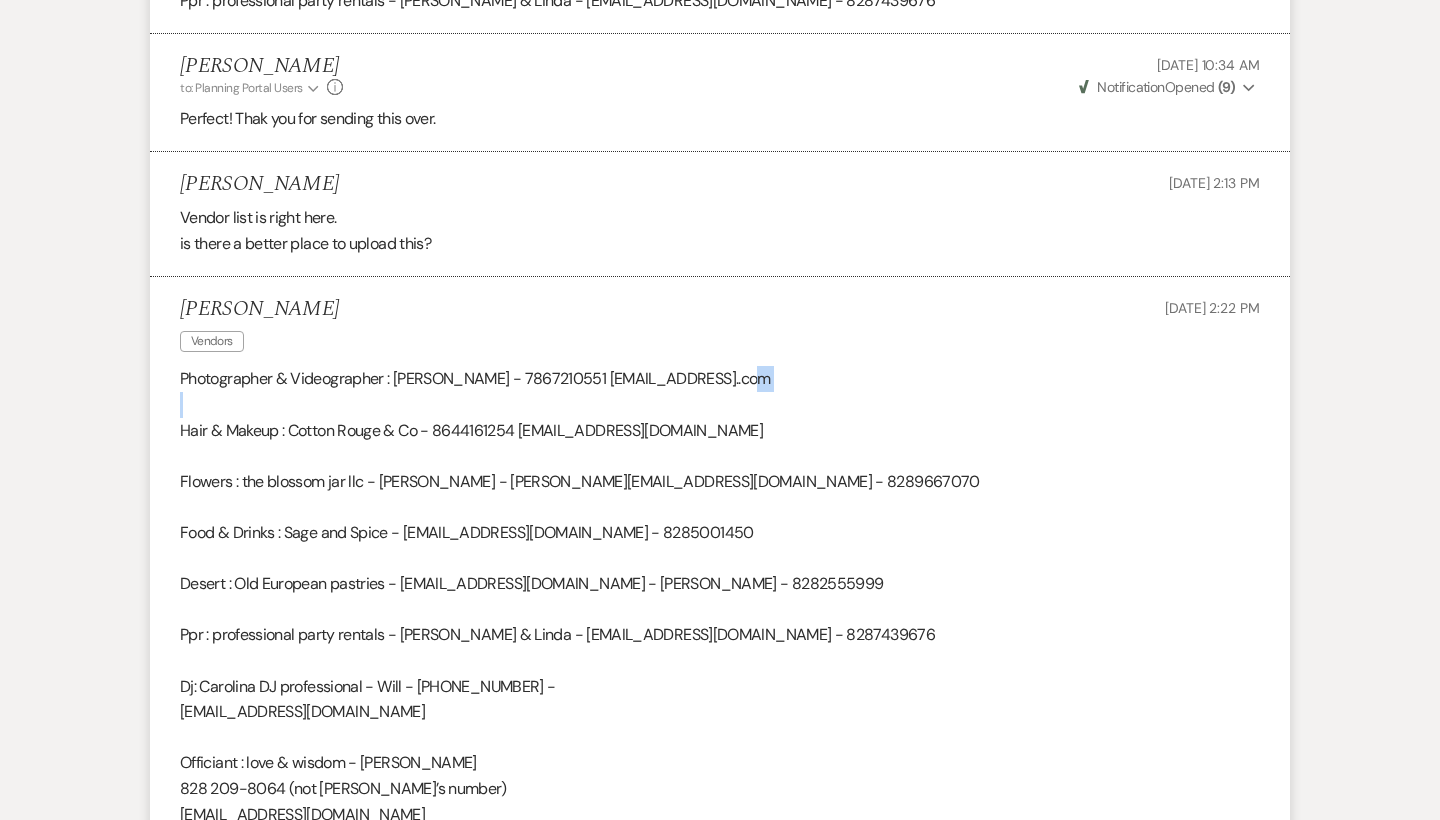 click on "Photographer & Videographer : [PERSON_NAME] - 7867210551 [EMAIL_ADDRESS]..com" at bounding box center (720, 379) 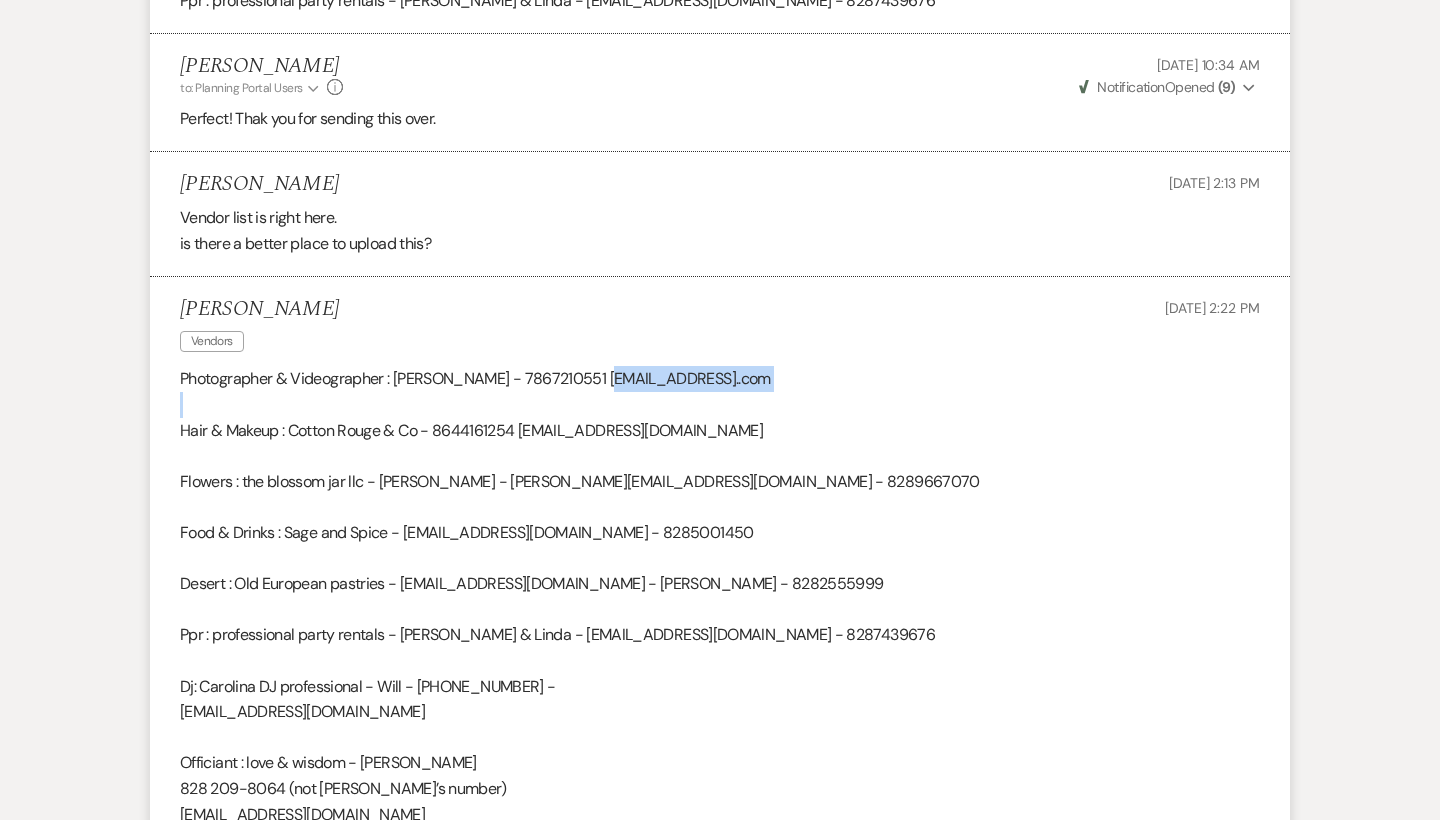 drag, startPoint x: 760, startPoint y: 367, endPoint x: 619, endPoint y: 366, distance: 141.00354 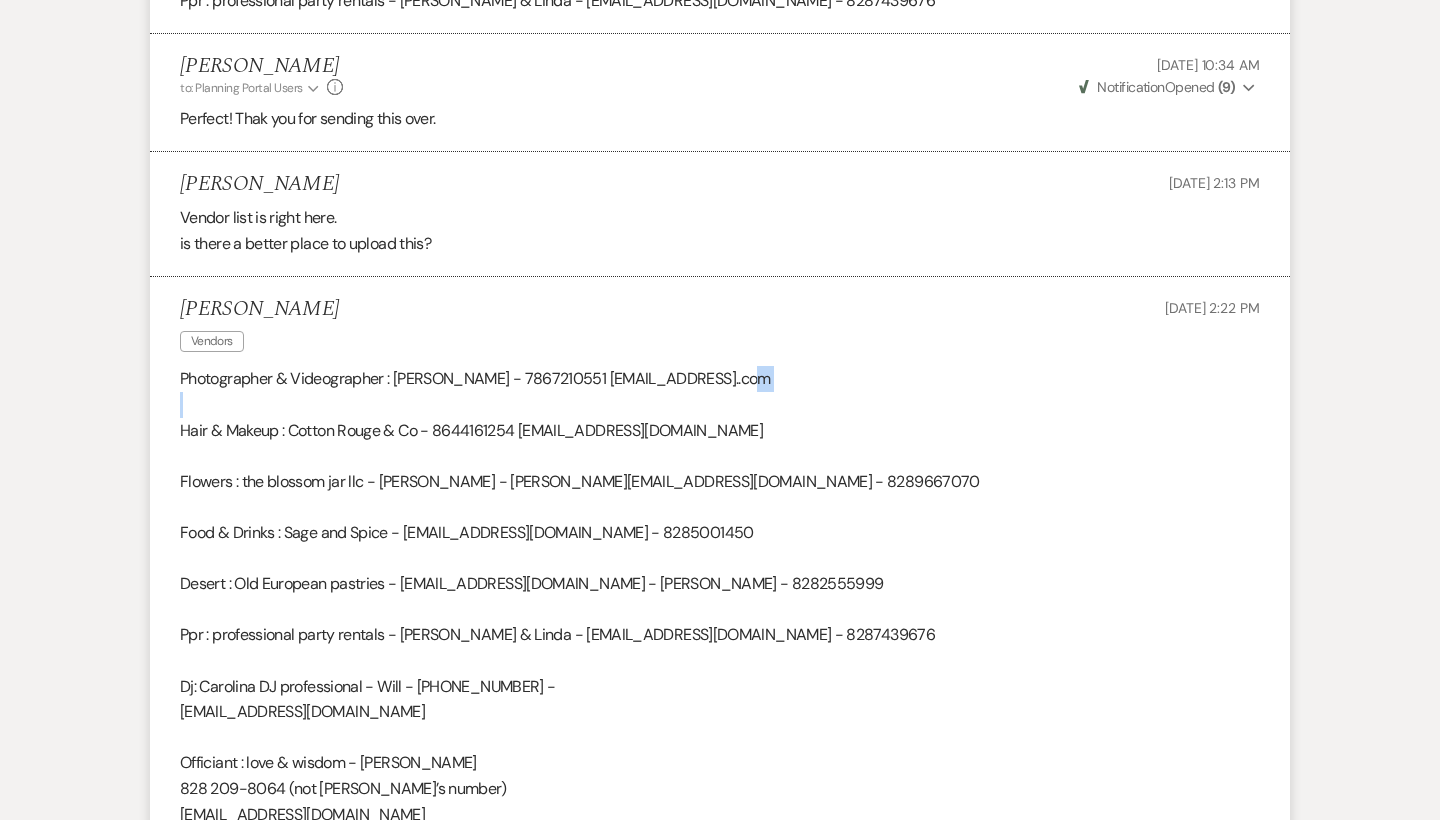 click at bounding box center (720, 405) 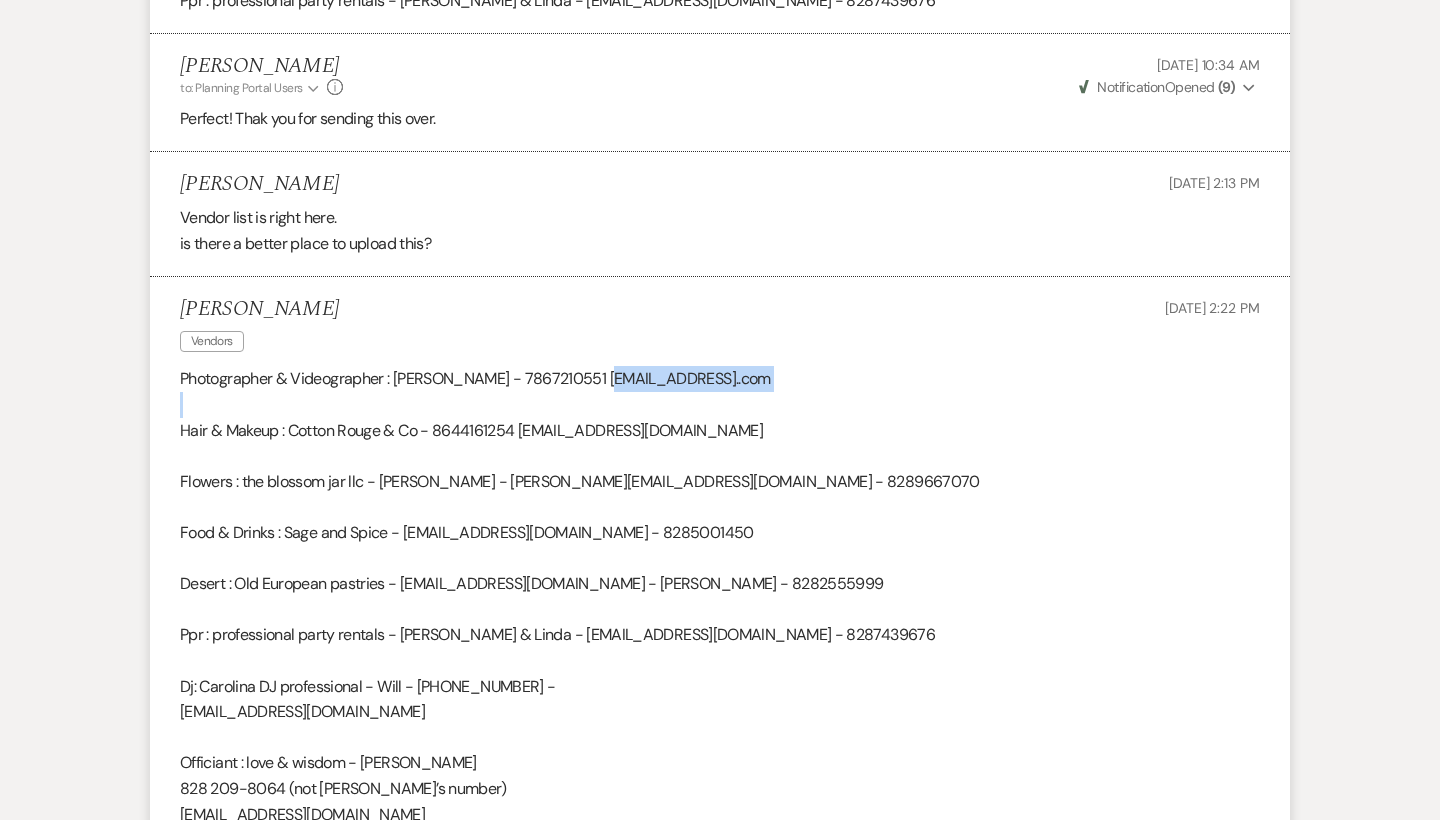 drag, startPoint x: 773, startPoint y: 361, endPoint x: 620, endPoint y: 363, distance: 153.01308 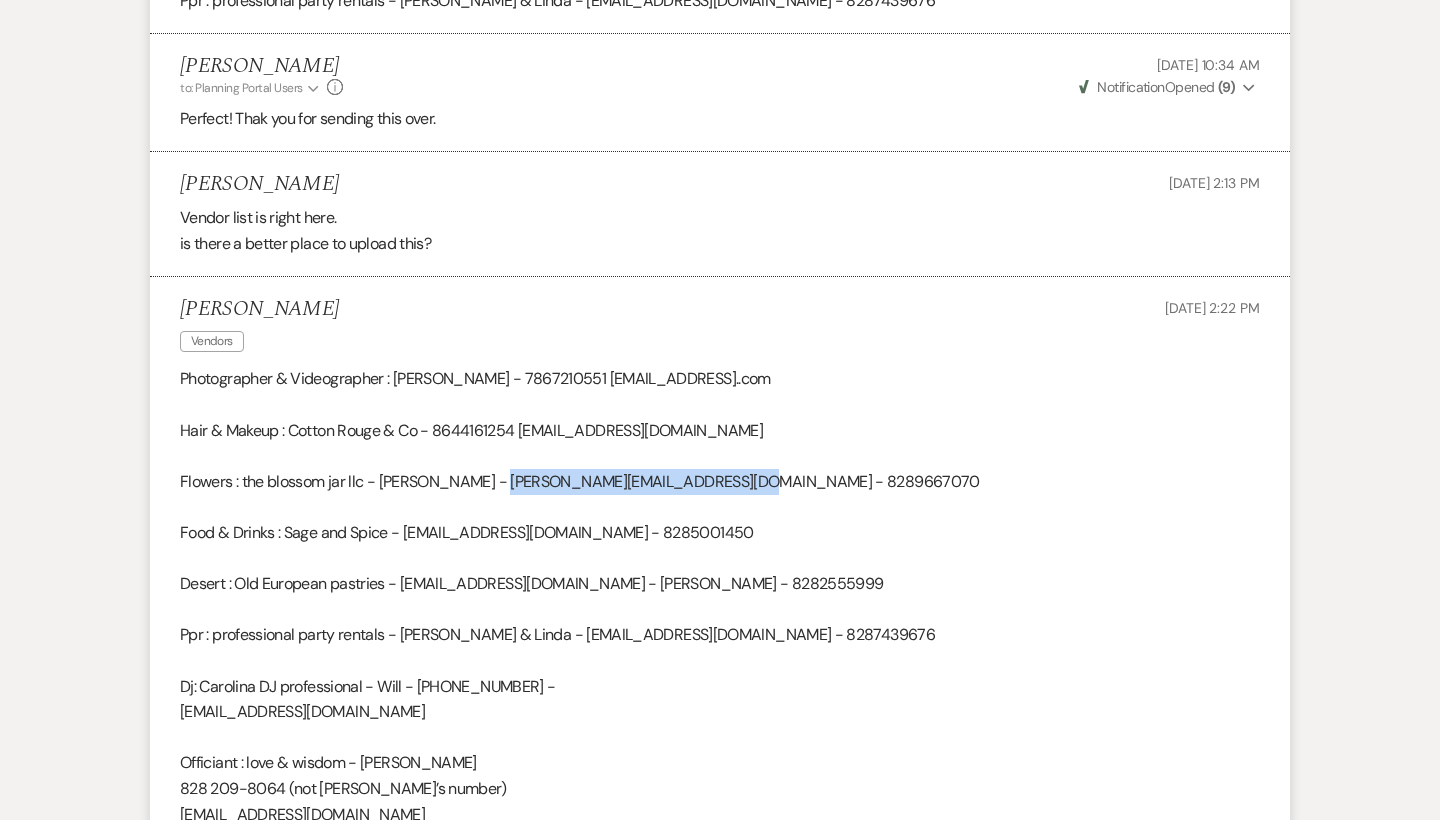 drag, startPoint x: 485, startPoint y: 466, endPoint x: 718, endPoint y: 468, distance: 233.00859 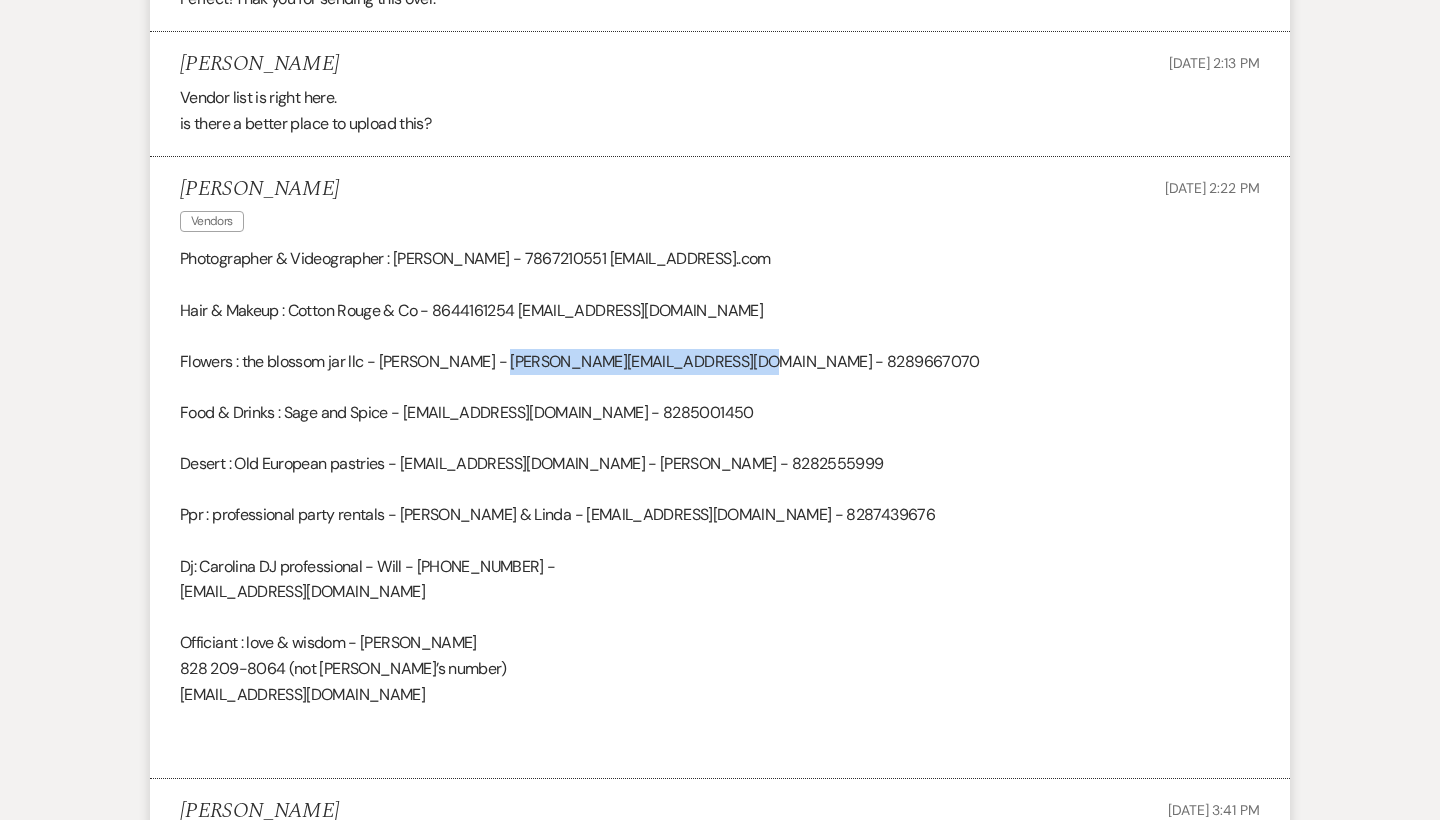 scroll, scrollTop: 1238, scrollLeft: 0, axis: vertical 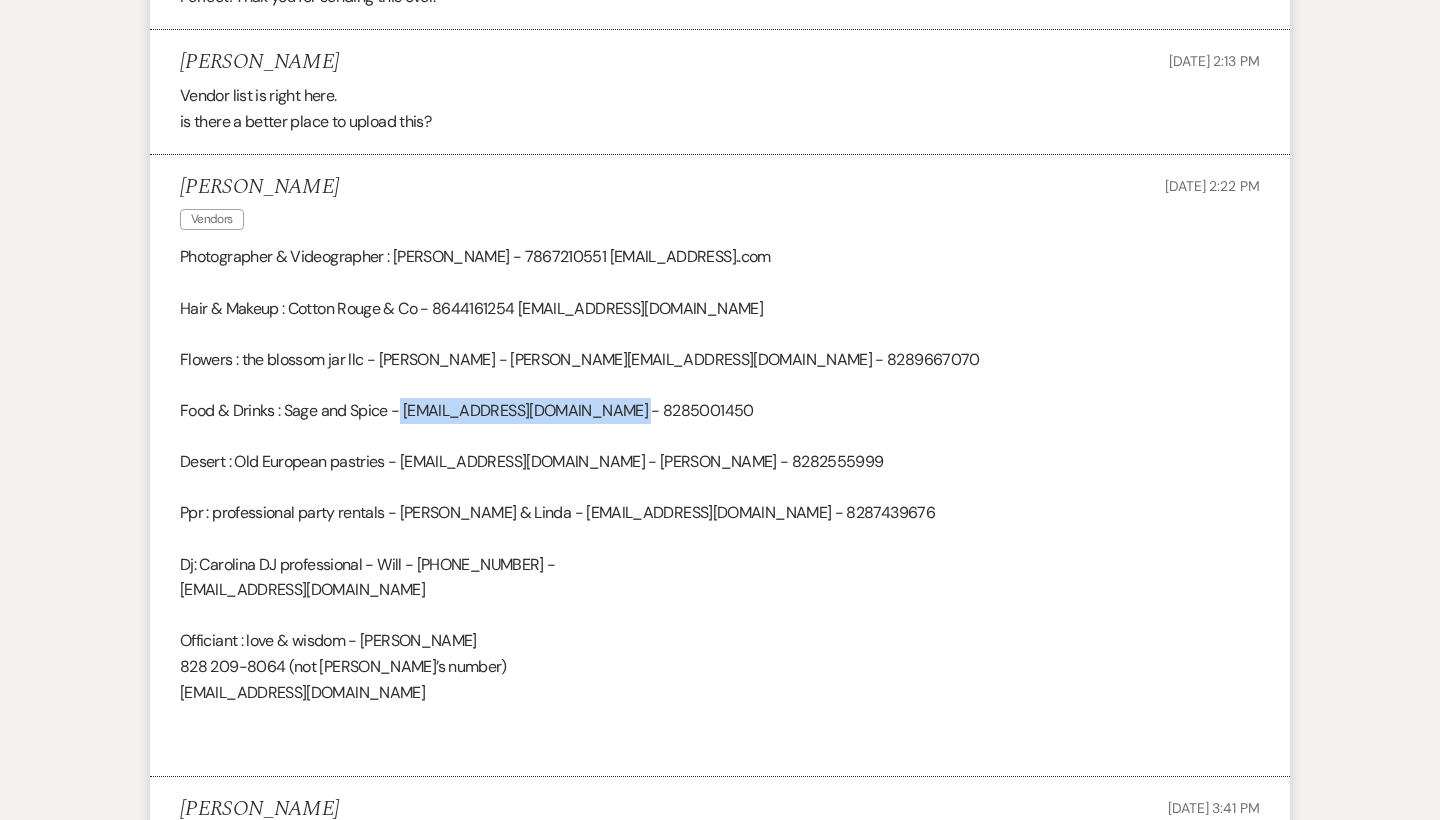 drag, startPoint x: 401, startPoint y: 392, endPoint x: 626, endPoint y: 396, distance: 225.03555 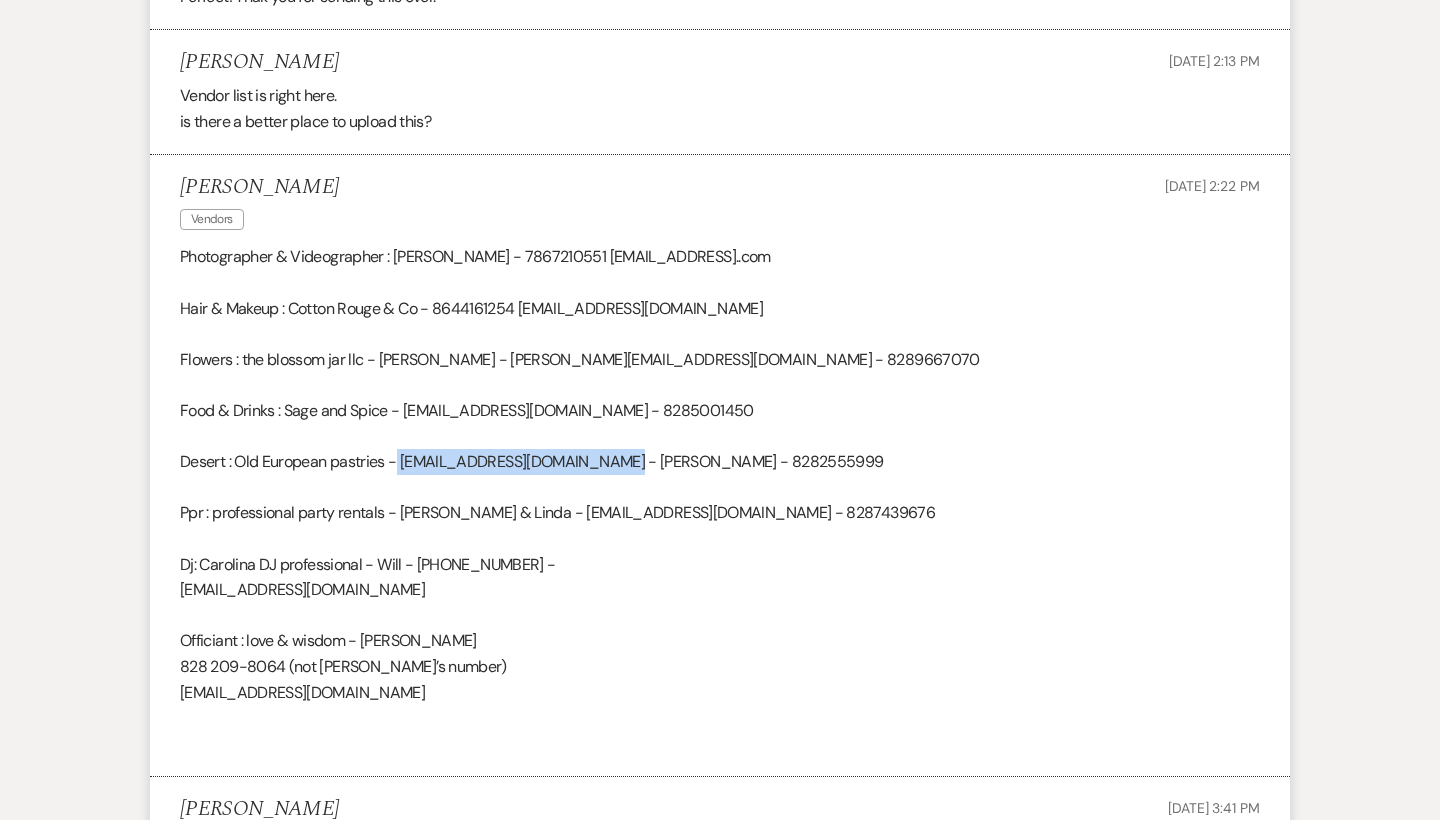 drag, startPoint x: 398, startPoint y: 442, endPoint x: 615, endPoint y: 448, distance: 217.08293 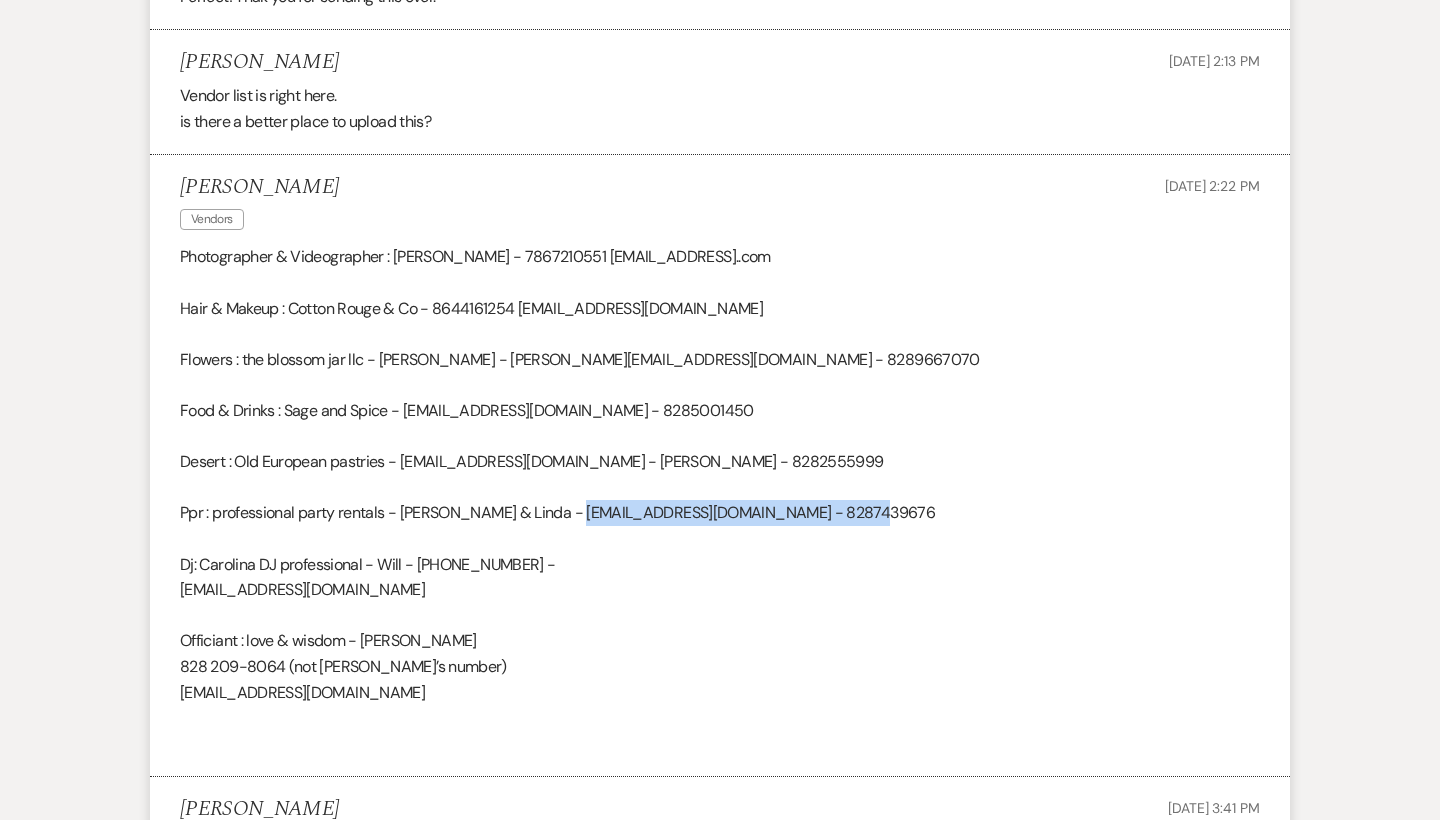 drag, startPoint x: 833, startPoint y: 496, endPoint x: 567, endPoint y: 493, distance: 266.0169 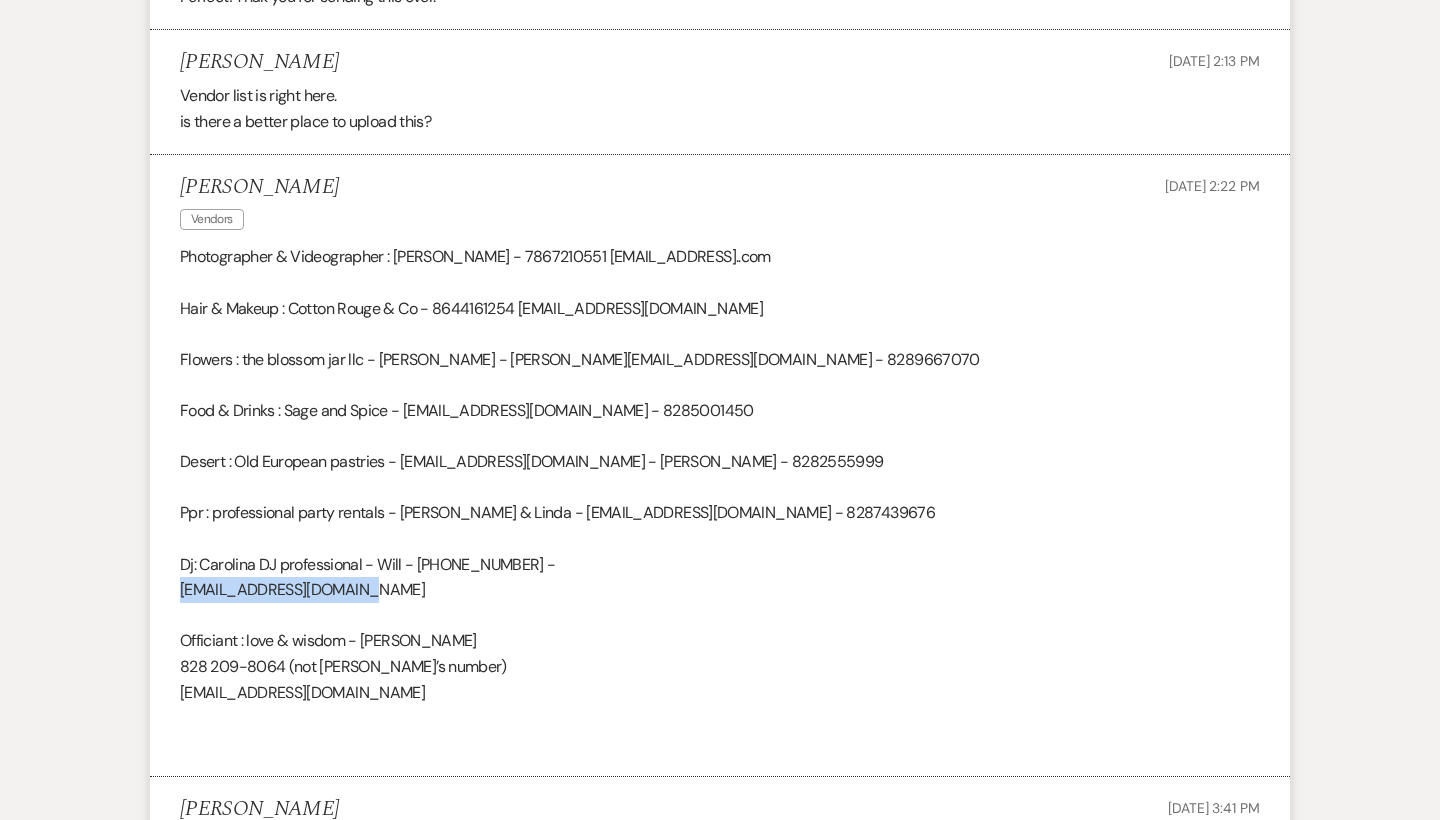 drag, startPoint x: 368, startPoint y: 566, endPoint x: 66, endPoint y: 562, distance: 302.0265 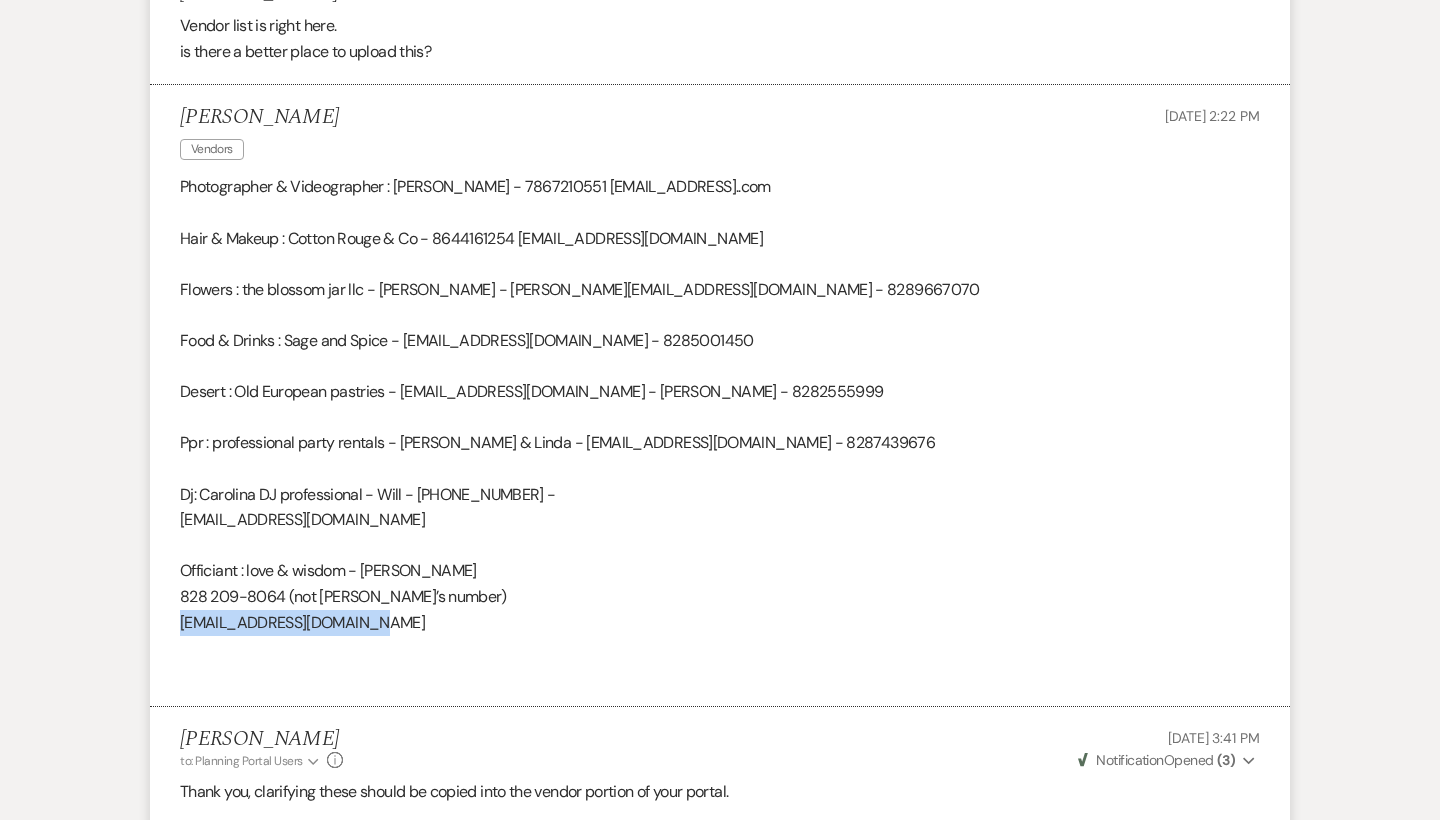 drag, startPoint x: 383, startPoint y: 593, endPoint x: 159, endPoint y: 592, distance: 224.00223 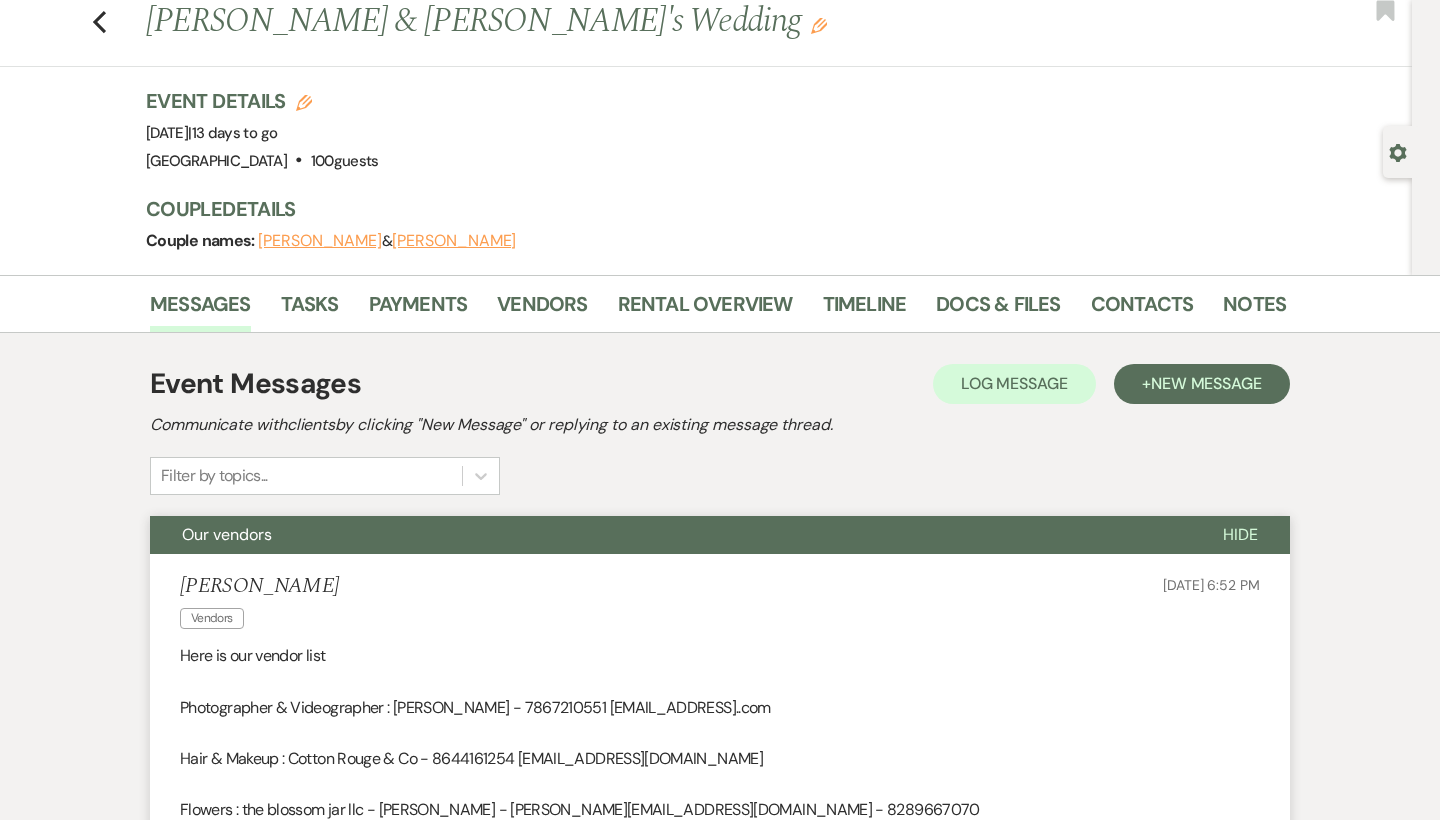 scroll, scrollTop: 42, scrollLeft: 0, axis: vertical 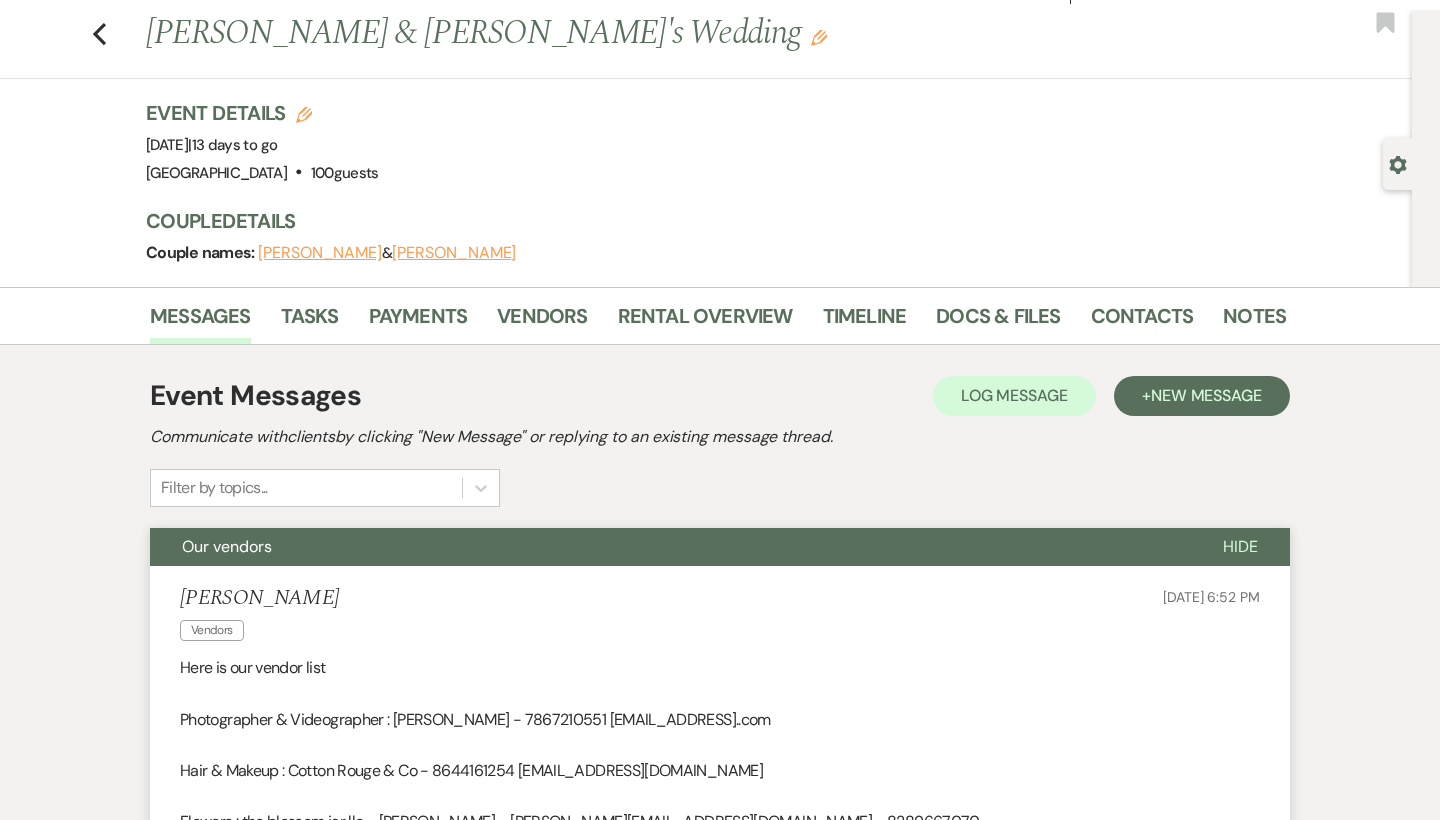 click on "Our vendors" at bounding box center (670, 547) 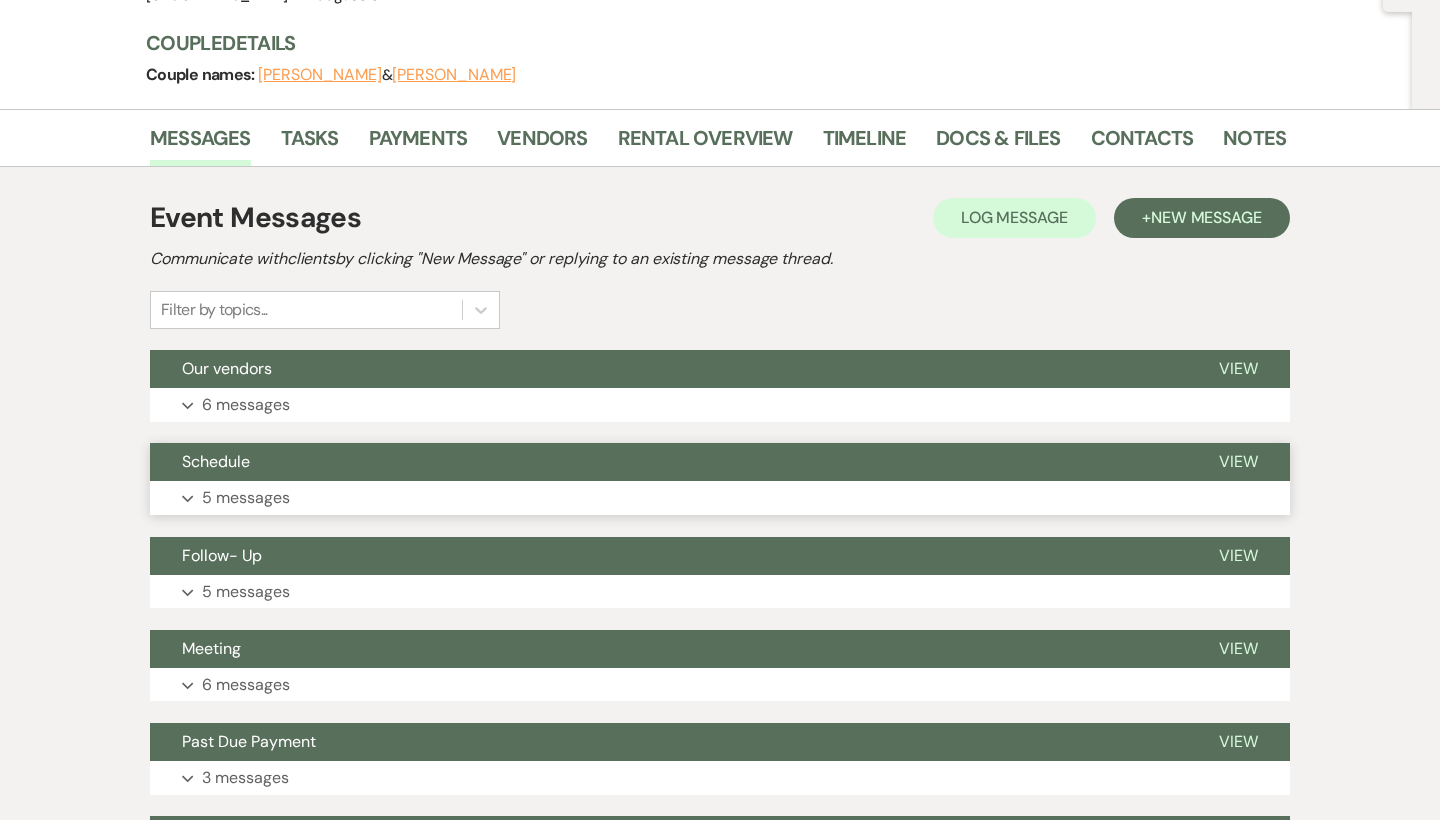 scroll, scrollTop: 221, scrollLeft: 0, axis: vertical 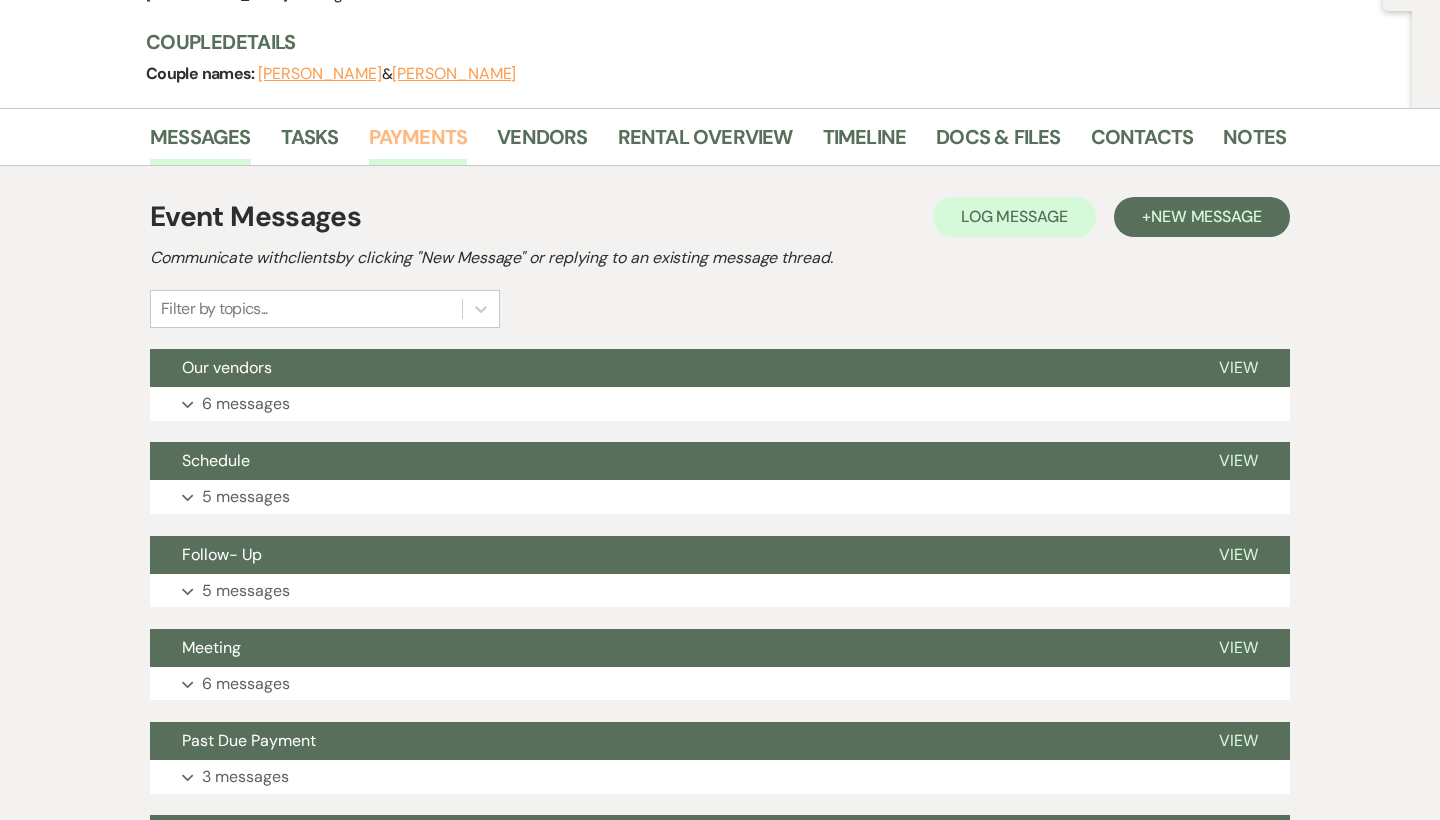 click on "Payments" at bounding box center [418, 143] 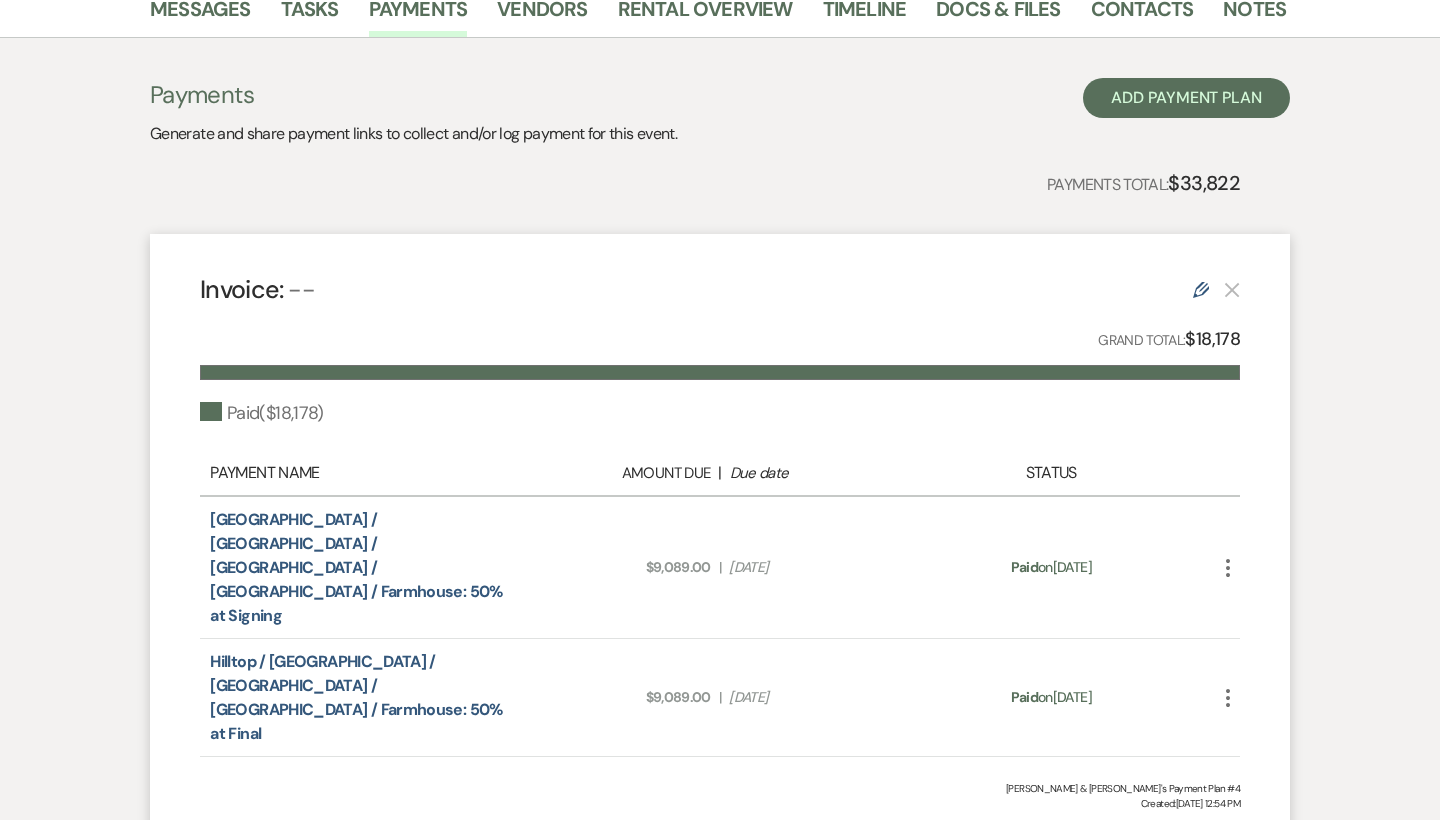 scroll, scrollTop: 98, scrollLeft: 0, axis: vertical 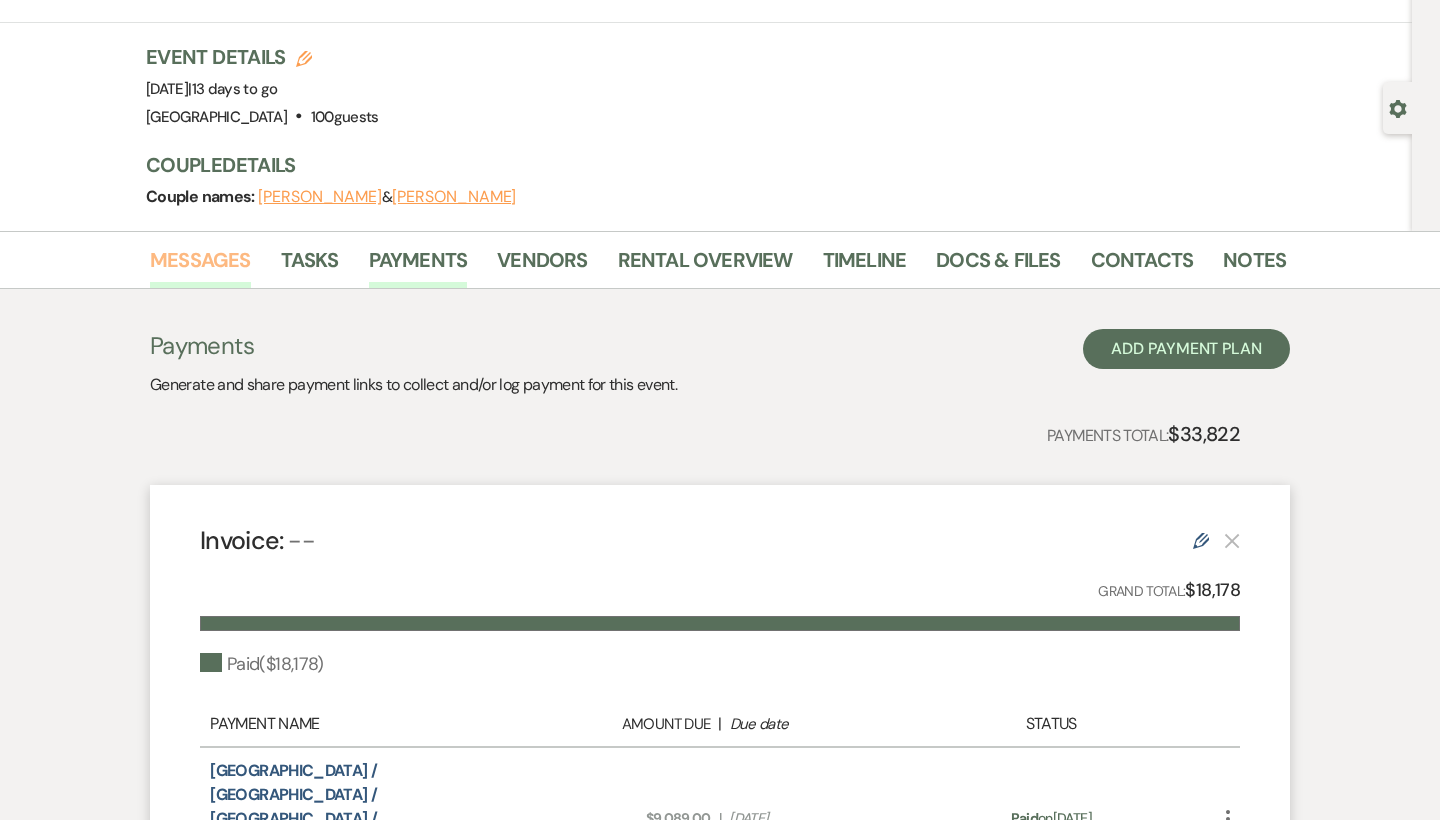 click on "Messages" at bounding box center (200, 266) 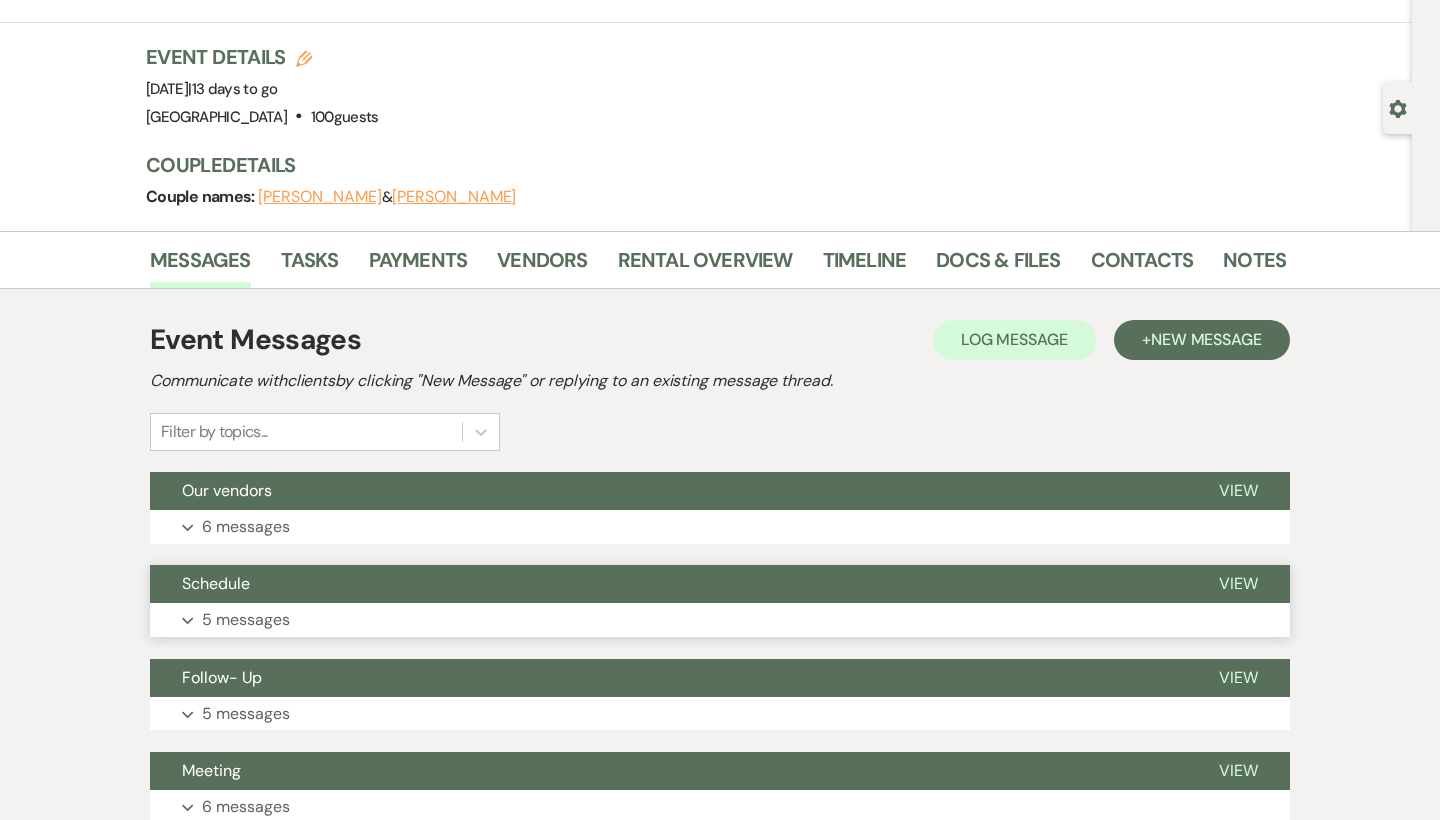 click on "Schedule" at bounding box center [668, 584] 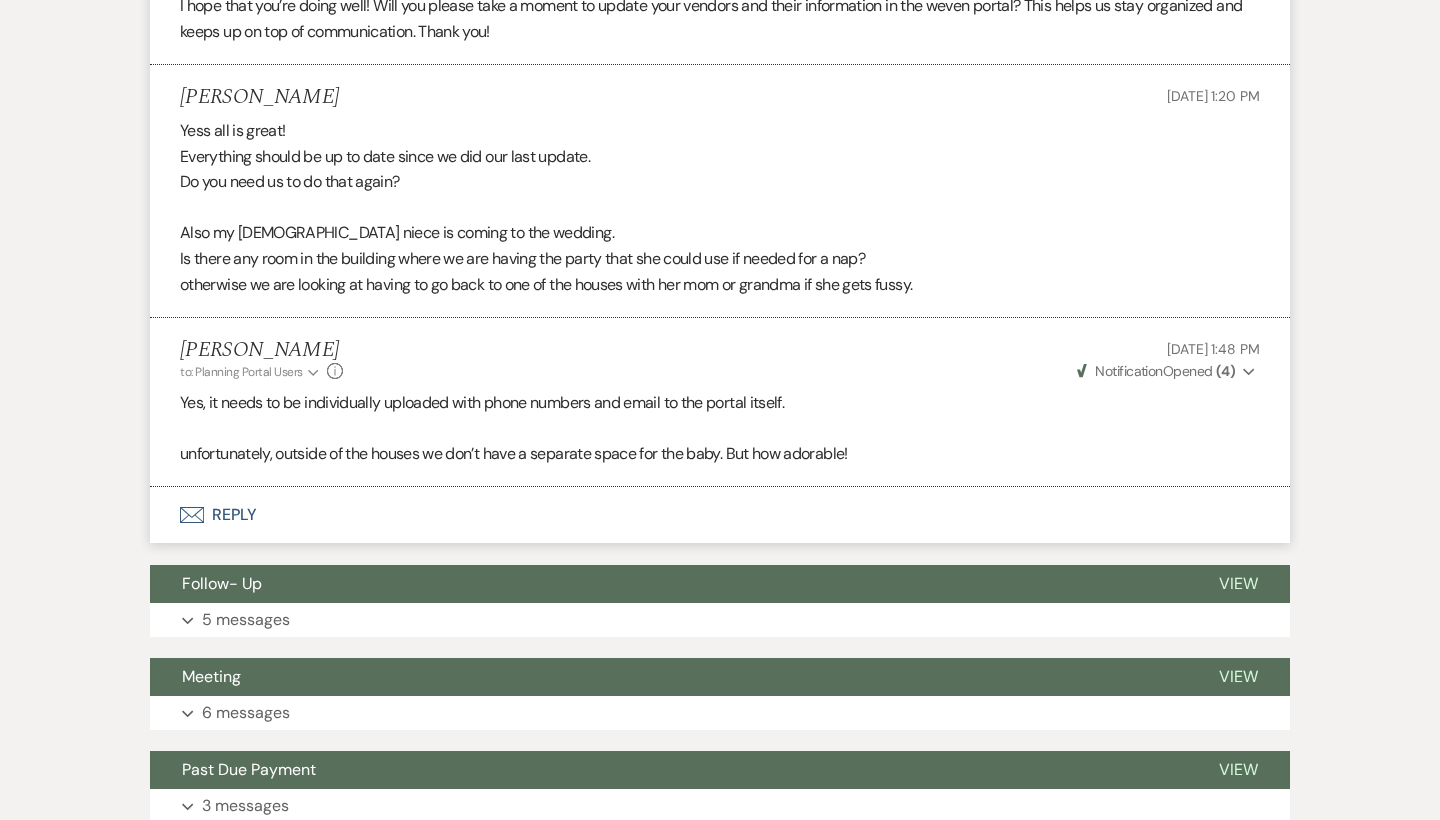 scroll, scrollTop: 1764, scrollLeft: 0, axis: vertical 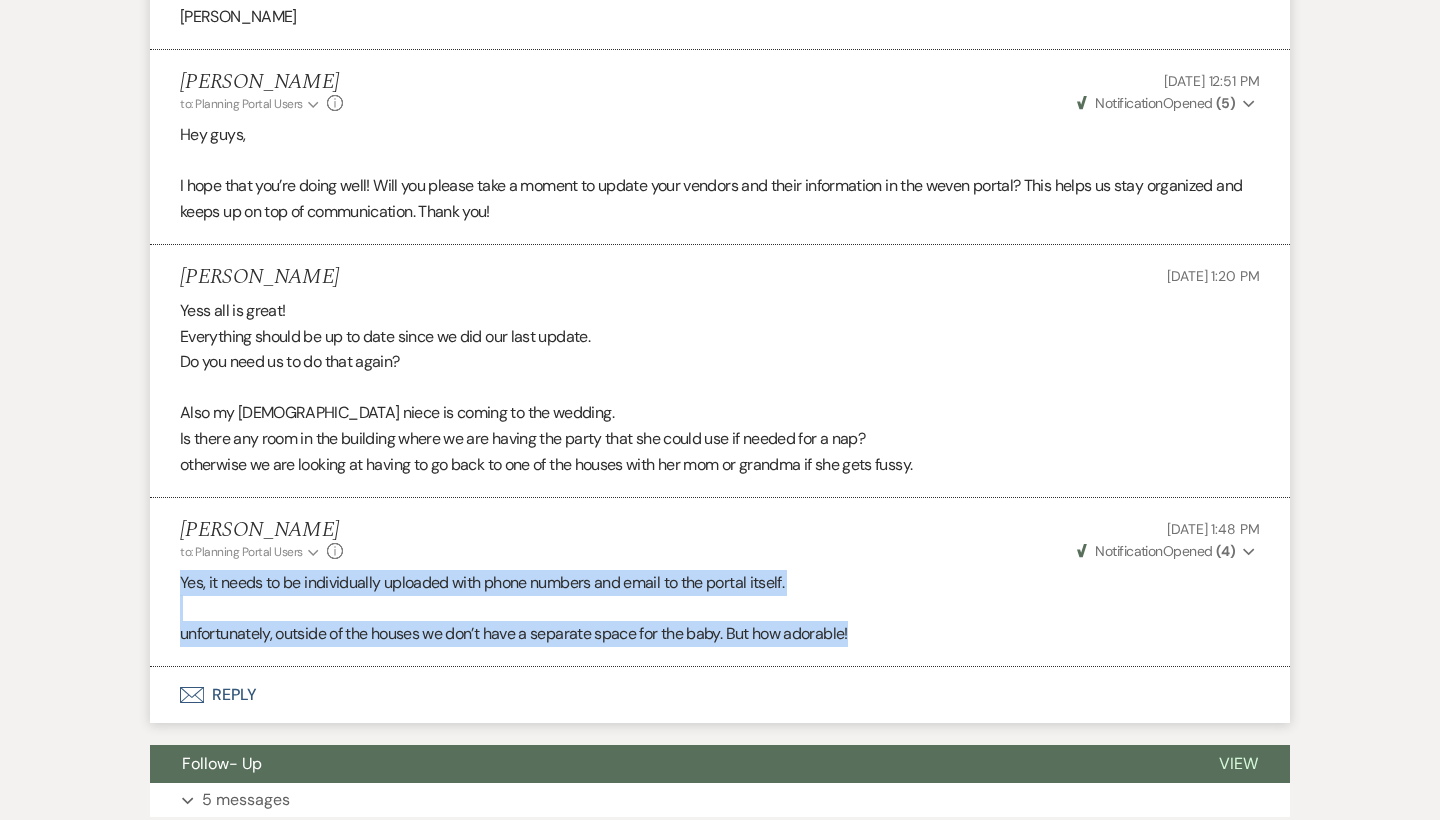 drag, startPoint x: 873, startPoint y: 605, endPoint x: 175, endPoint y: 554, distance: 699.8607 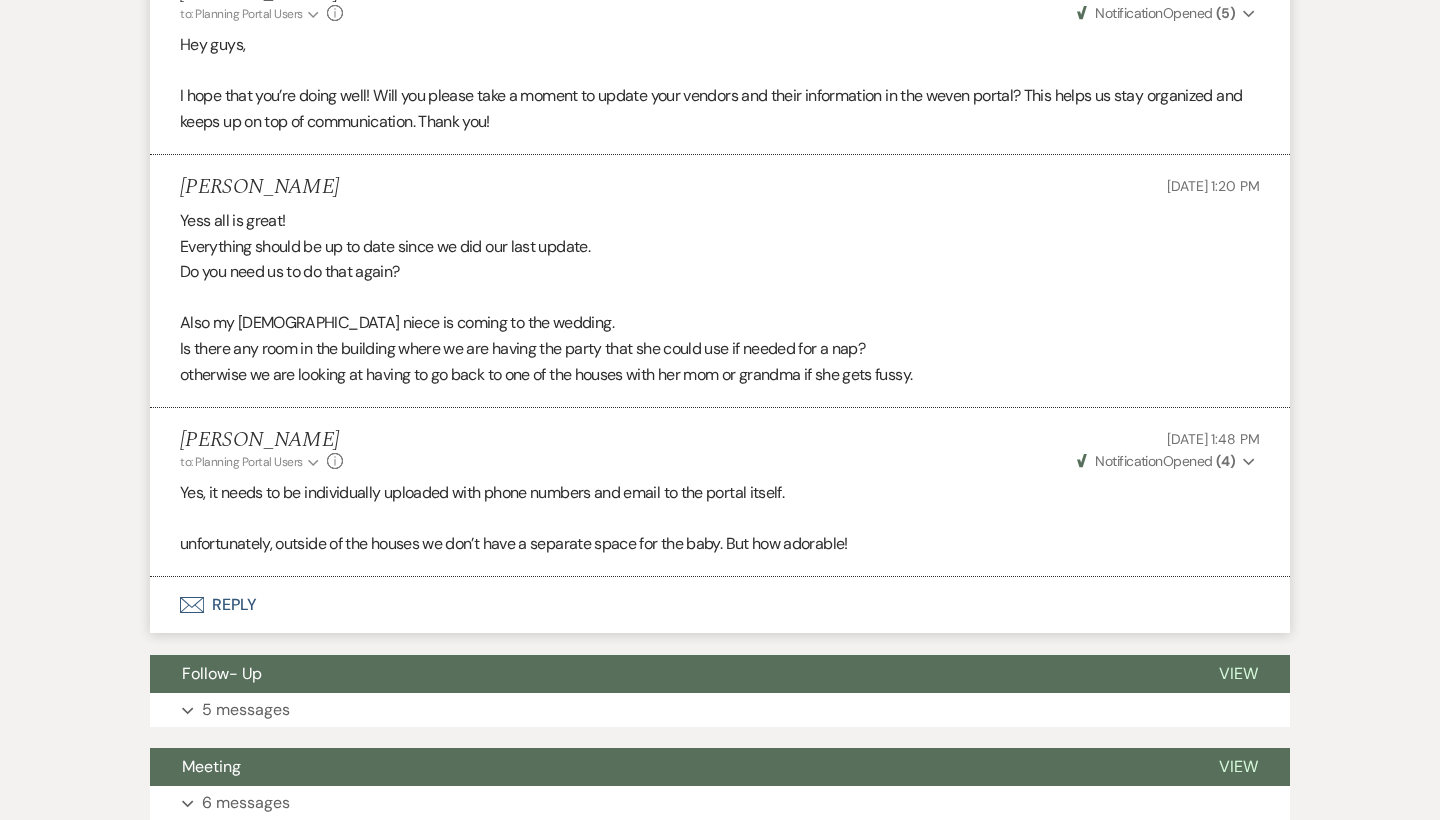 scroll, scrollTop: 1855, scrollLeft: 0, axis: vertical 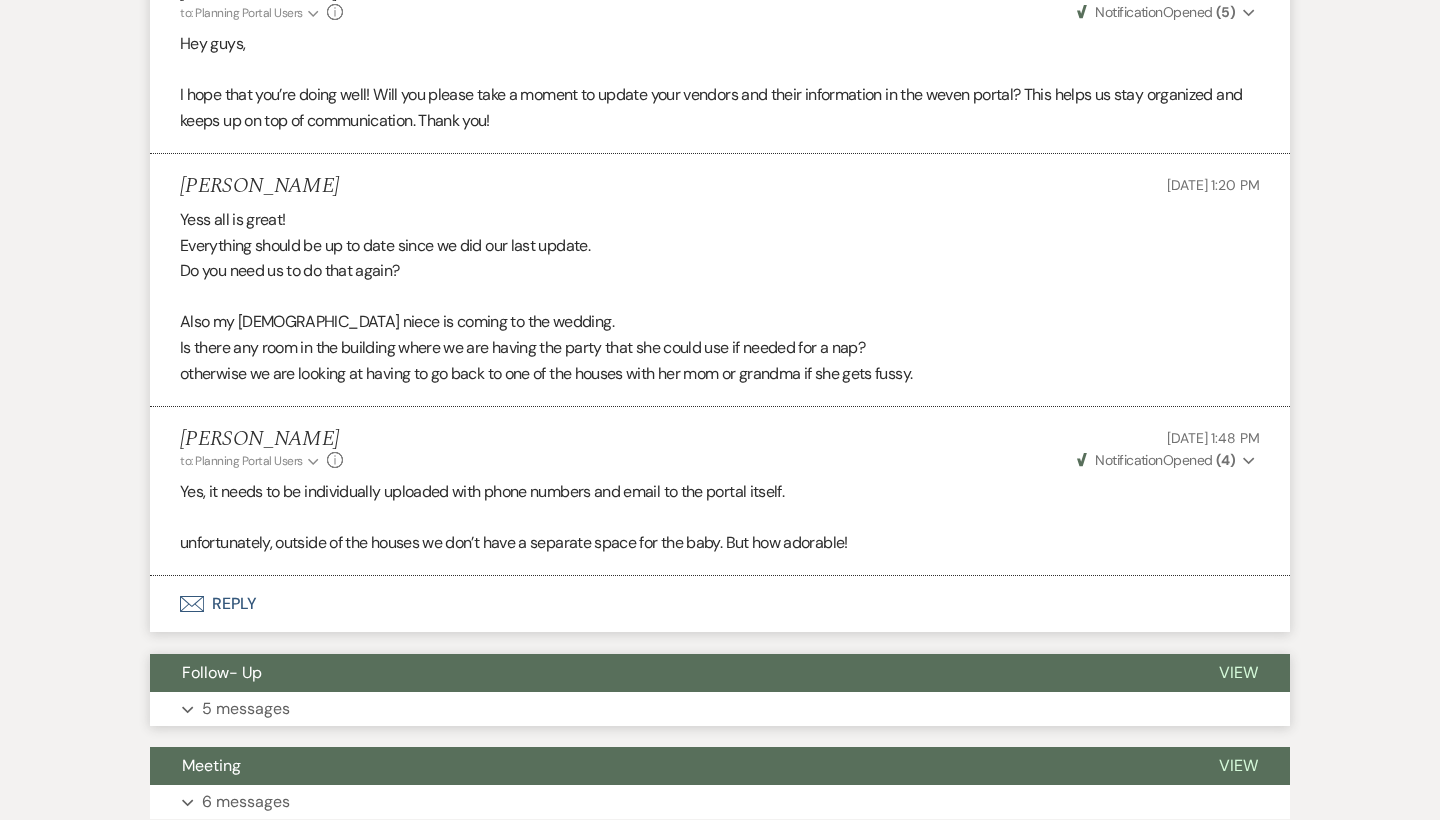 click on "Follow- Up" at bounding box center (668, 673) 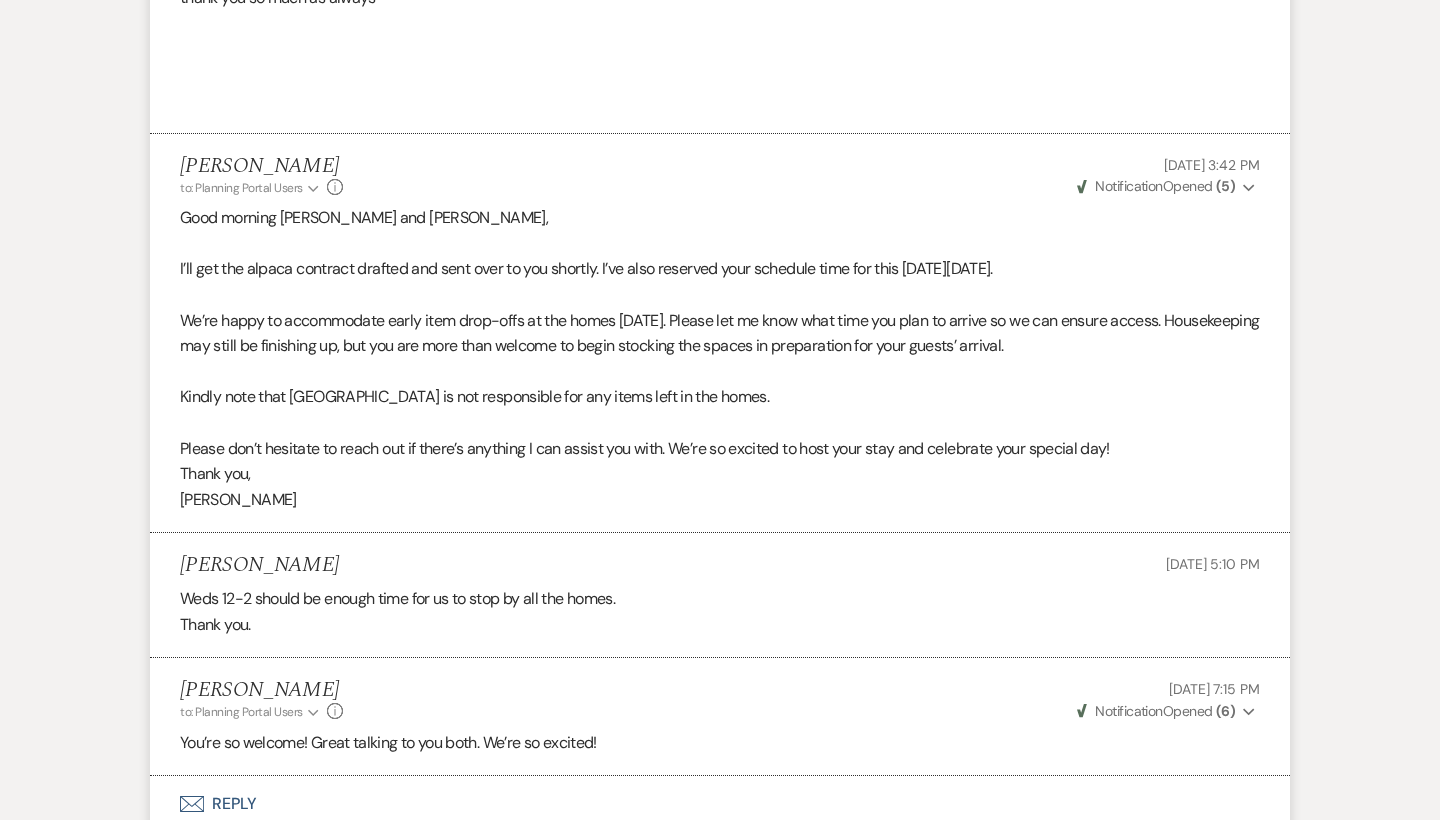 click on "Envelope Reply" at bounding box center [720, 804] 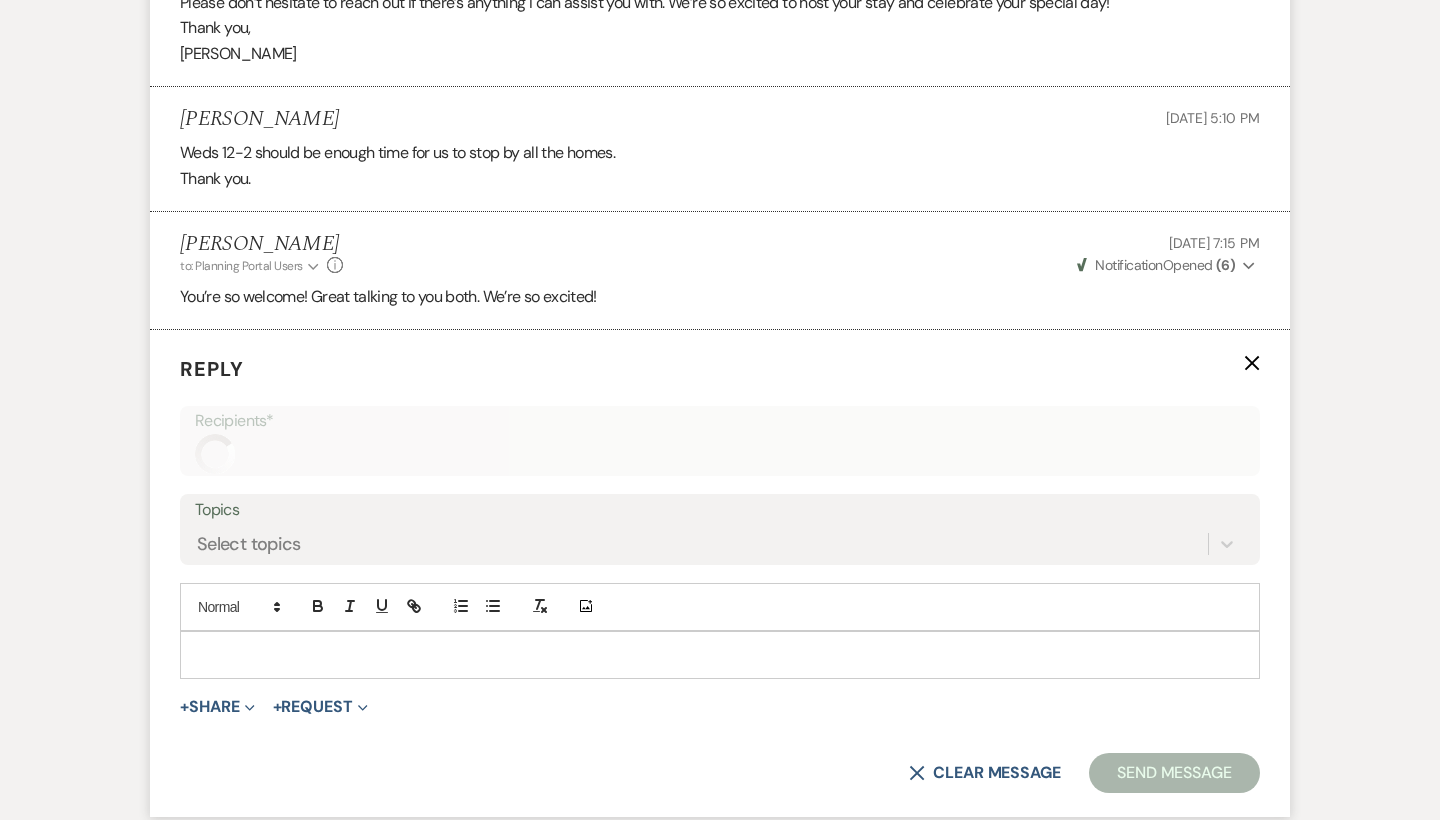 scroll, scrollTop: 4818, scrollLeft: 0, axis: vertical 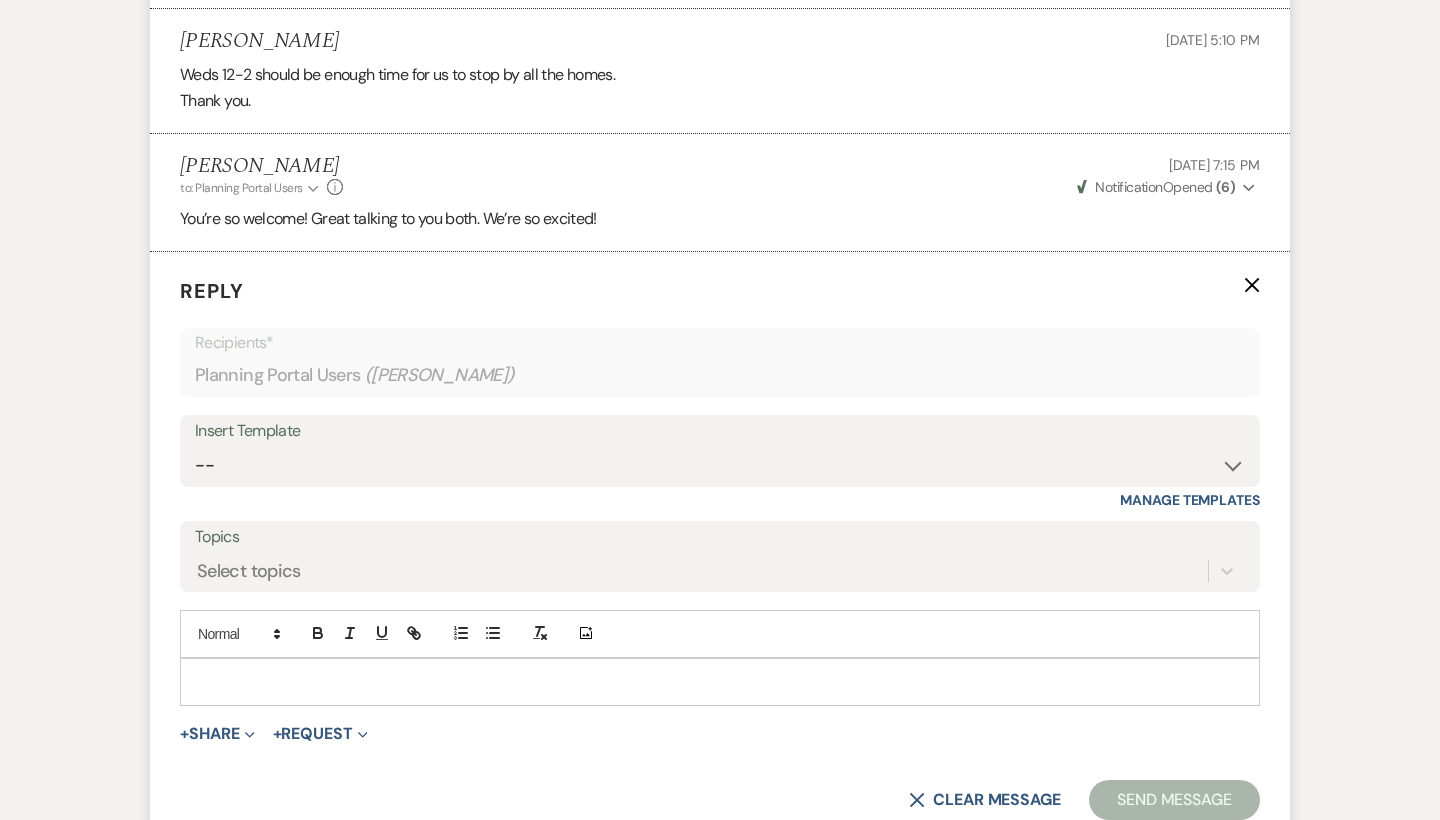 click at bounding box center (720, 682) 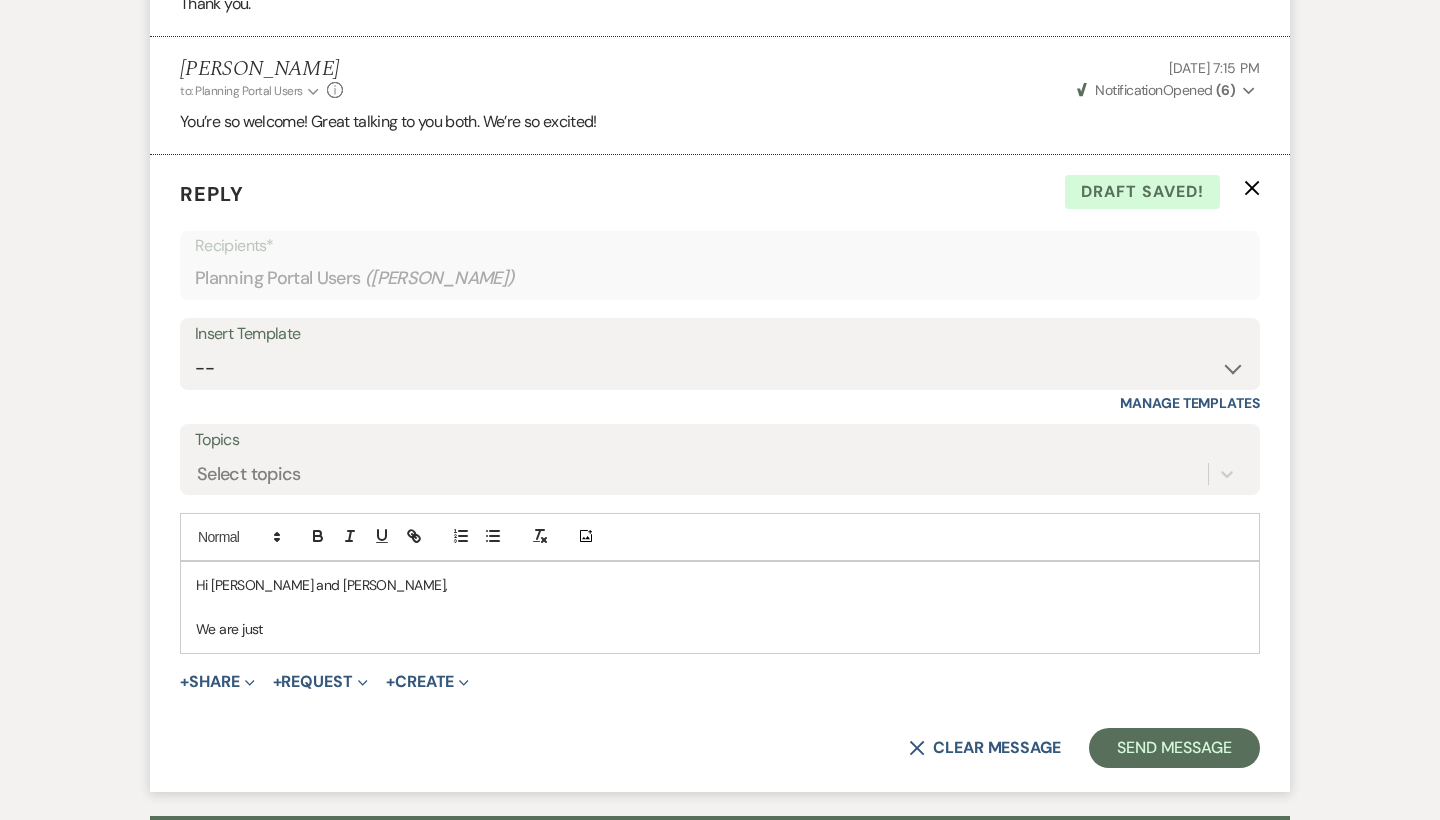 scroll, scrollTop: 4974, scrollLeft: 0, axis: vertical 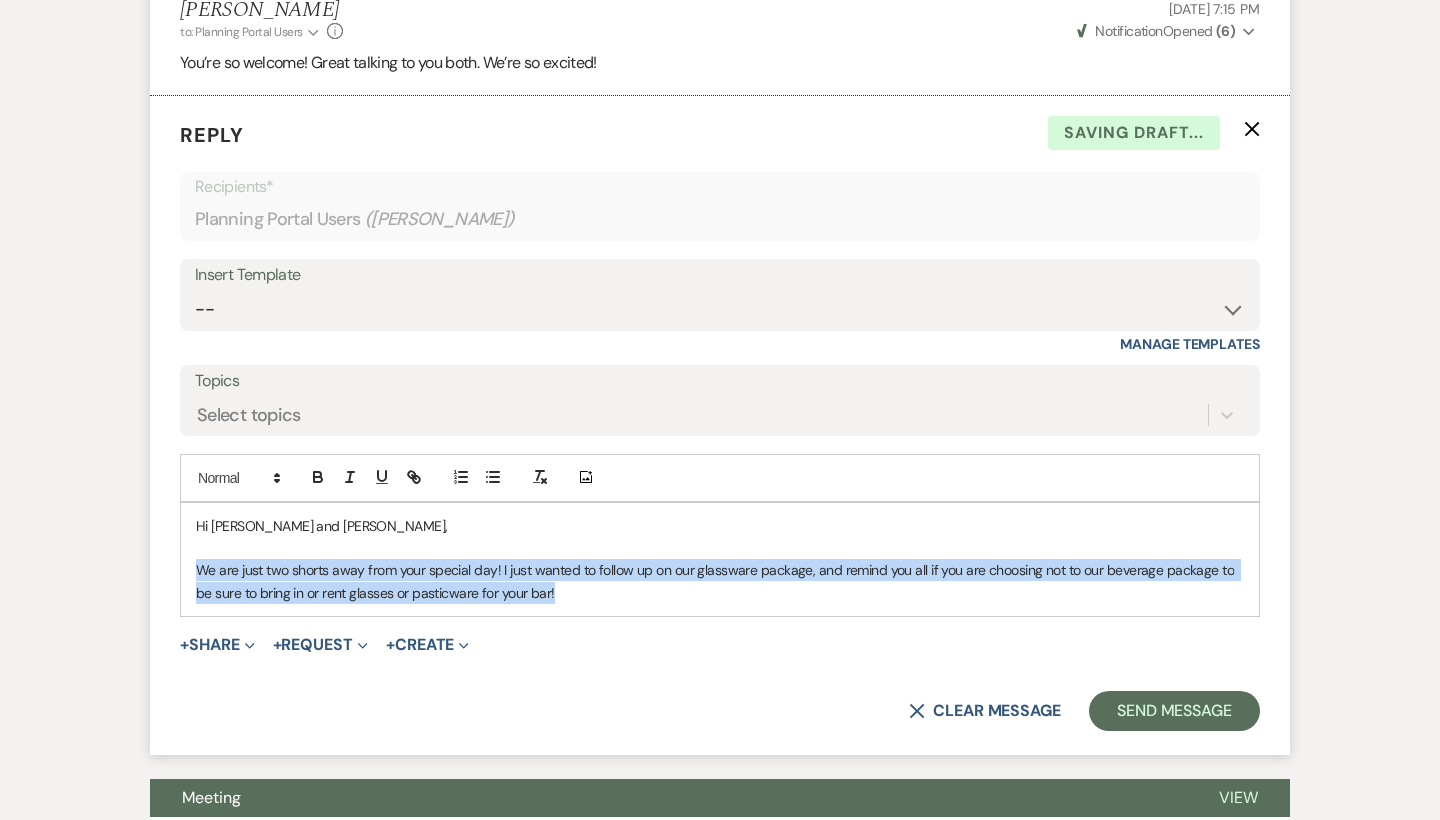drag, startPoint x: 575, startPoint y: 499, endPoint x: 158, endPoint y: 478, distance: 417.52844 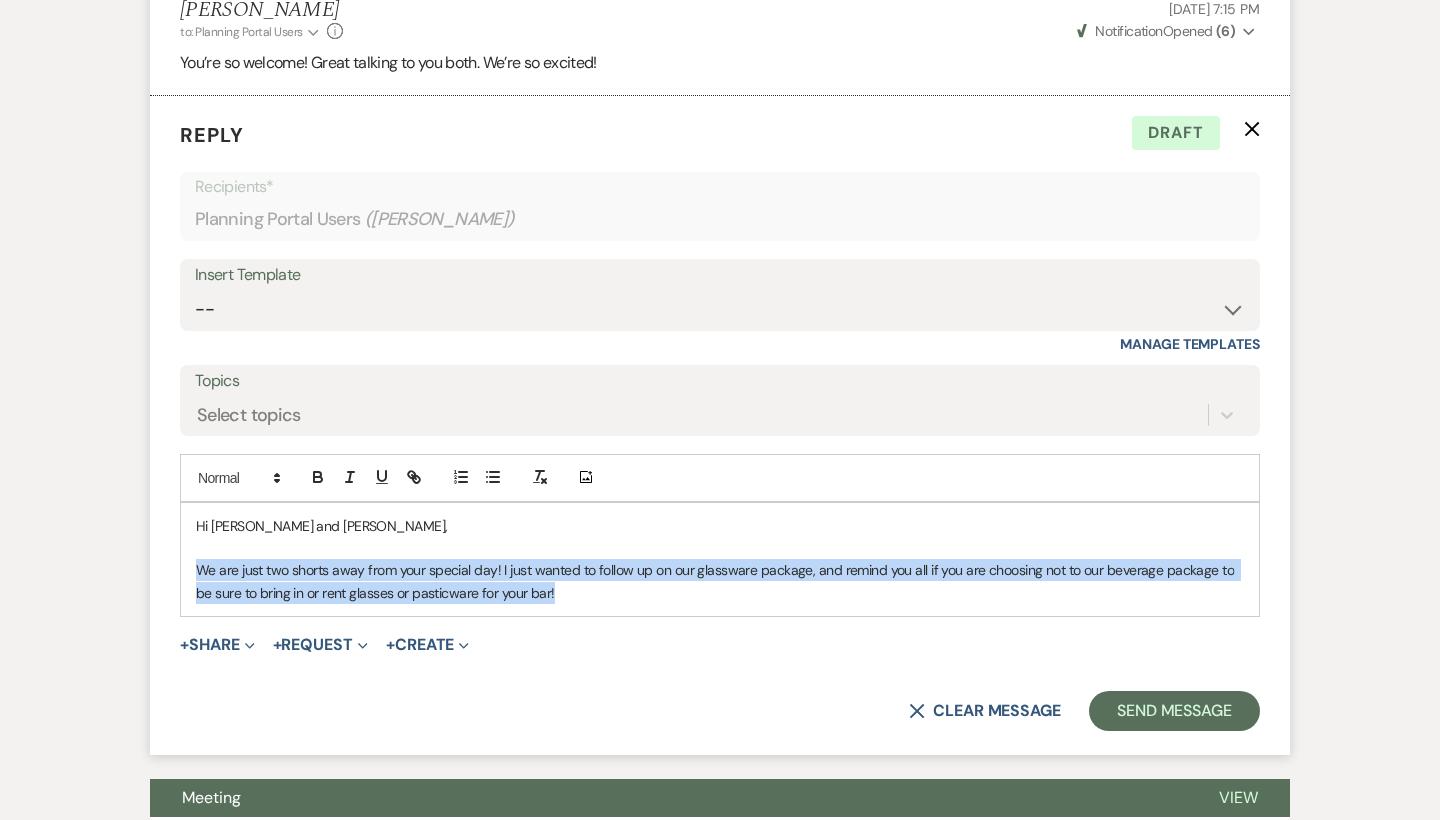 drag, startPoint x: 574, startPoint y: 501, endPoint x: 194, endPoint y: 486, distance: 380.29593 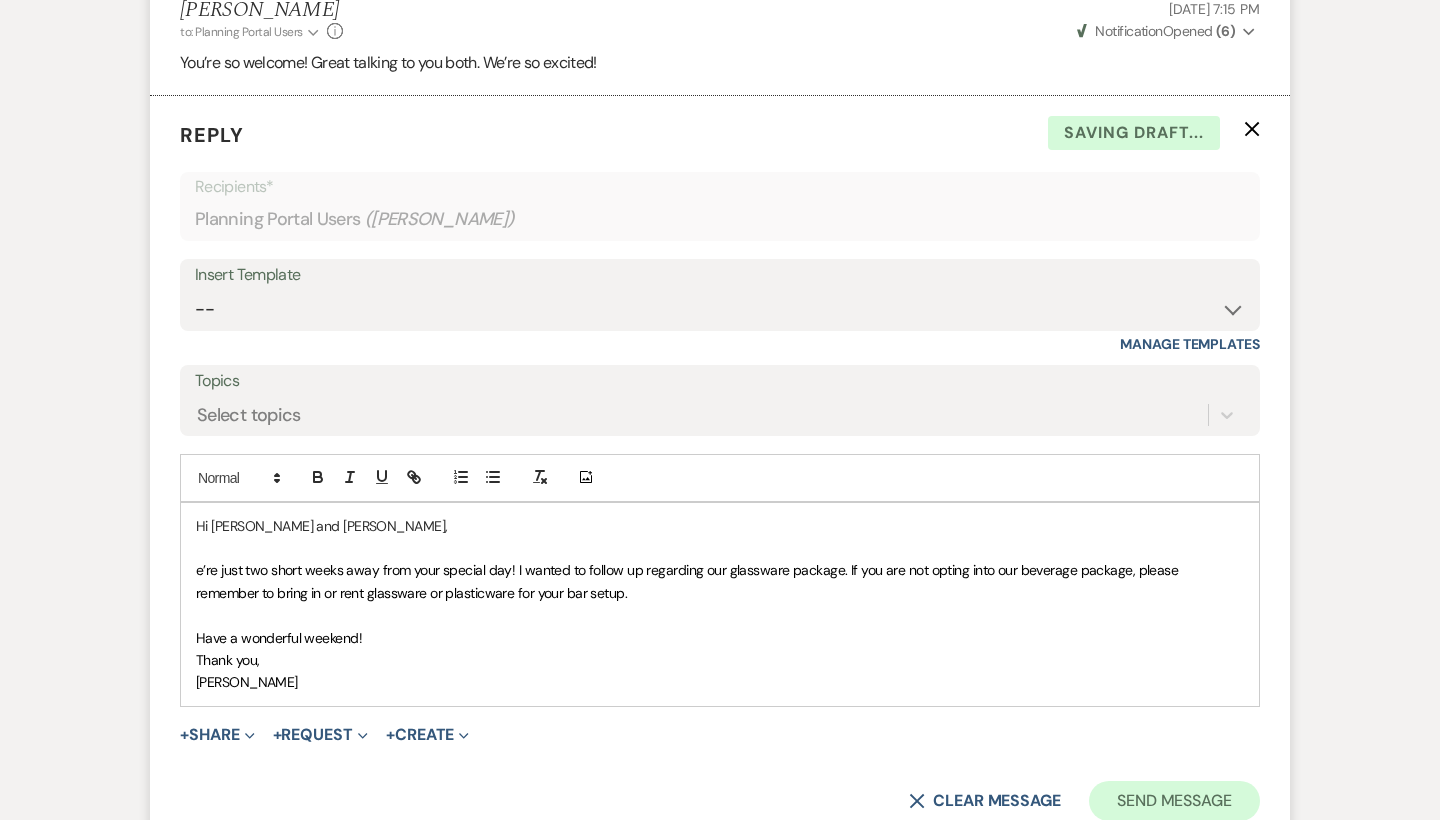 click on "Send Message" at bounding box center [1174, 801] 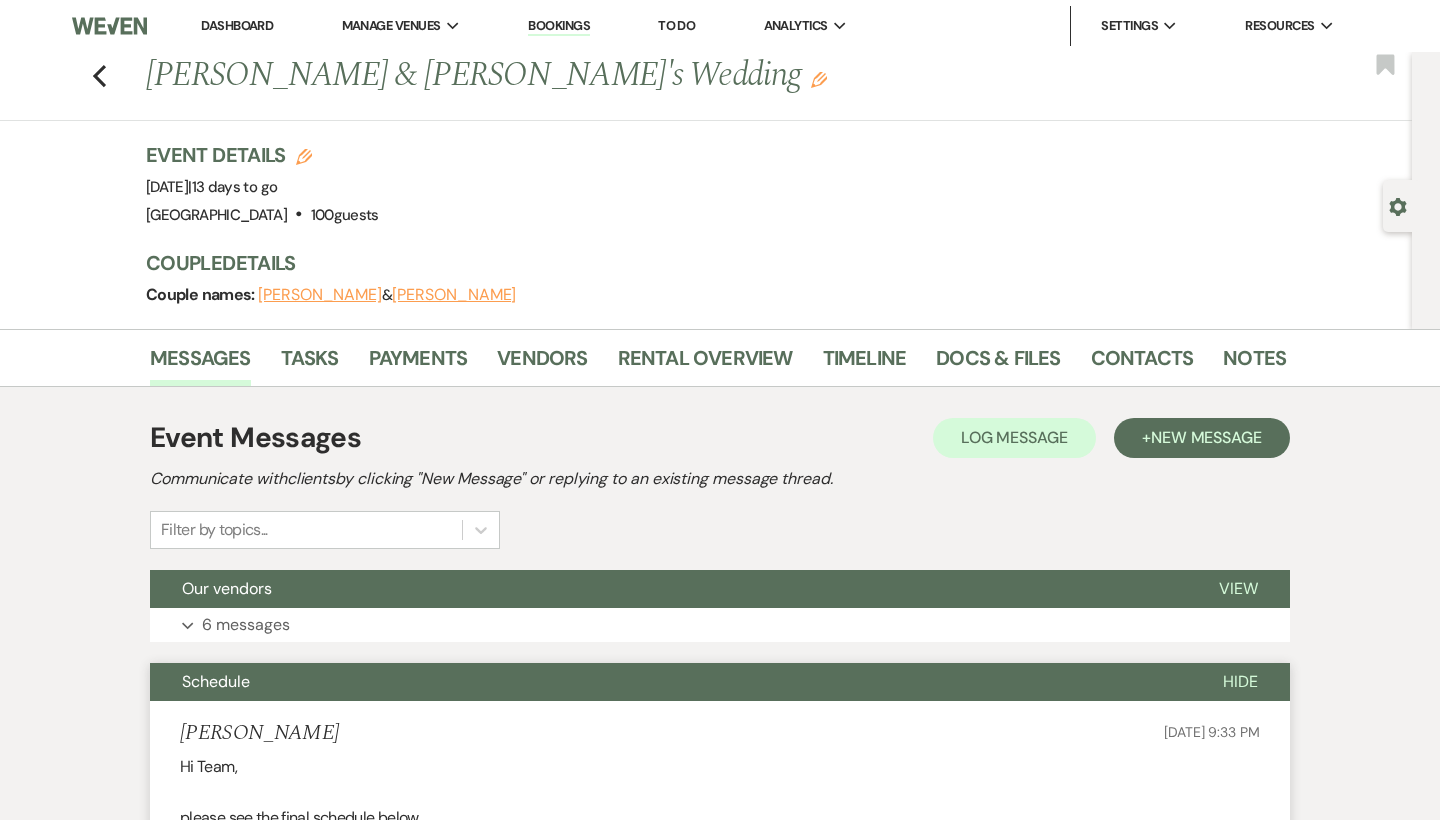 scroll, scrollTop: 0, scrollLeft: 0, axis: both 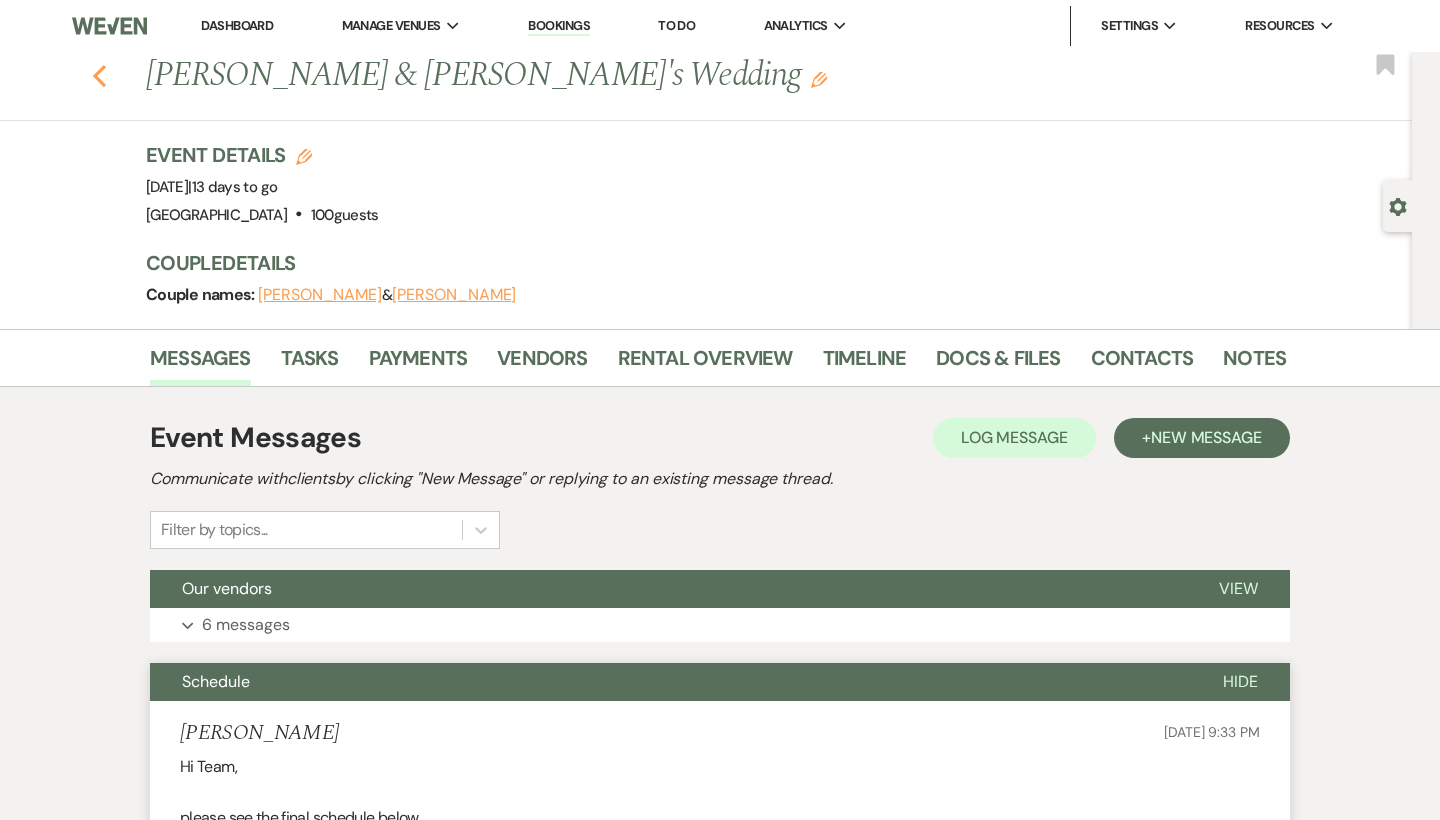 click on "Previous" 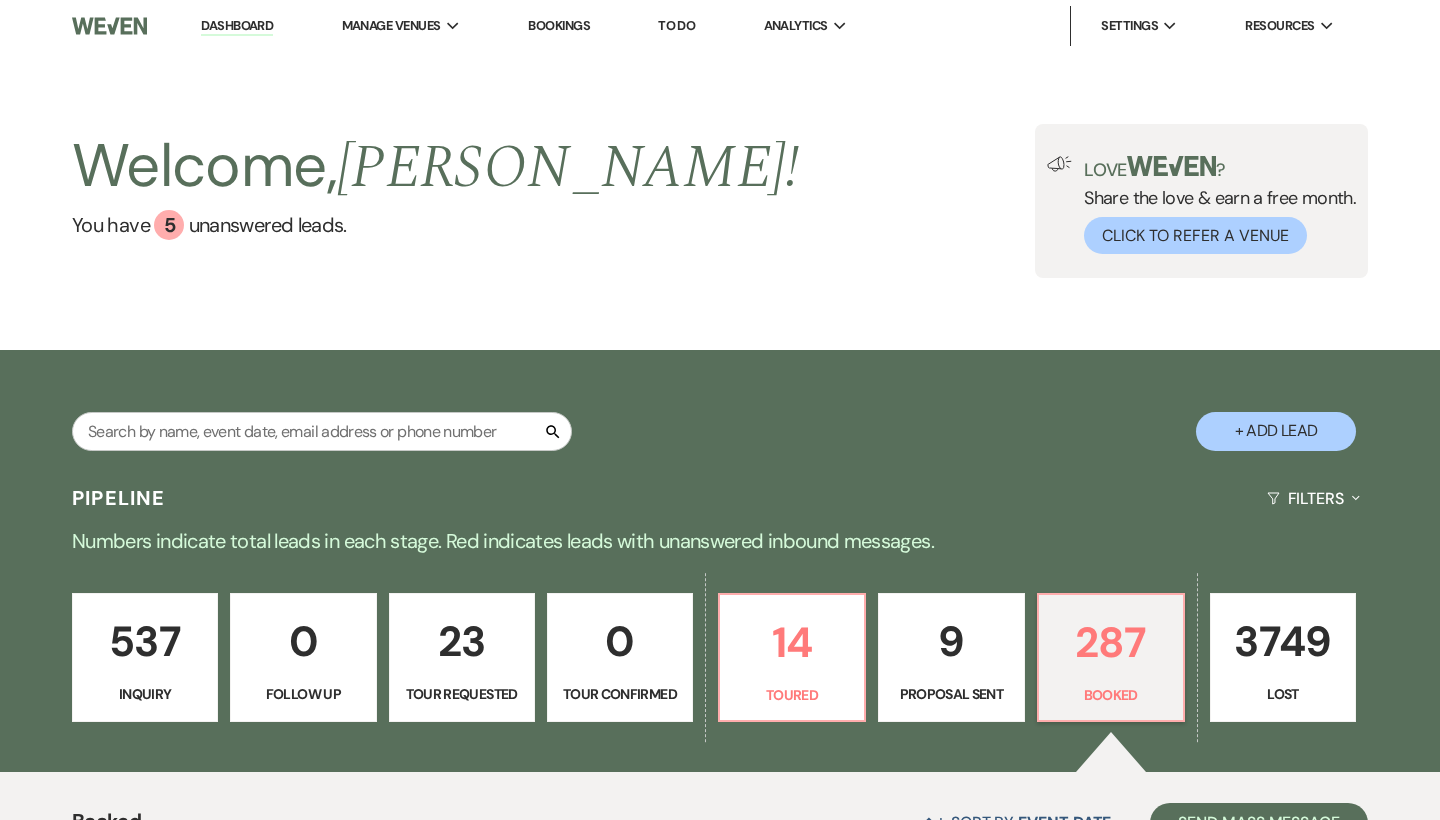 scroll, scrollTop: 0, scrollLeft: 0, axis: both 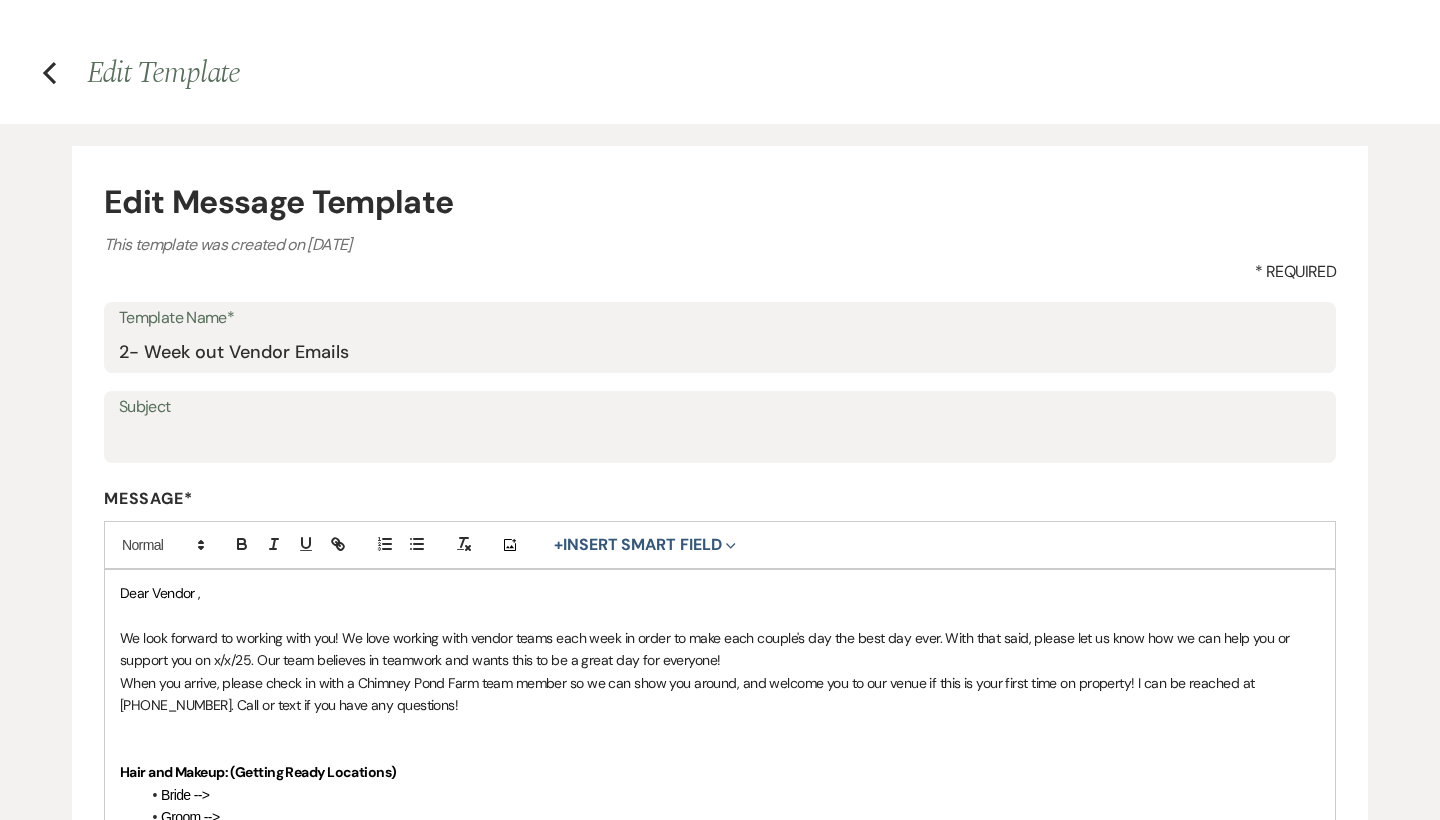 drag, startPoint x: 468, startPoint y: 442, endPoint x: 194, endPoint y: 419, distance: 274.96362 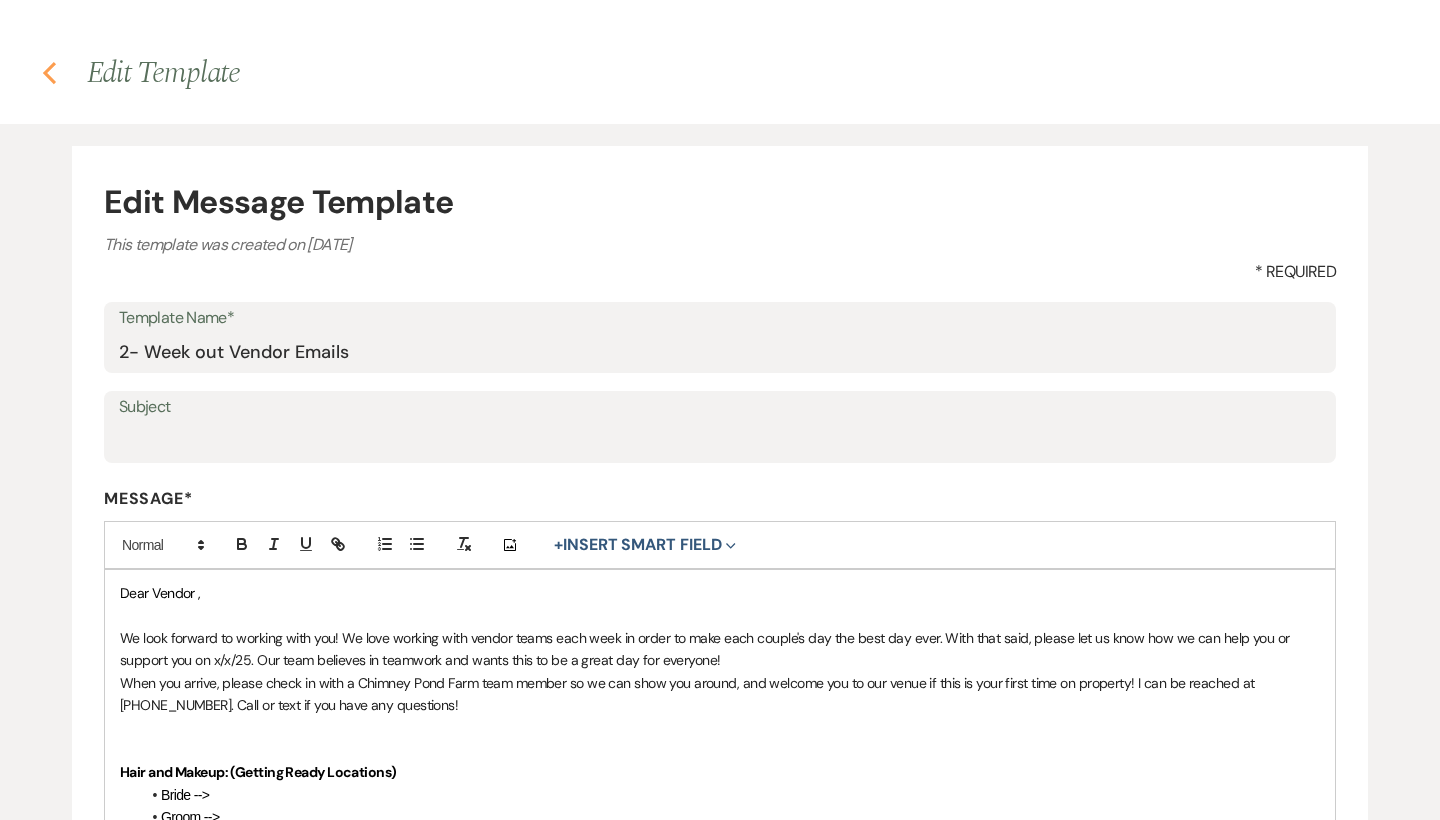 click on "Previous" 